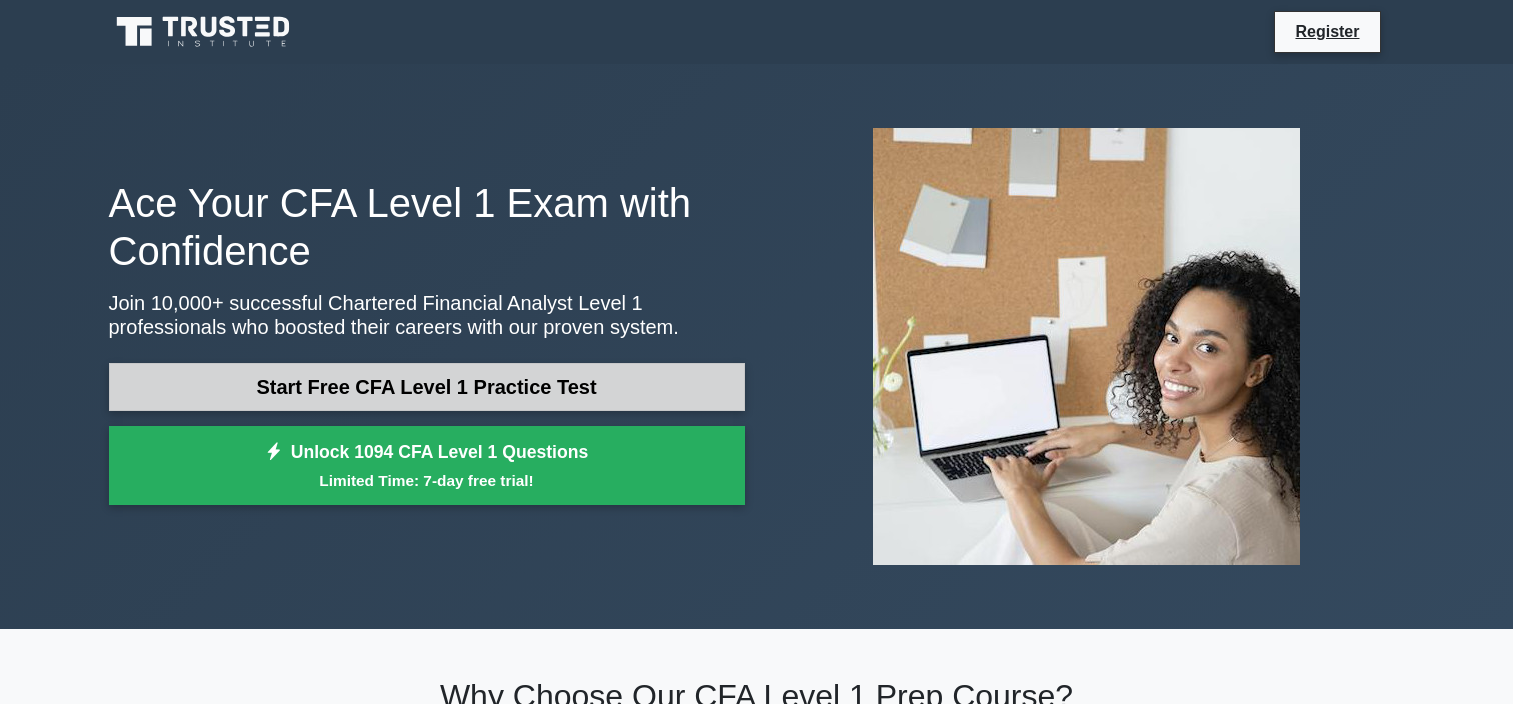 scroll, scrollTop: 0, scrollLeft: 0, axis: both 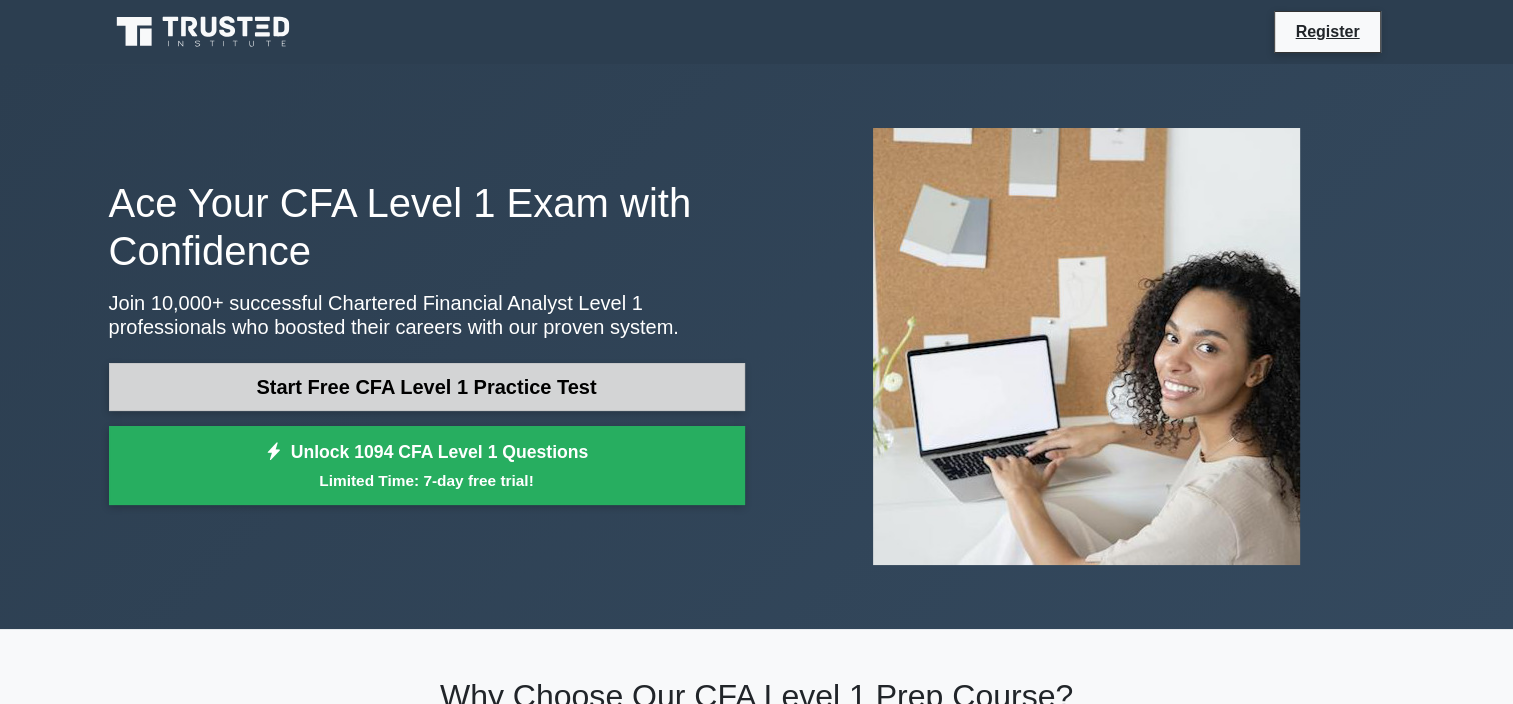 click on "Start Free CFA Level 1 Practice Test" at bounding box center [427, 387] 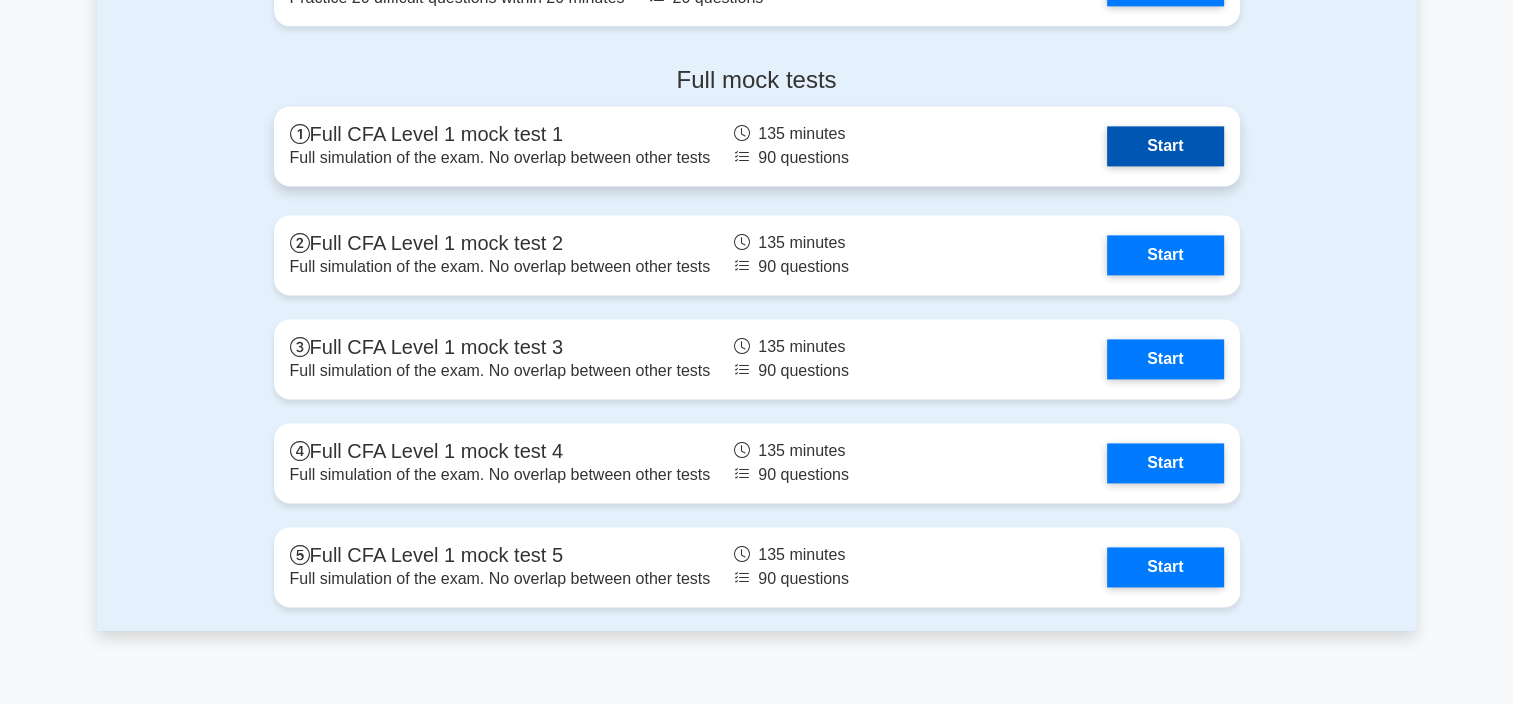 scroll, scrollTop: 2500, scrollLeft: 0, axis: vertical 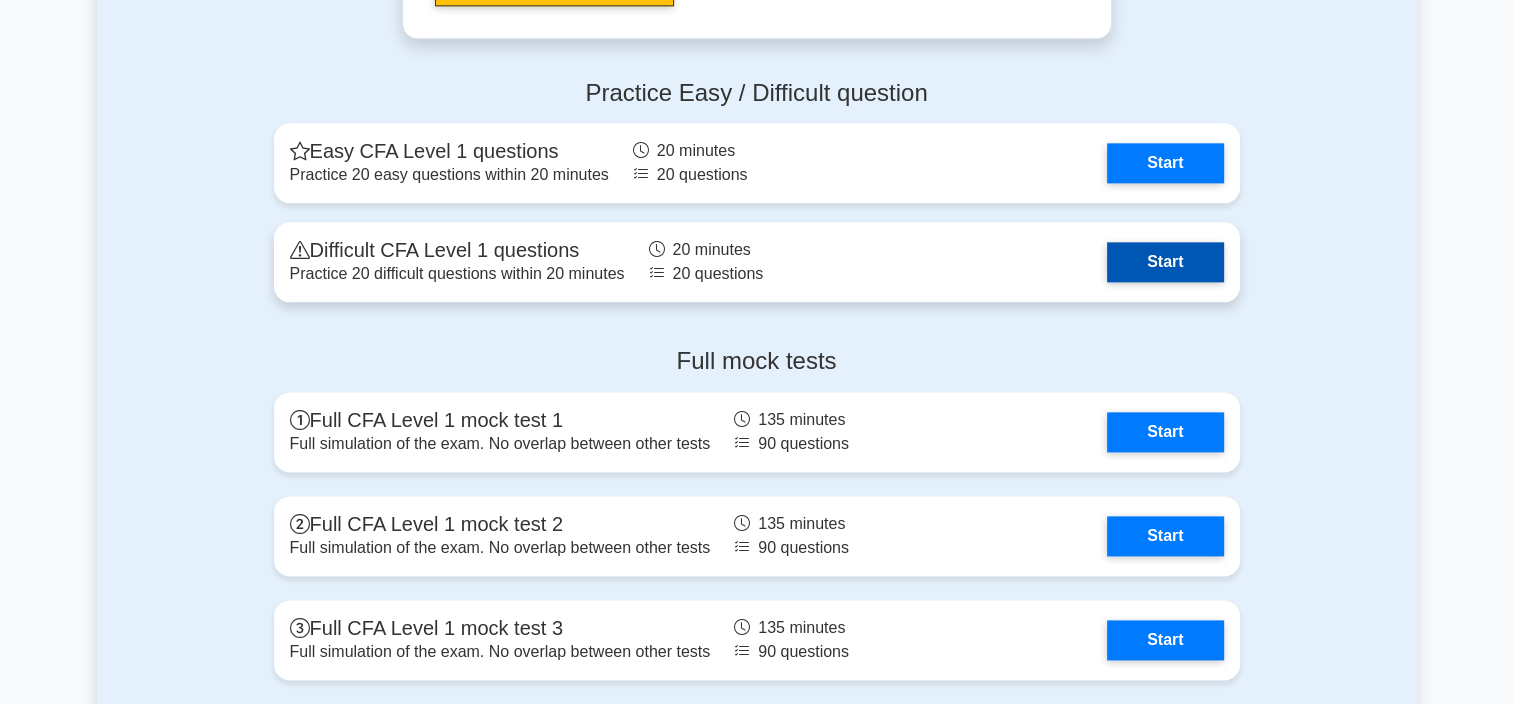 click on "Start" at bounding box center (1165, 262) 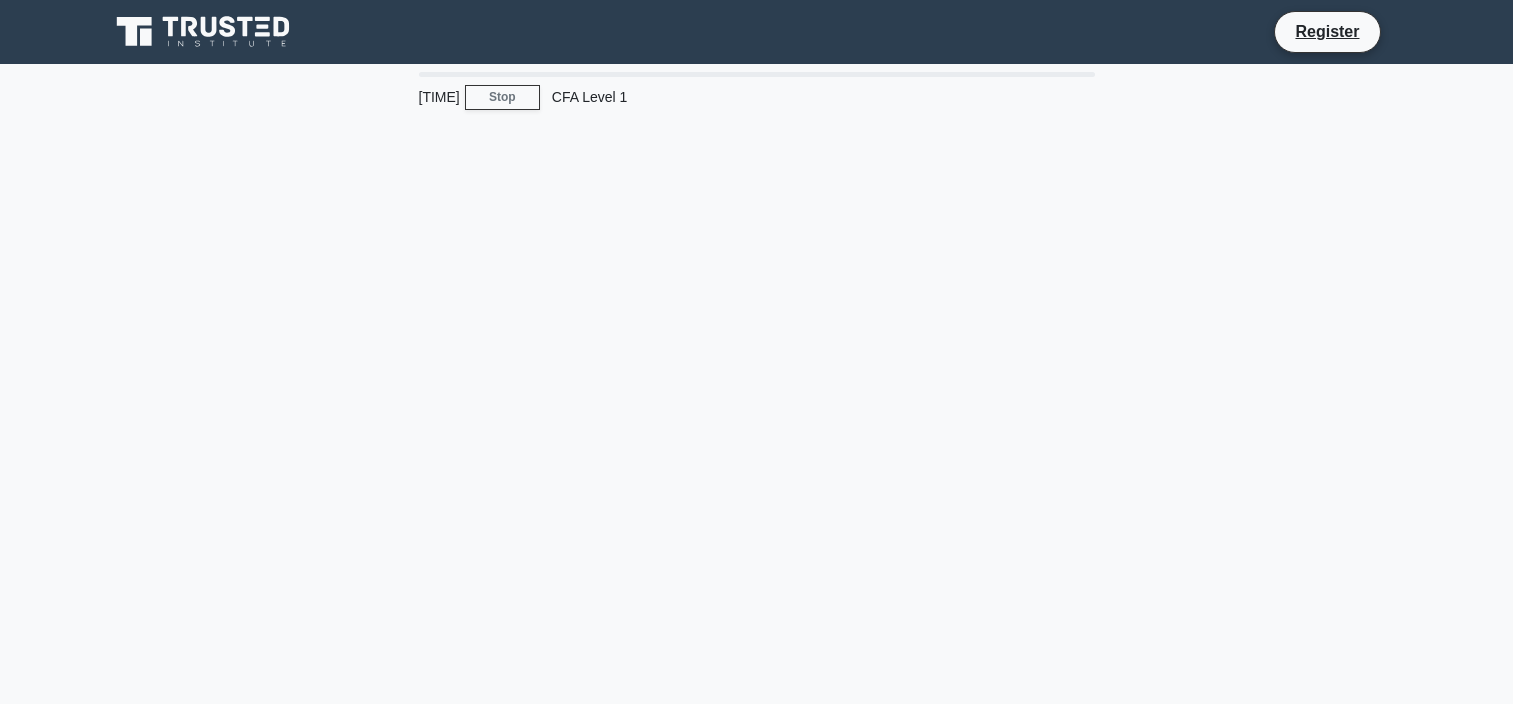 scroll, scrollTop: 0, scrollLeft: 0, axis: both 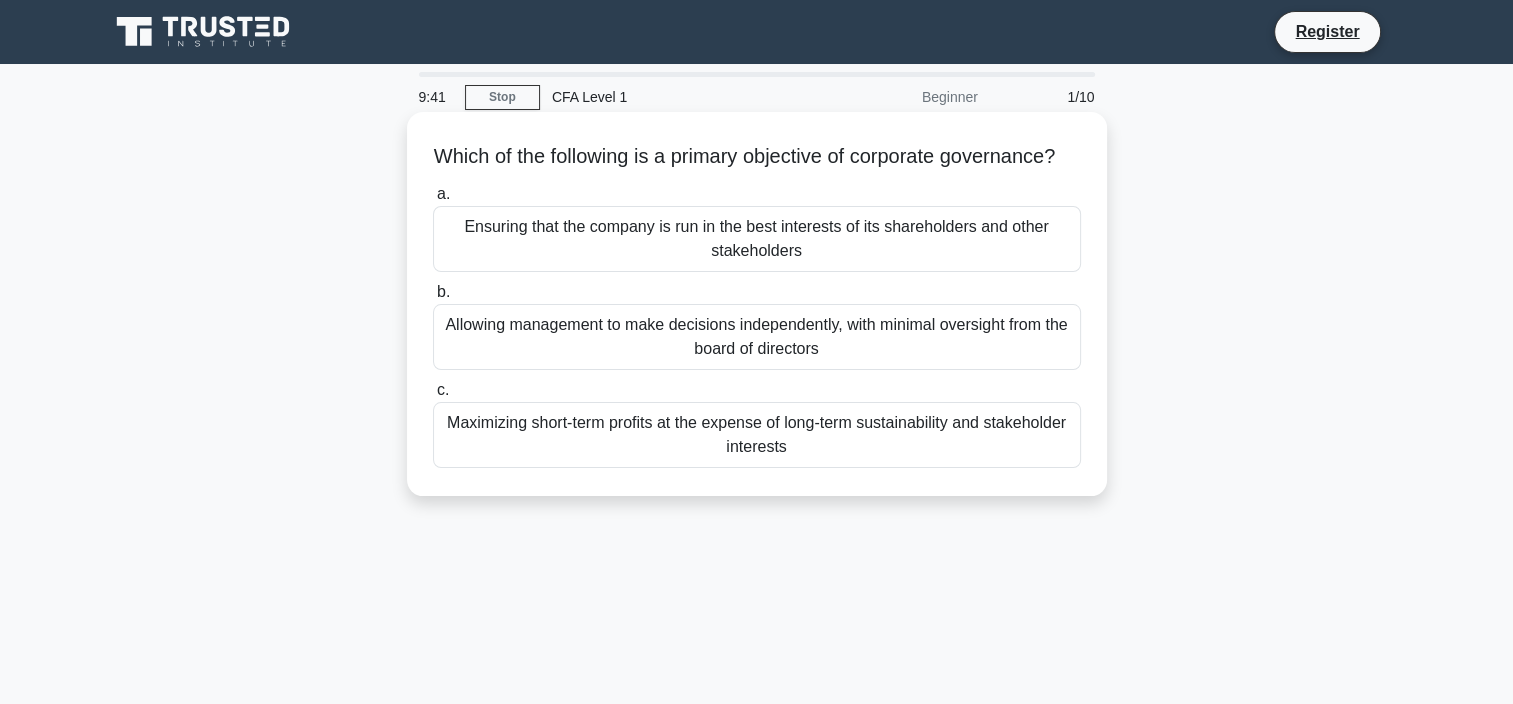 click on "Ensuring that the company is run in the best interests of its shareholders and other stakeholders" at bounding box center (757, 239) 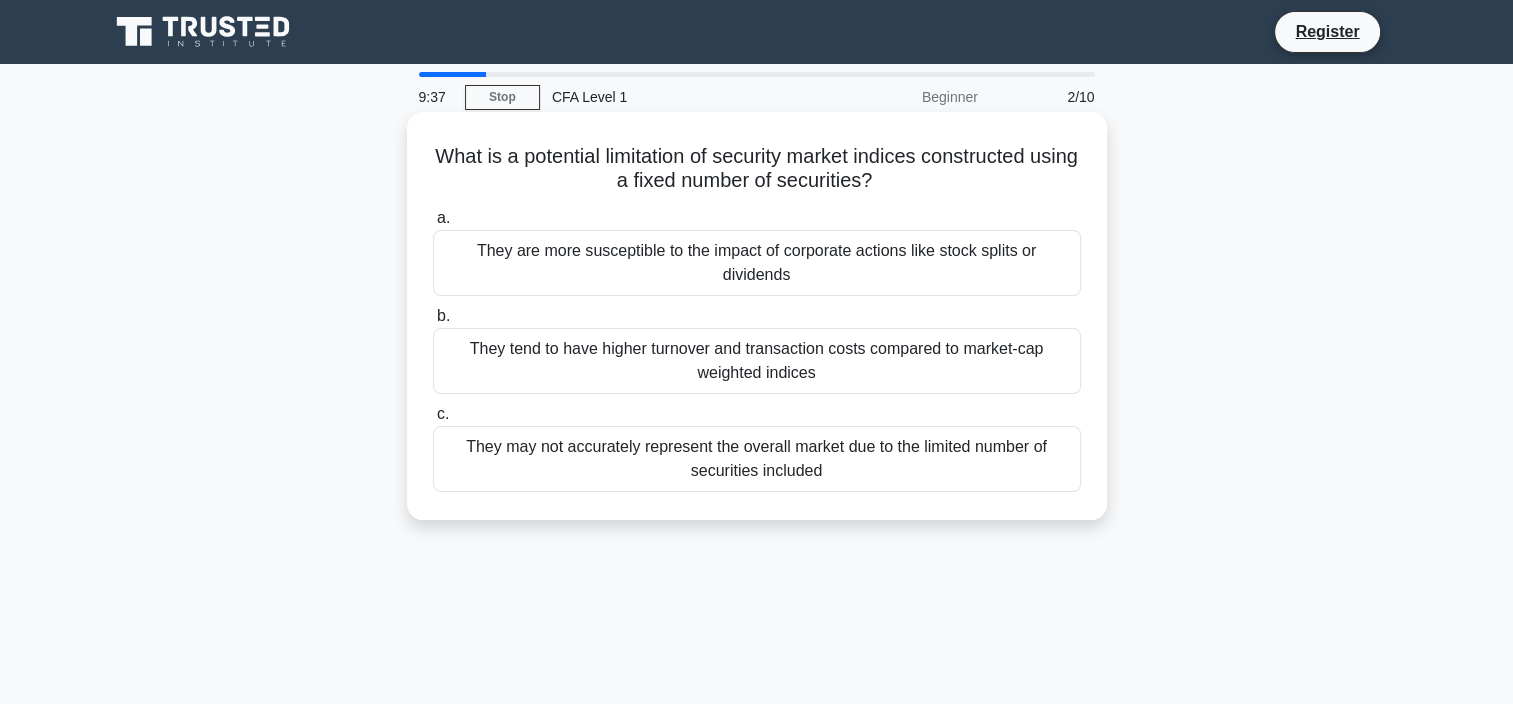 click on "What is a potential limitation of security market indices constructed using a fixed number of securities?
.spinner_0XTQ{transform-origin:center;animation:spinner_y6GP .75s linear infinite}@keyframes spinner_y6GP{100%{transform:rotate(360deg)}}" at bounding box center (757, 169) 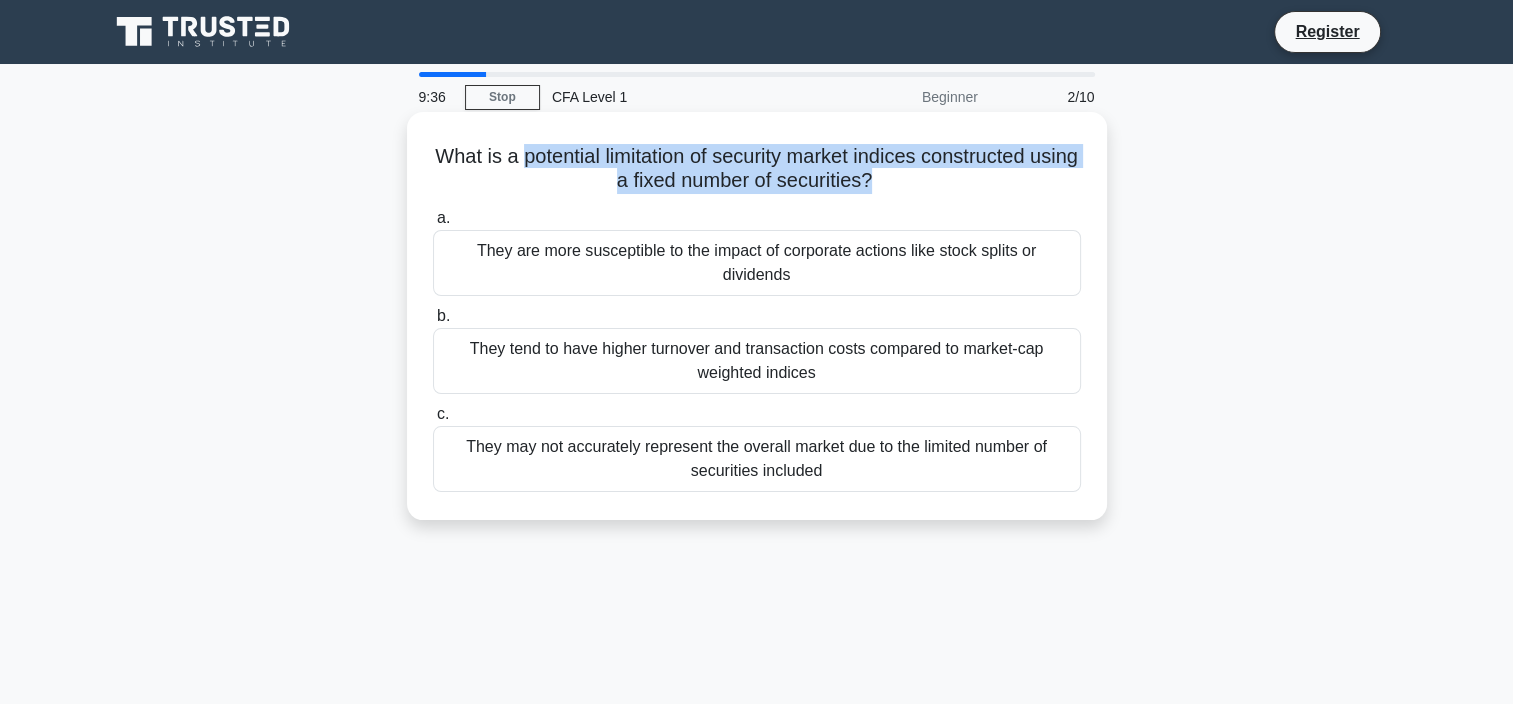 drag, startPoint x: 604, startPoint y: 161, endPoint x: 912, endPoint y: 182, distance: 308.7151 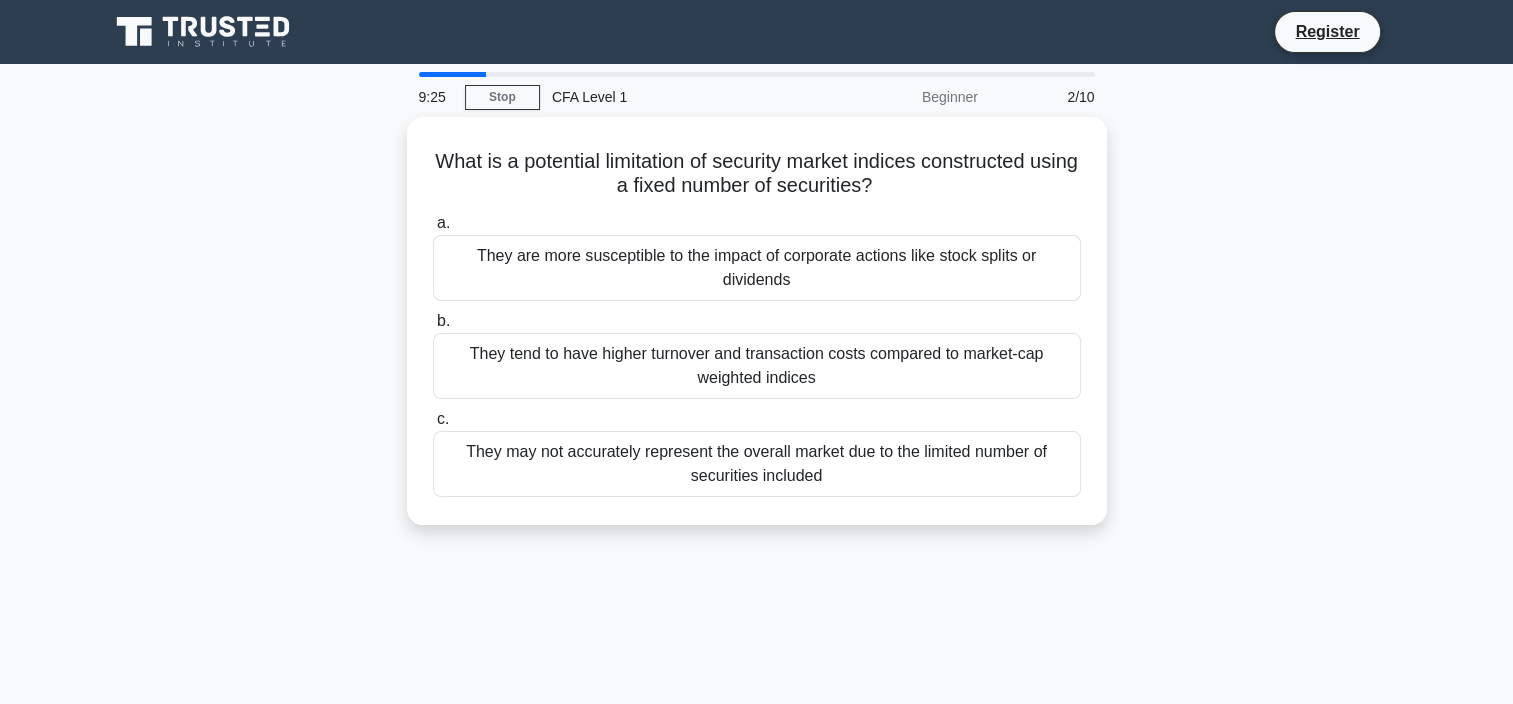 click on "What is a potential limitation of security market indices constructed using a fixed number of securities?
.spinner_0XTQ{transform-origin:center;animation:spinner_y6GP .75s linear infinite}@keyframes spinner_y6GP{100%{transform:rotate(360deg)}}
a.
They are more susceptible to the impact of corporate actions like stock splits or dividends
b. c." at bounding box center [757, 333] 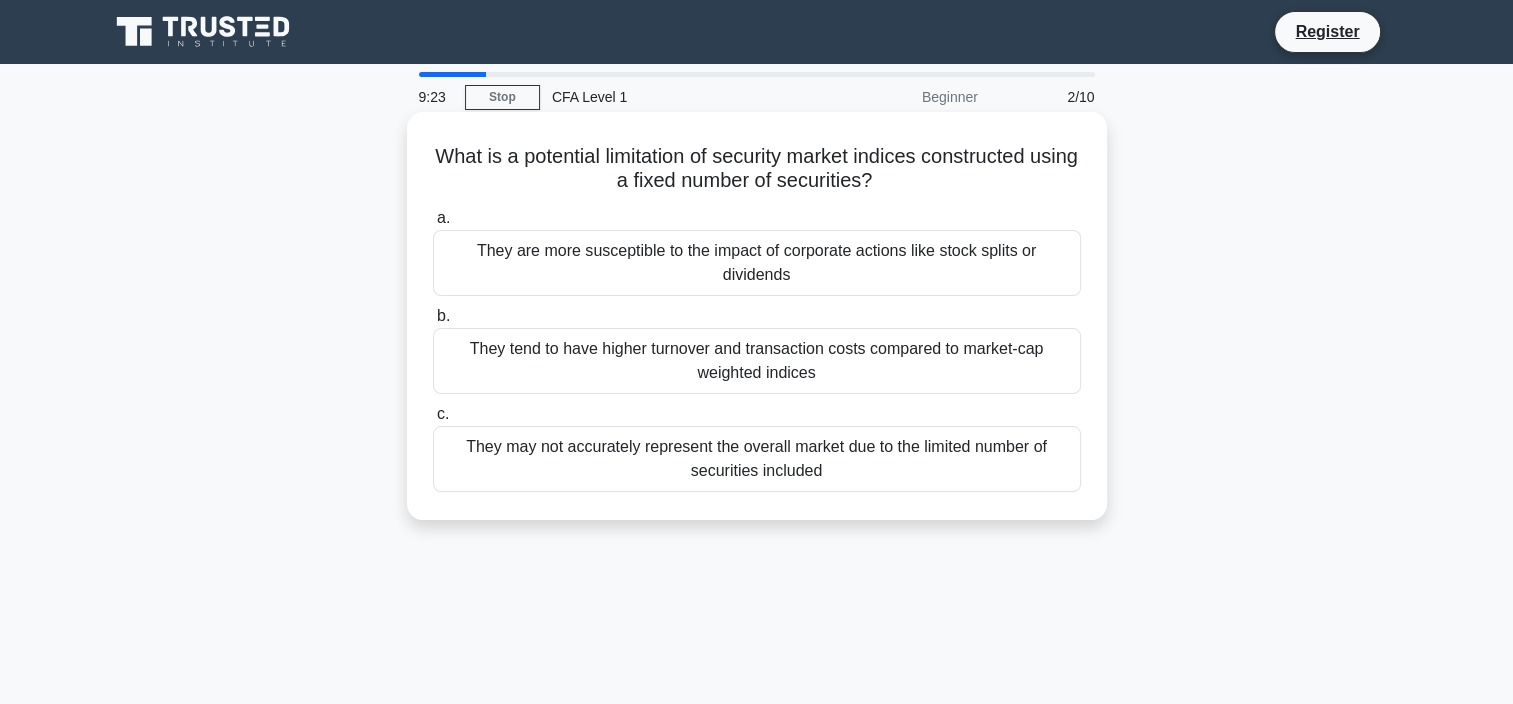 click on "They may not accurately represent the overall market due to the limited number of securities included" at bounding box center [757, 459] 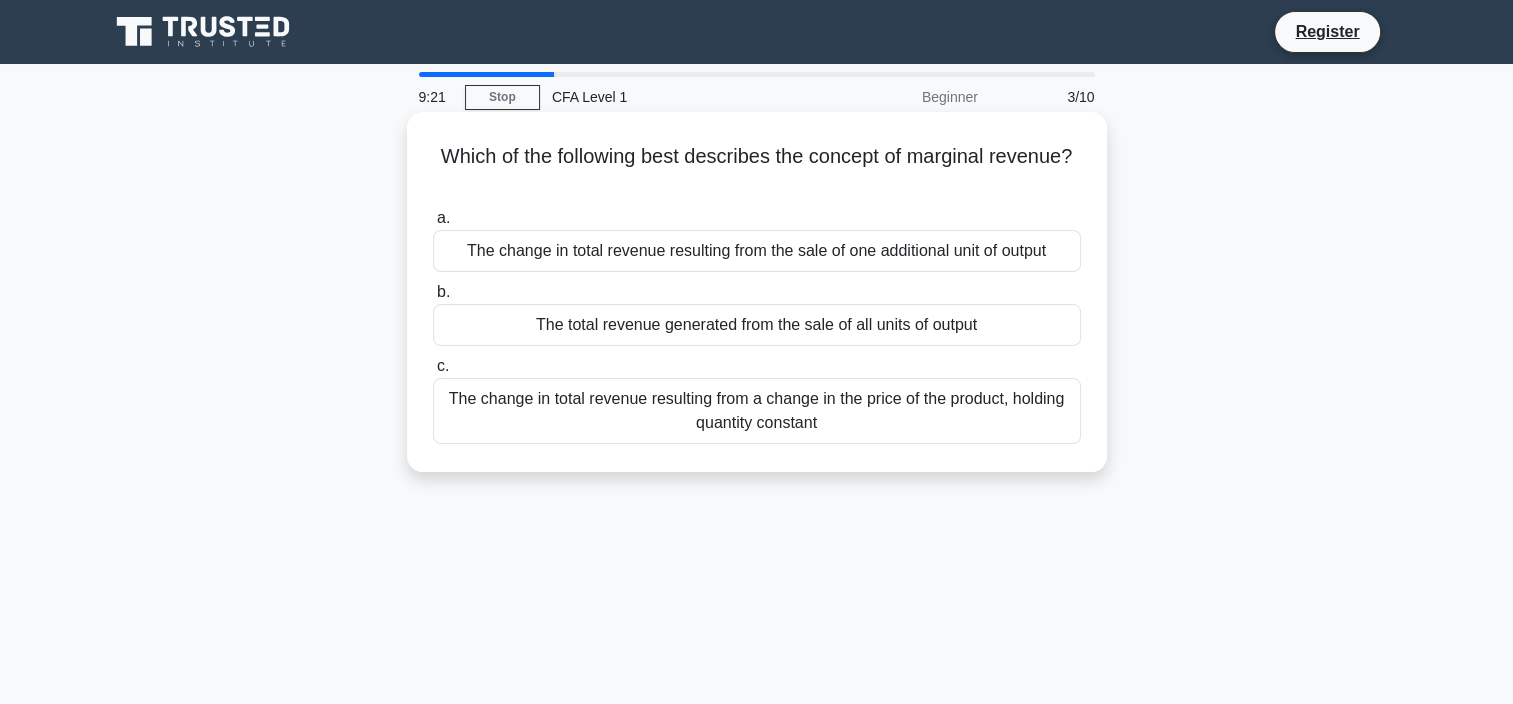click on "Which of the following best describes the concept of marginal revenue?
.spinner_0XTQ{transform-origin:center;animation:spinner_y6GP .75s linear infinite}@keyframes spinner_y6GP{100%{transform:rotate(360deg)}}" at bounding box center [757, 169] 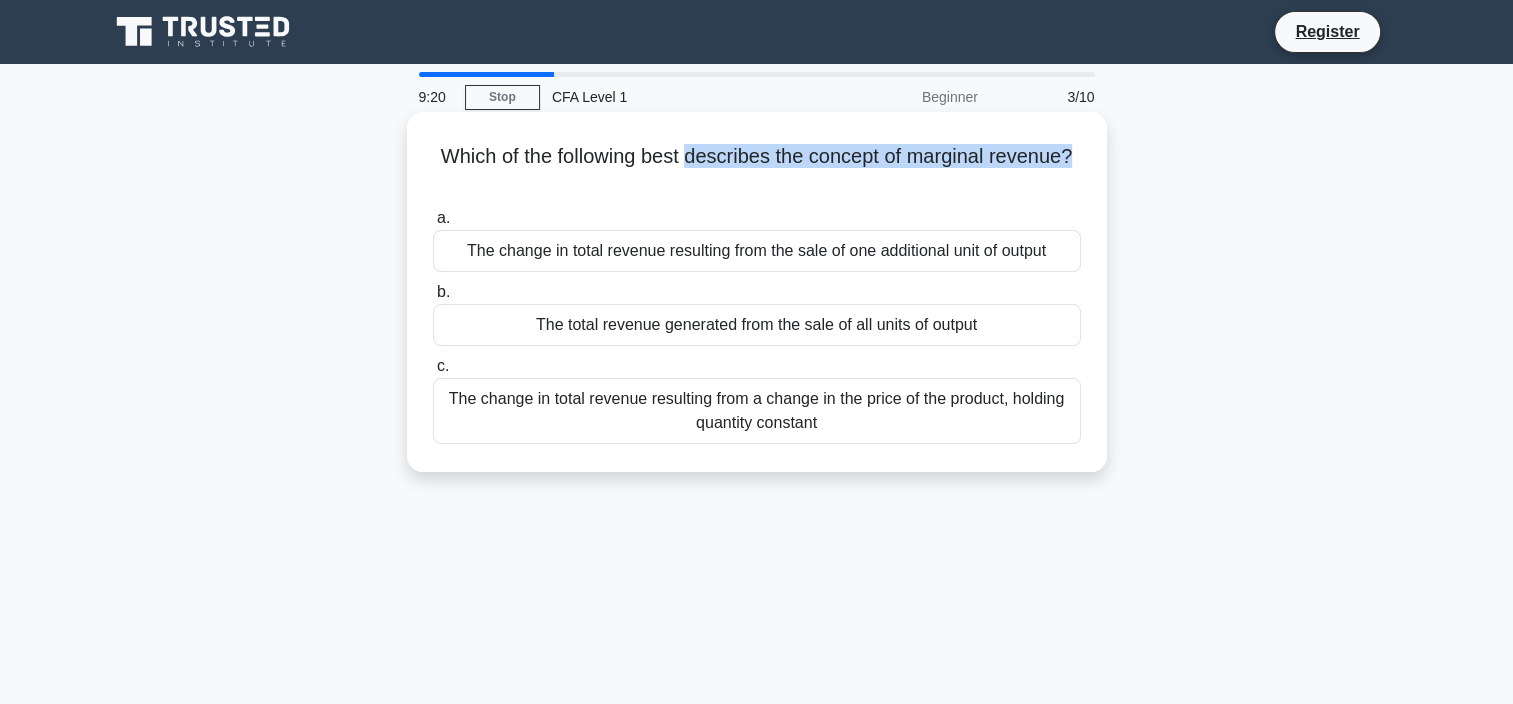 drag, startPoint x: 717, startPoint y: 144, endPoint x: 1079, endPoint y: 140, distance: 362.0221 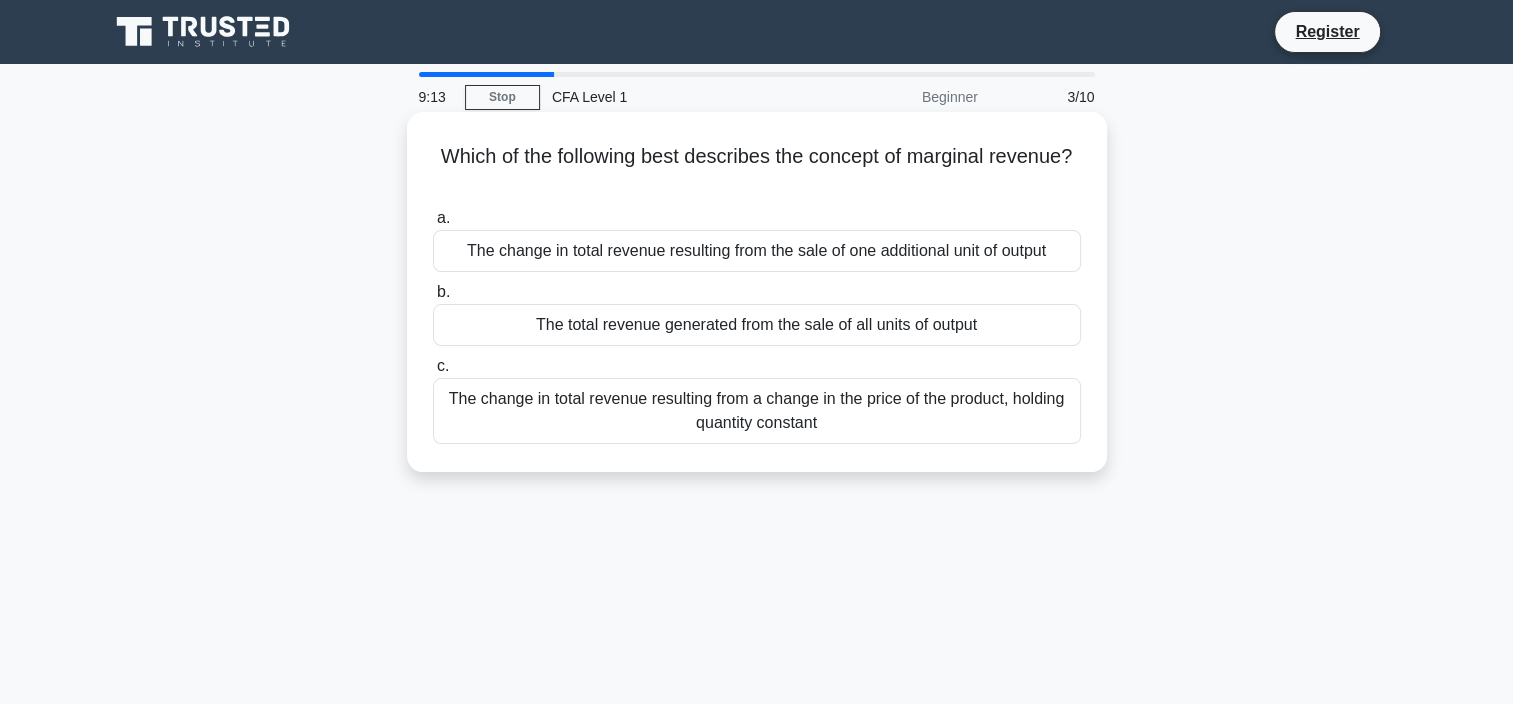 click on "The change in total revenue resulting from the sale of one additional unit of output" at bounding box center [757, 251] 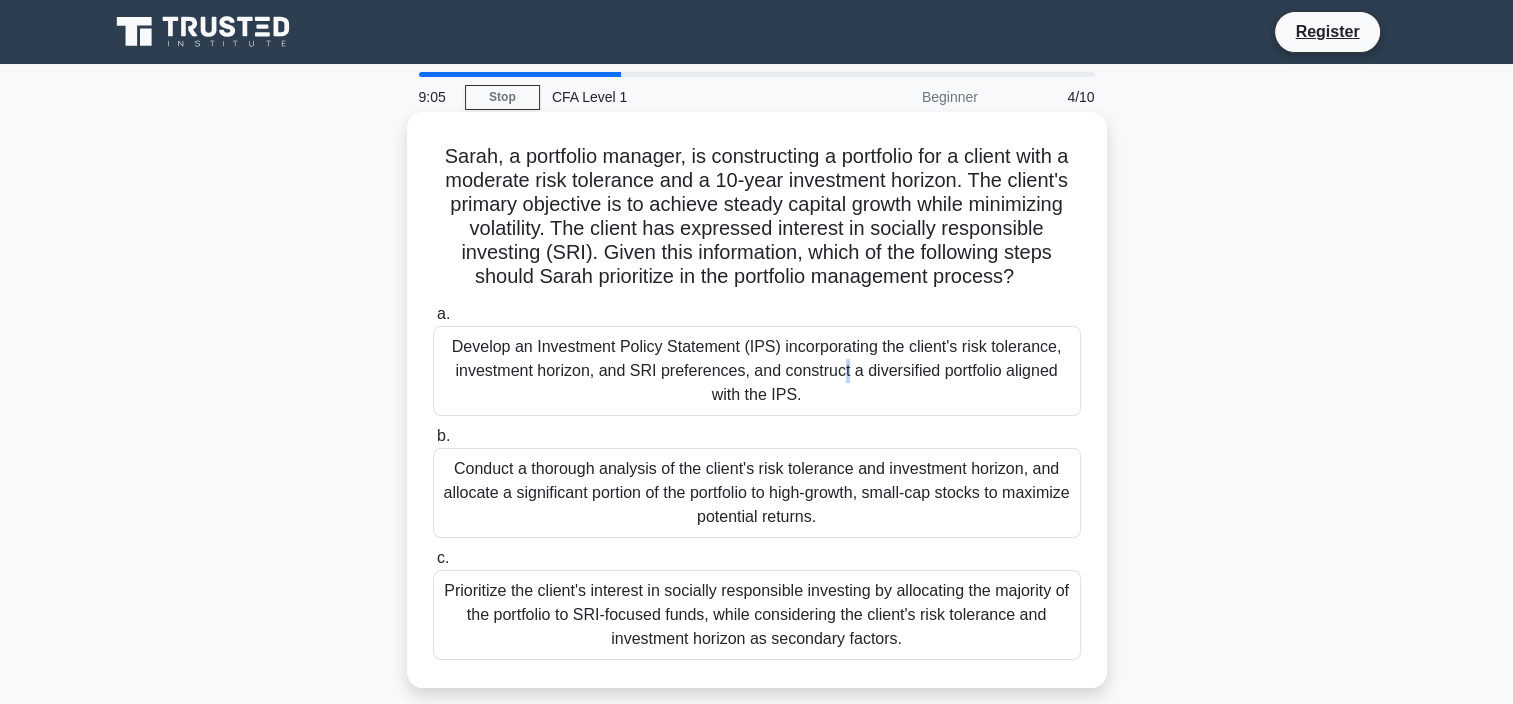 click on "Develop an Investment Policy Statement (IPS) incorporating the client's risk tolerance, investment horizon, and SRI preferences, and construct a diversified portfolio aligned with the IPS." at bounding box center (757, 371) 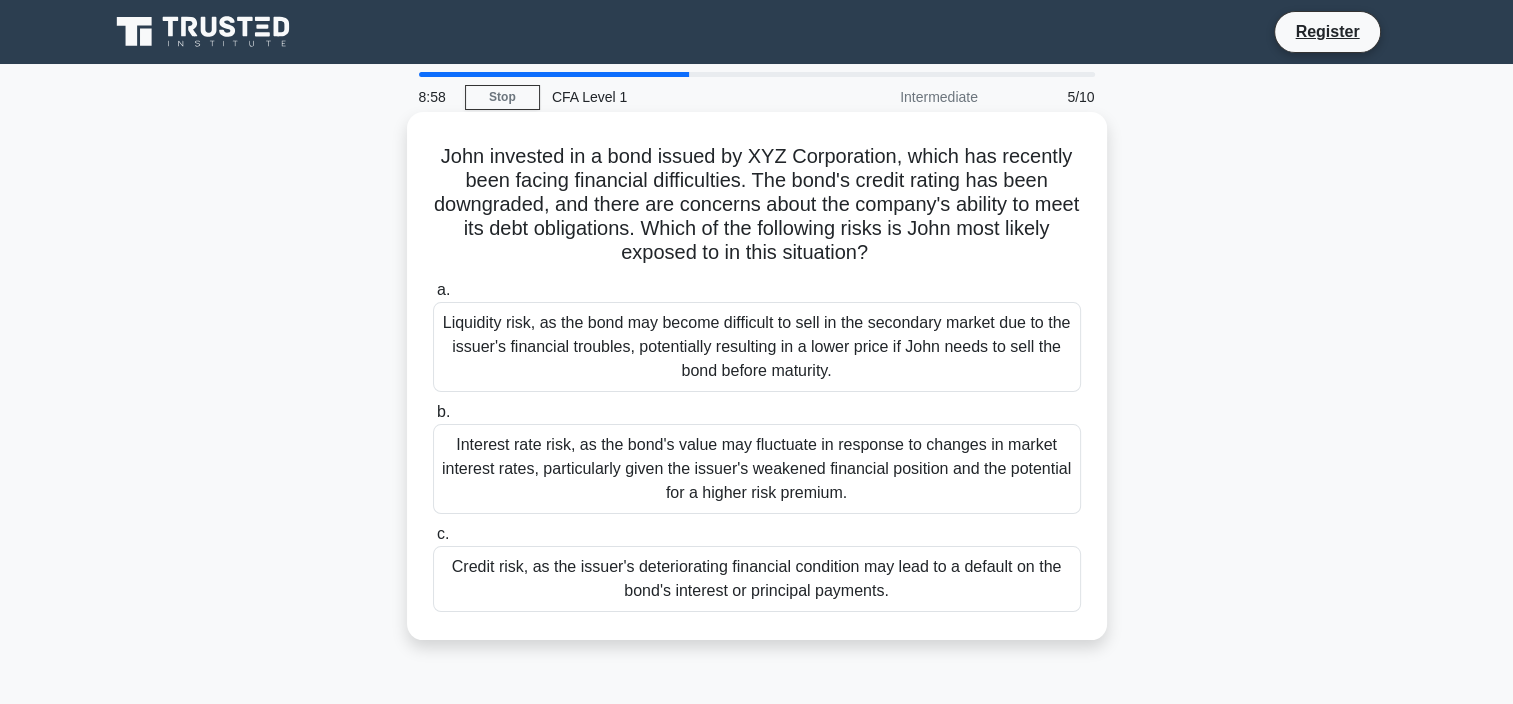 click on "Credit risk, as the issuer's deteriorating financial condition may lead to a default on the bond's interest or principal payments." at bounding box center [757, 579] 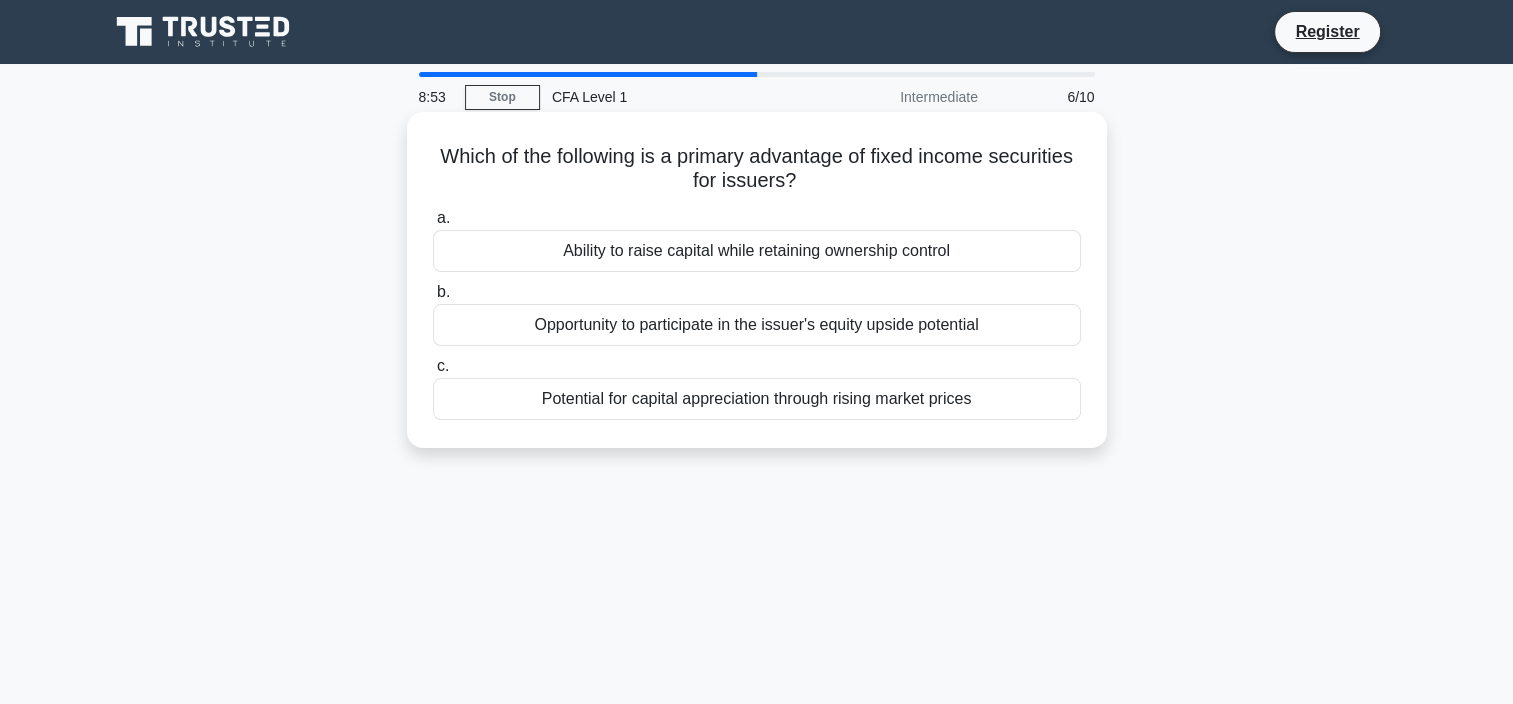 click on "Ability to raise capital while retaining ownership control" at bounding box center [757, 251] 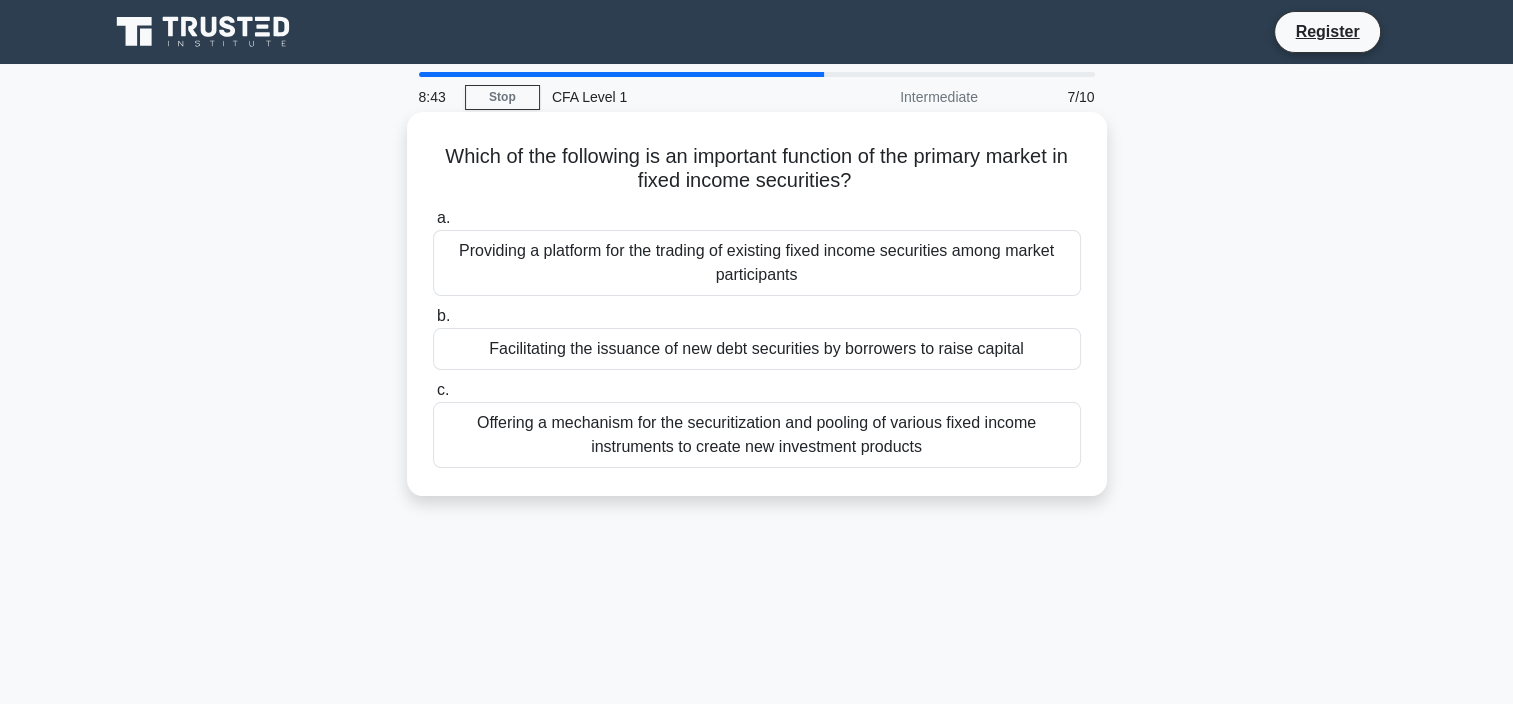 click on "Facilitating the issuance of new debt securities by borrowers to raise capital" at bounding box center [757, 349] 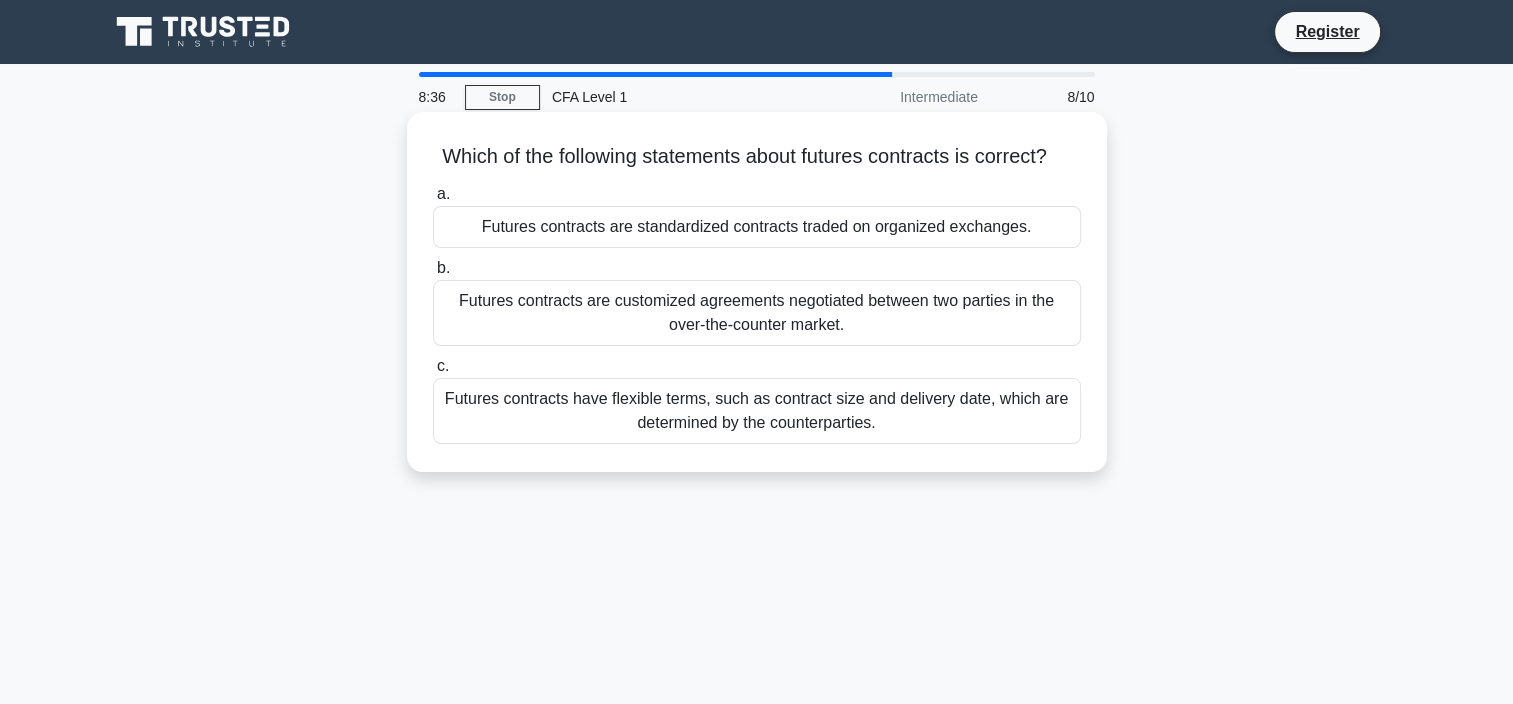 click on "Futures contracts are standardized contracts traded on organized exchanges." at bounding box center (757, 227) 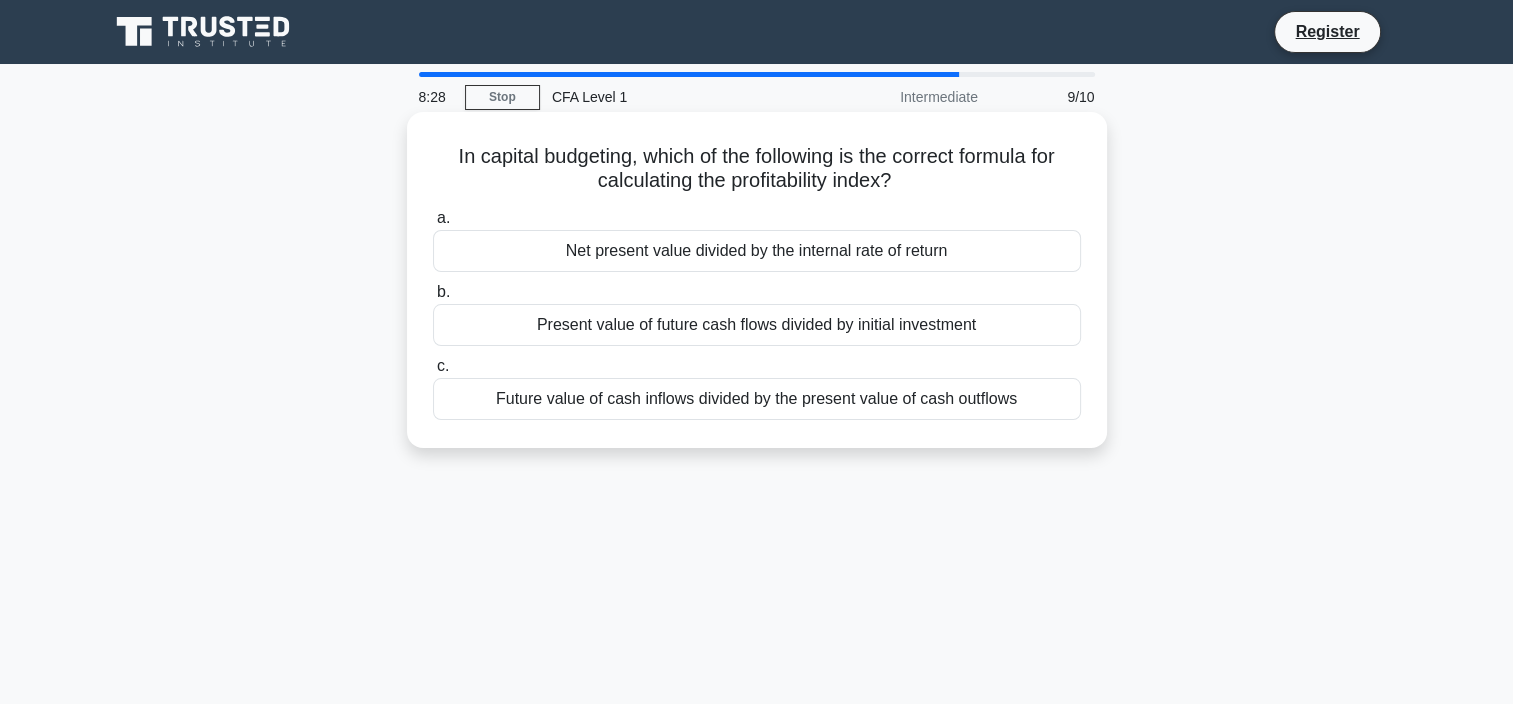 click on "Present value of future cash flows divided by initial investment" at bounding box center (757, 325) 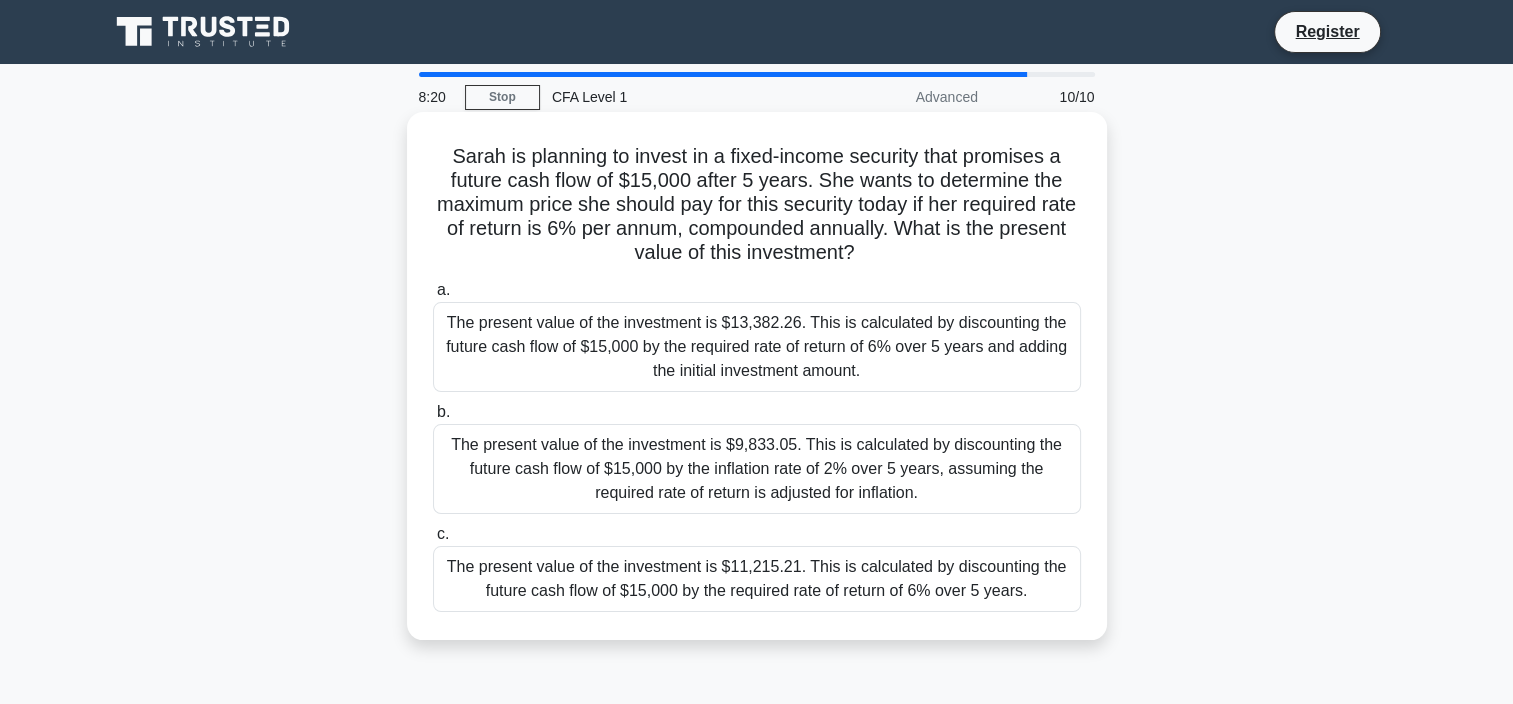 click on "Sarah is planning to invest in a fixed-income security that promises a future cash flow of $15,000 after 5 years. She wants to determine the maximum price she should pay for this security today if her required rate of return is 6% per annum, compounded annually. What is the present value of this investment?
.spinner_0XTQ{transform-origin:center;animation:spinner_y6GP .75s linear infinite}@keyframes spinner_y6GP{100%{transform:rotate(360deg)}}" at bounding box center (757, 205) 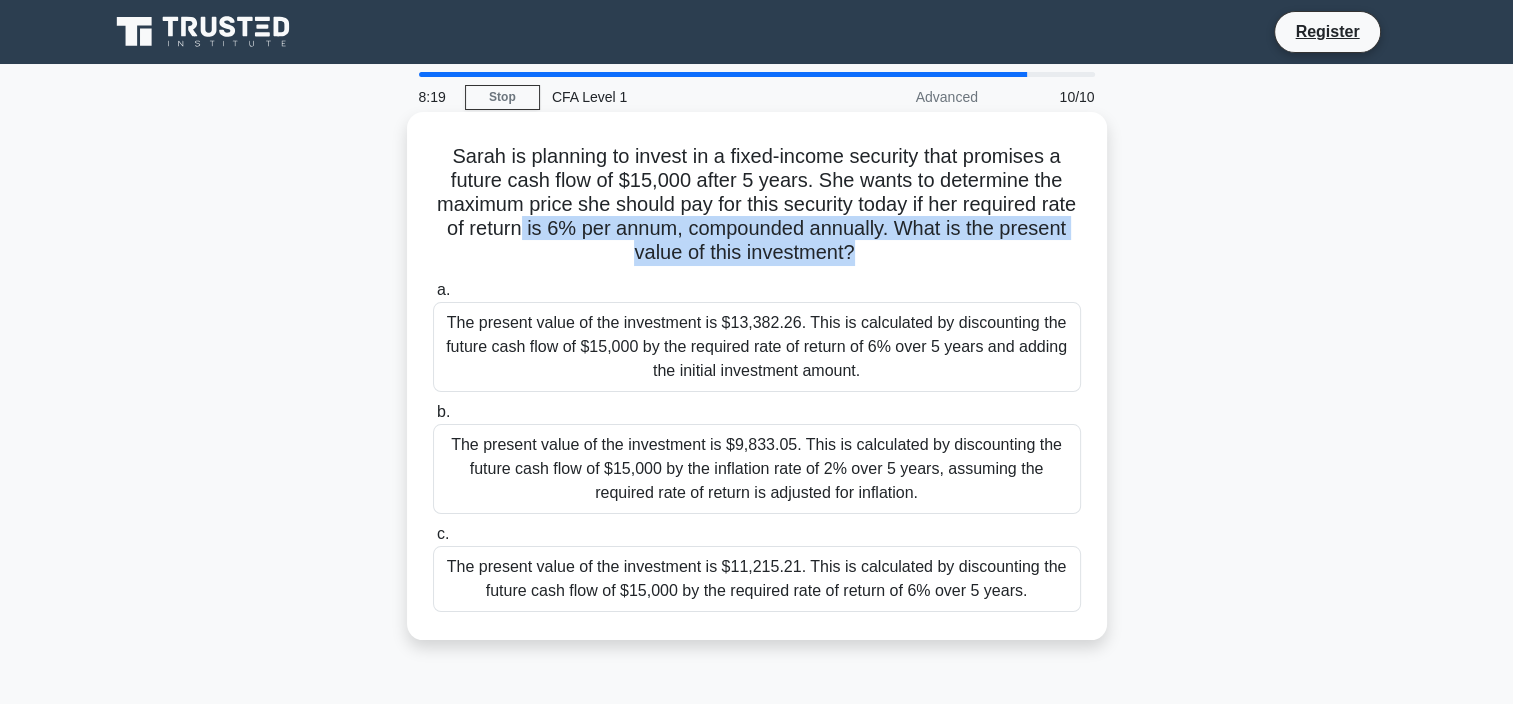 drag, startPoint x: 571, startPoint y: 230, endPoint x: 917, endPoint y: 253, distance: 346.7636 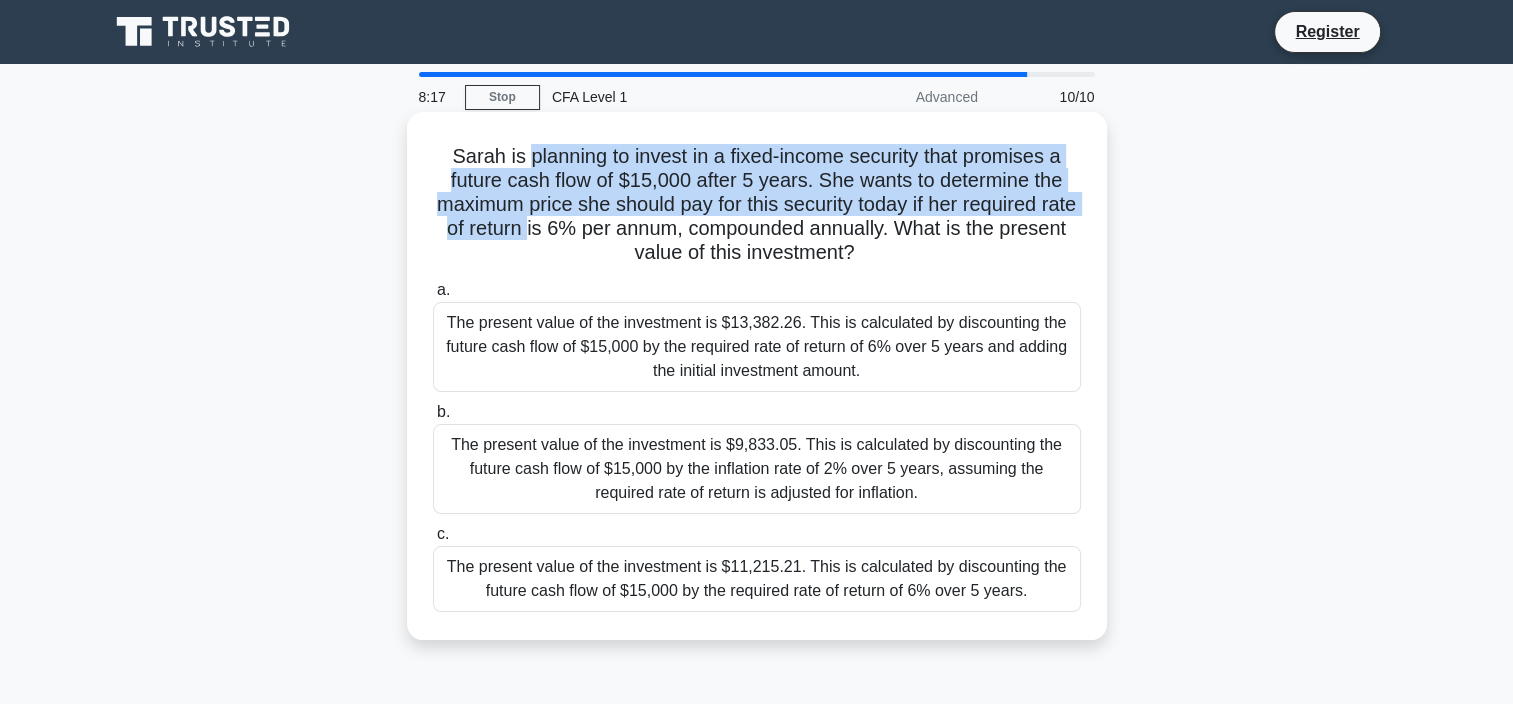 drag, startPoint x: 917, startPoint y: 253, endPoint x: 523, endPoint y: 167, distance: 403.27658 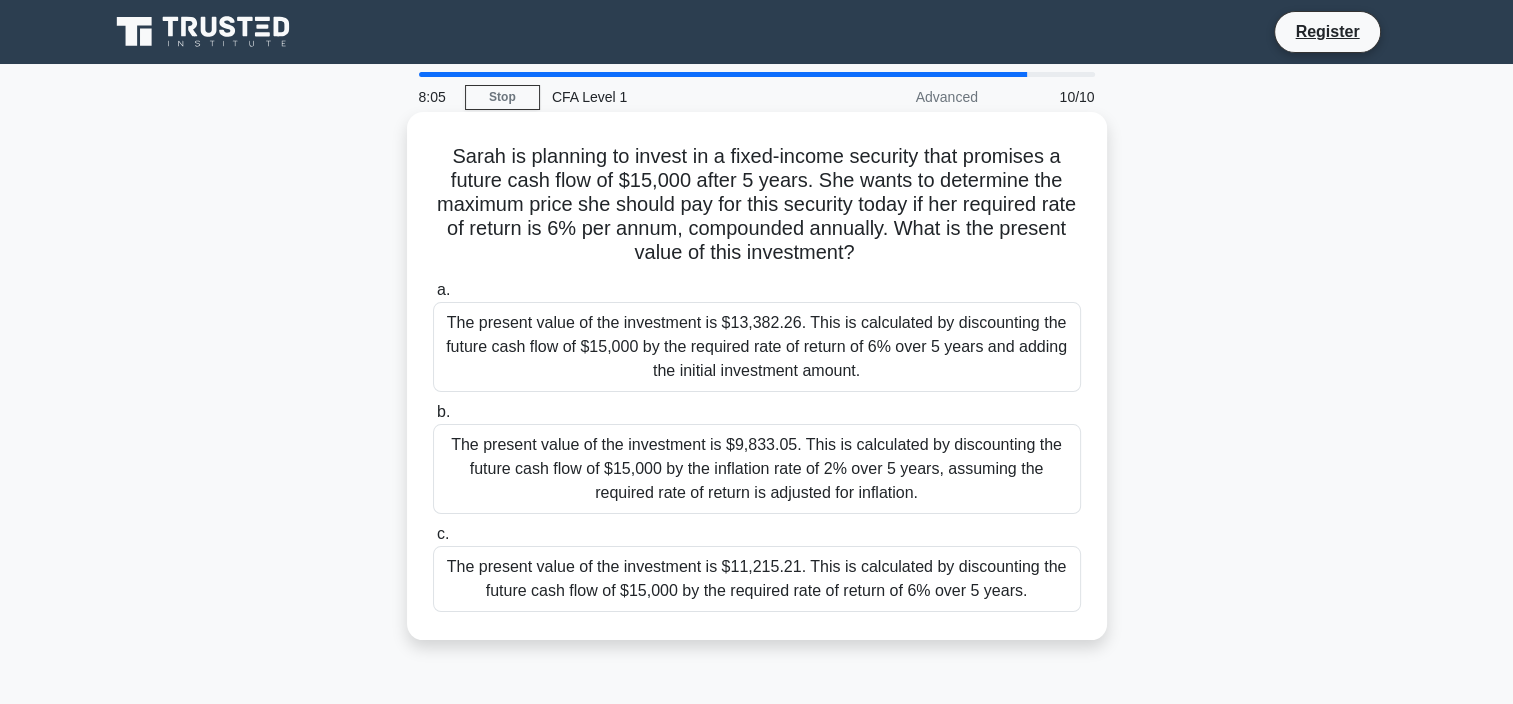 click on "The present value of the investment is $11,215.21. This is calculated by discounting the future cash flow of $15,000 by the required rate of return of 6% over 5 years." at bounding box center [757, 579] 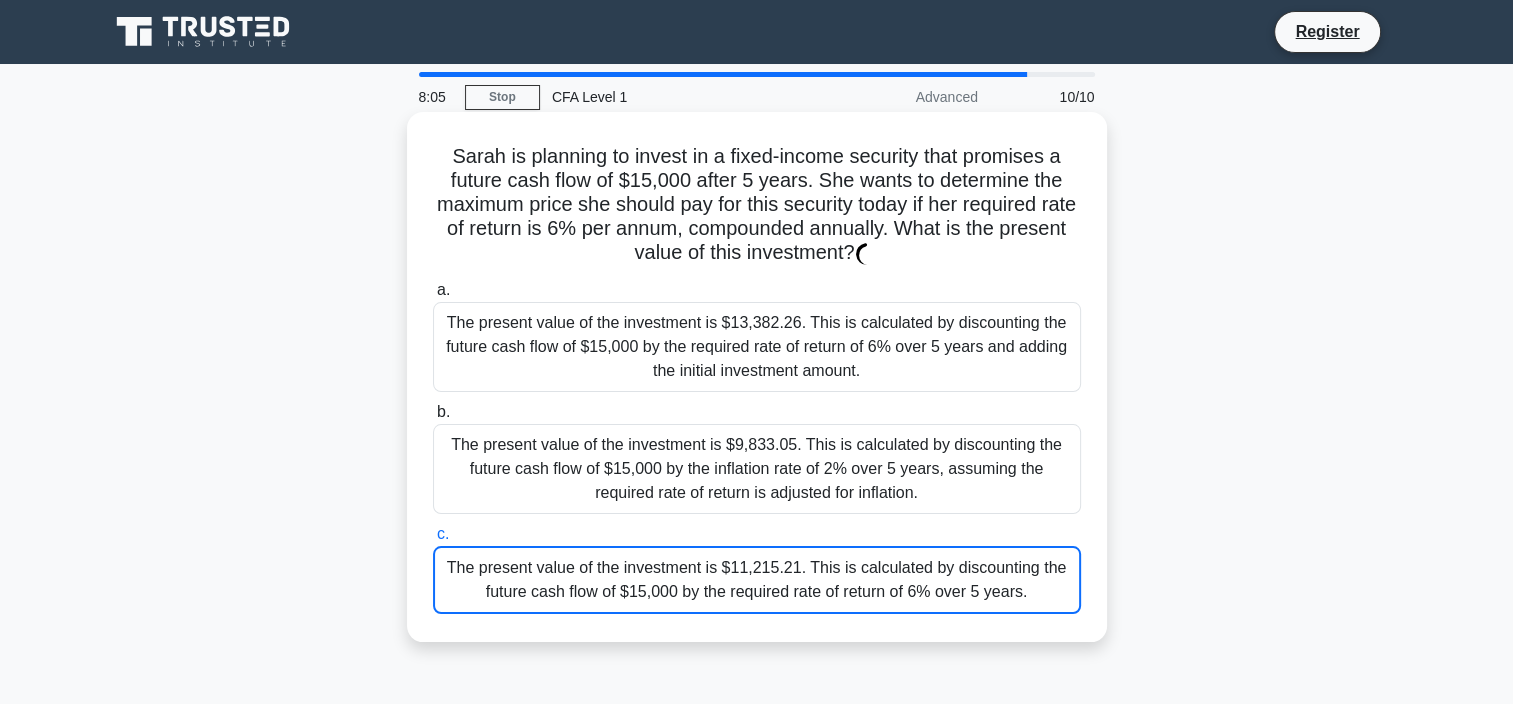 click on "The present value of the investment is $11,215.21. This is calculated by discounting the future cash flow of $15,000 by the required rate of return of 6% over 5 years." at bounding box center (757, 580) 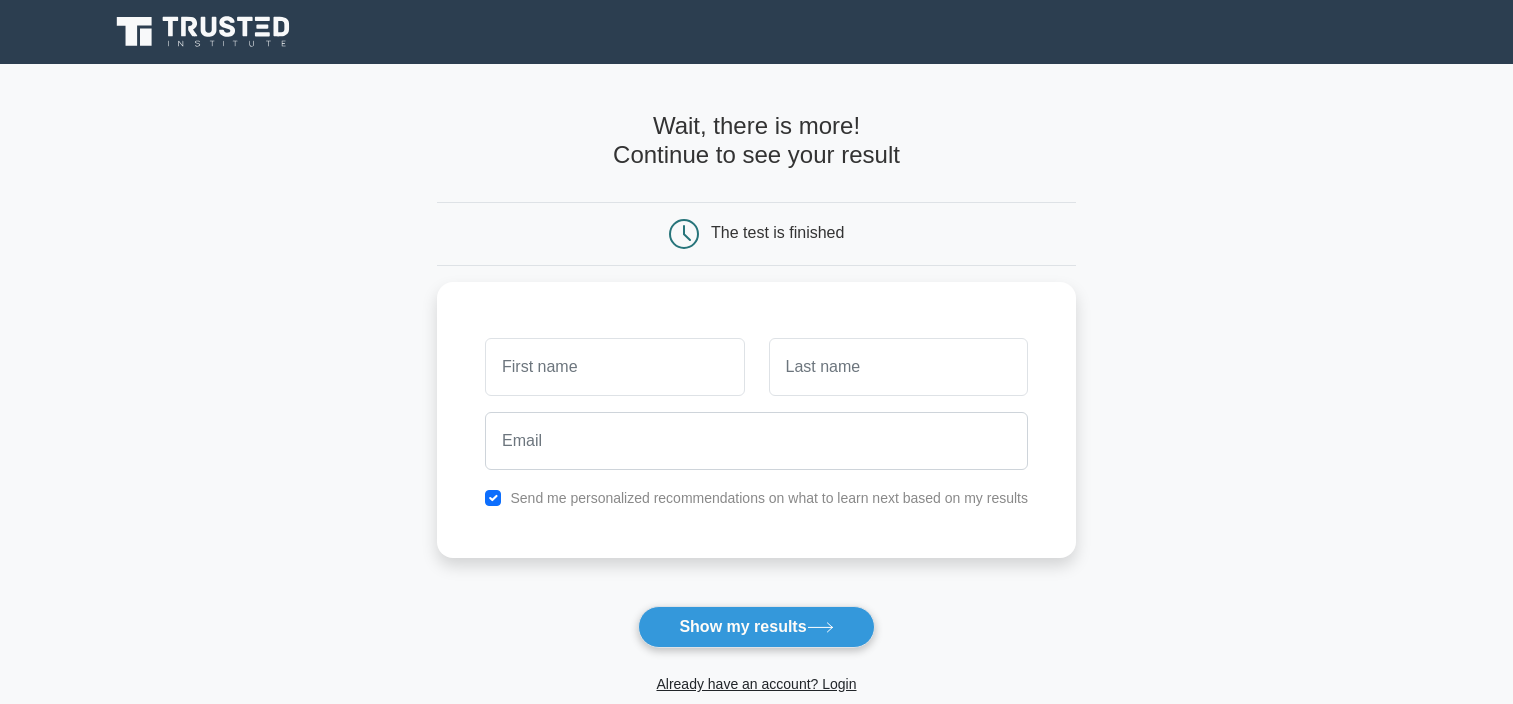 scroll, scrollTop: 0, scrollLeft: 0, axis: both 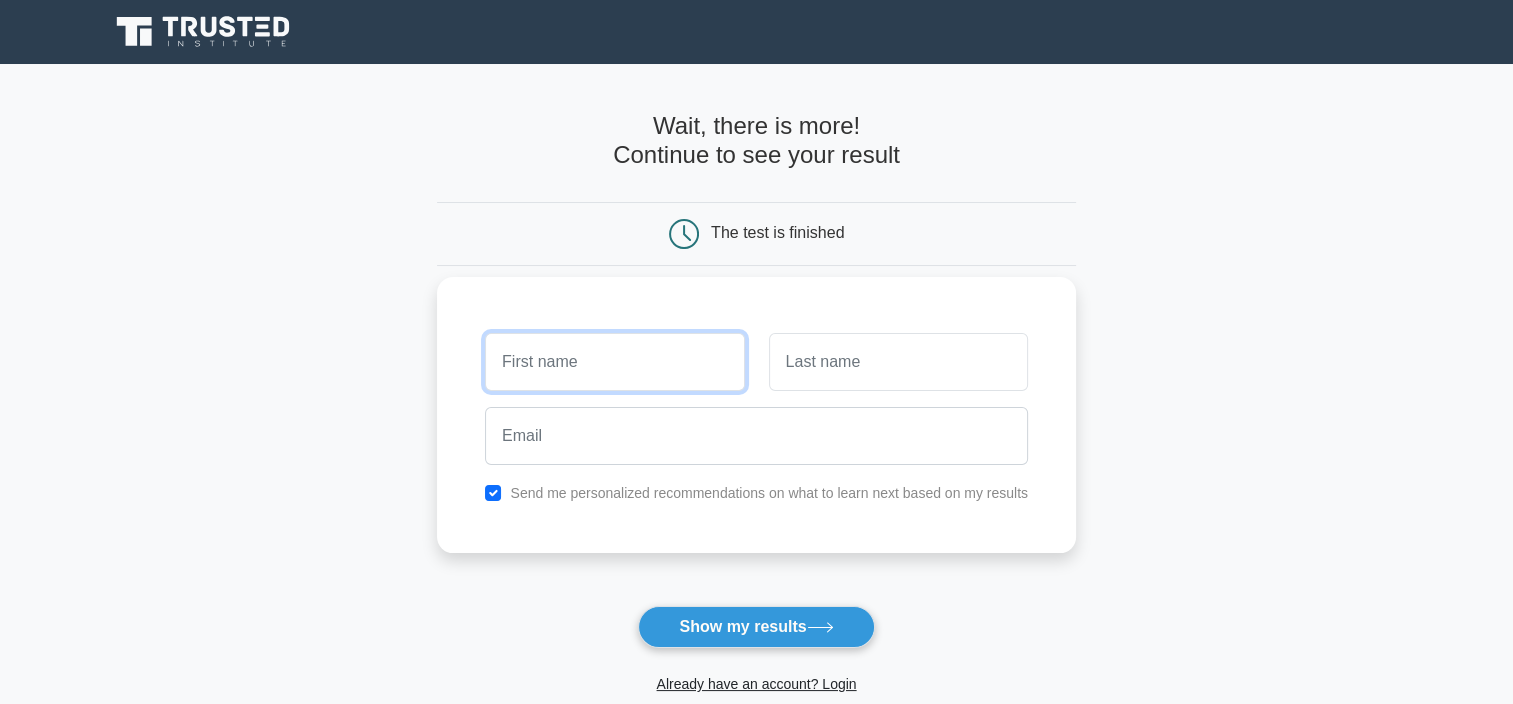 click at bounding box center (614, 362) 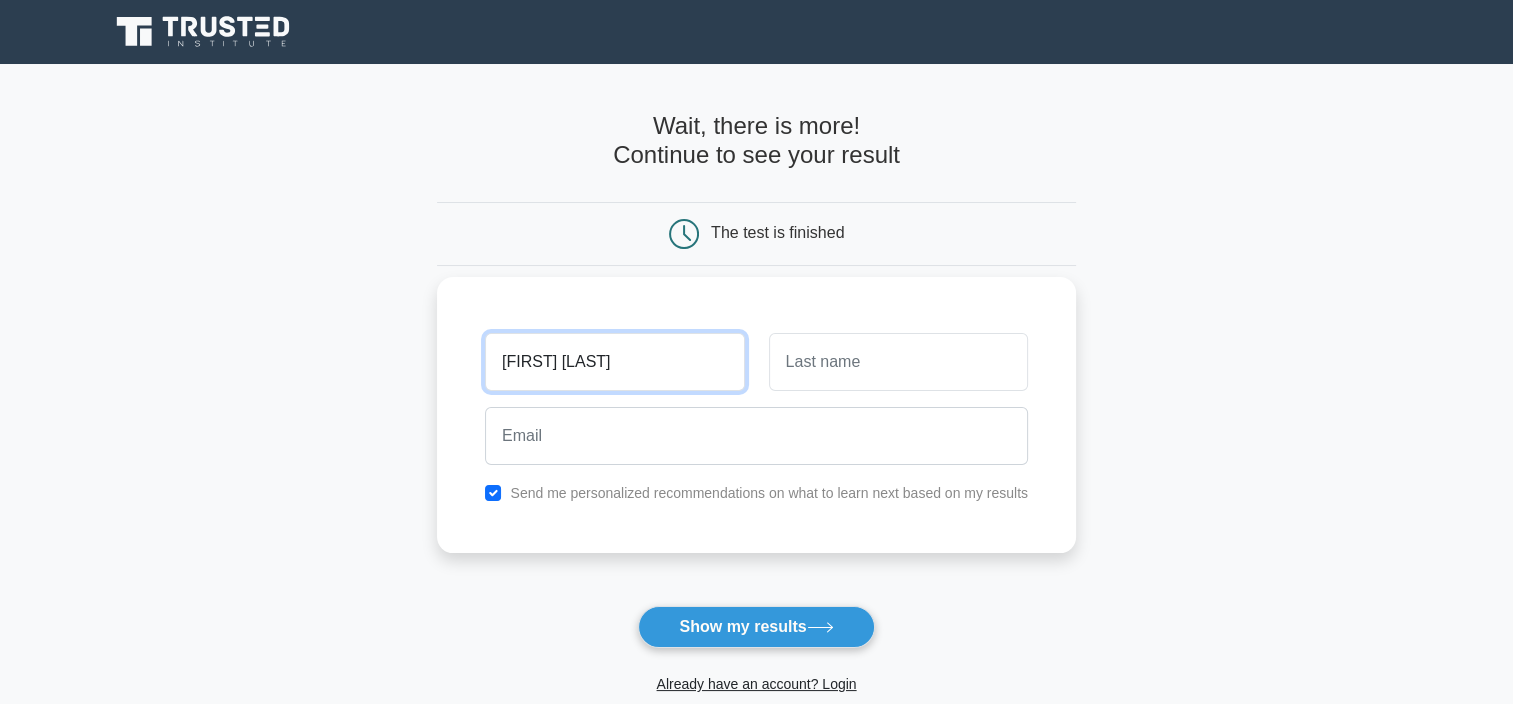 click on "Sean Ellison" at bounding box center (614, 362) 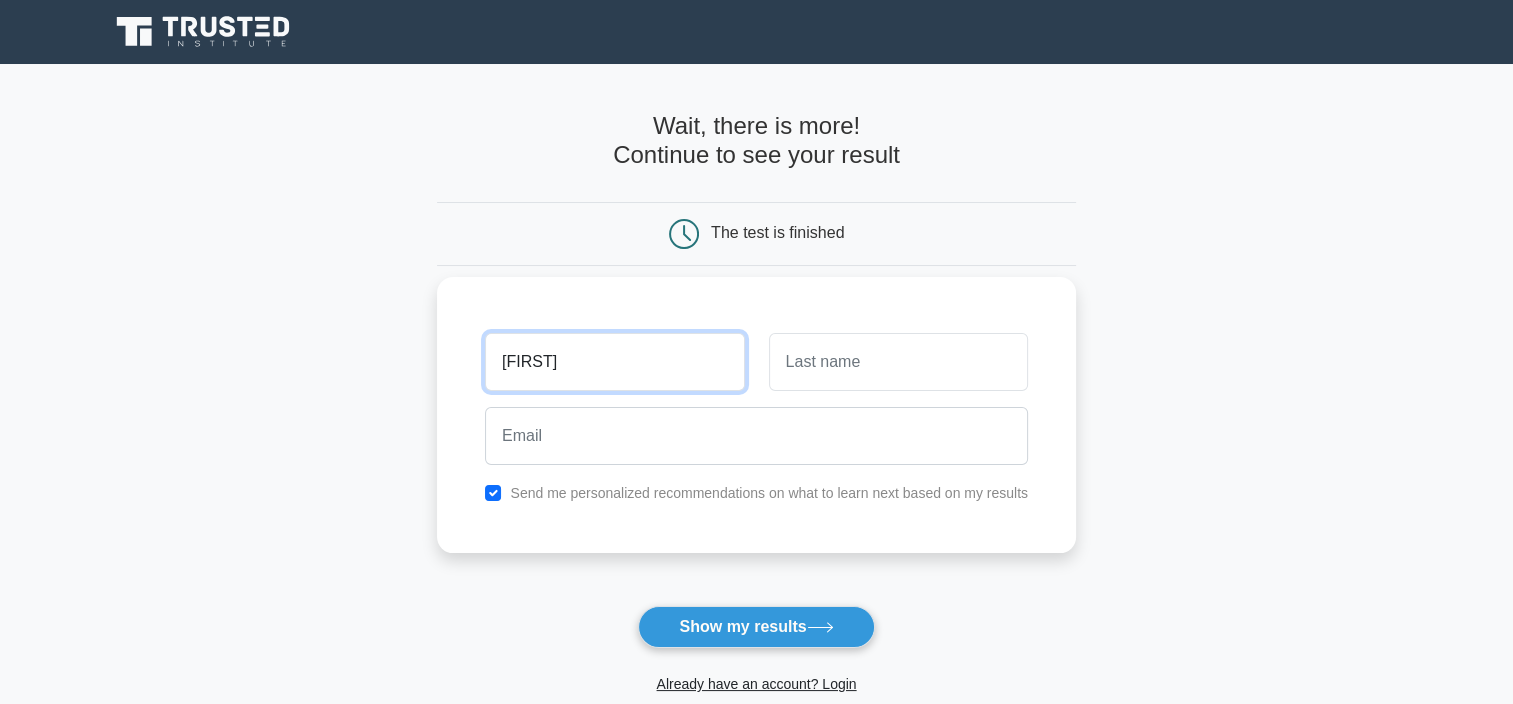 type on "[FIRST]" 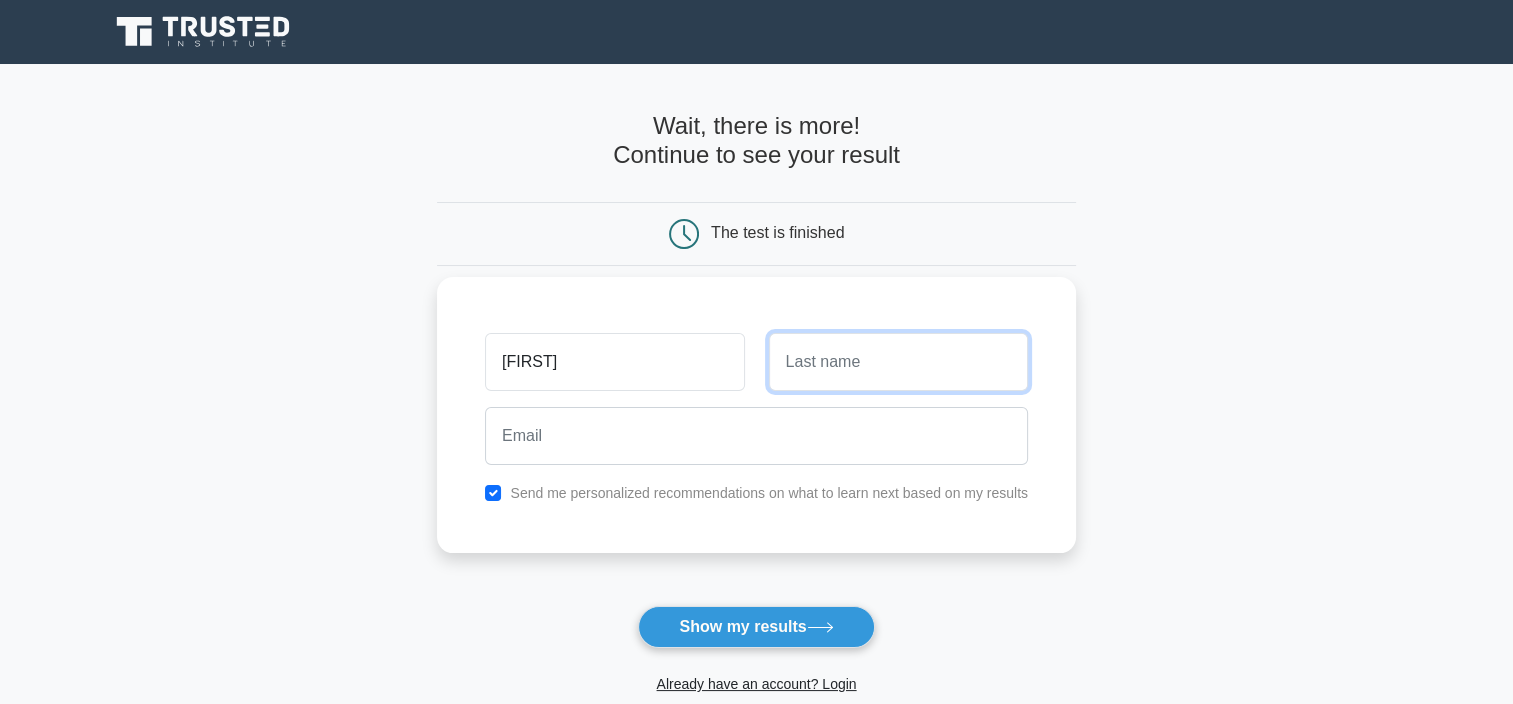 click at bounding box center (898, 362) 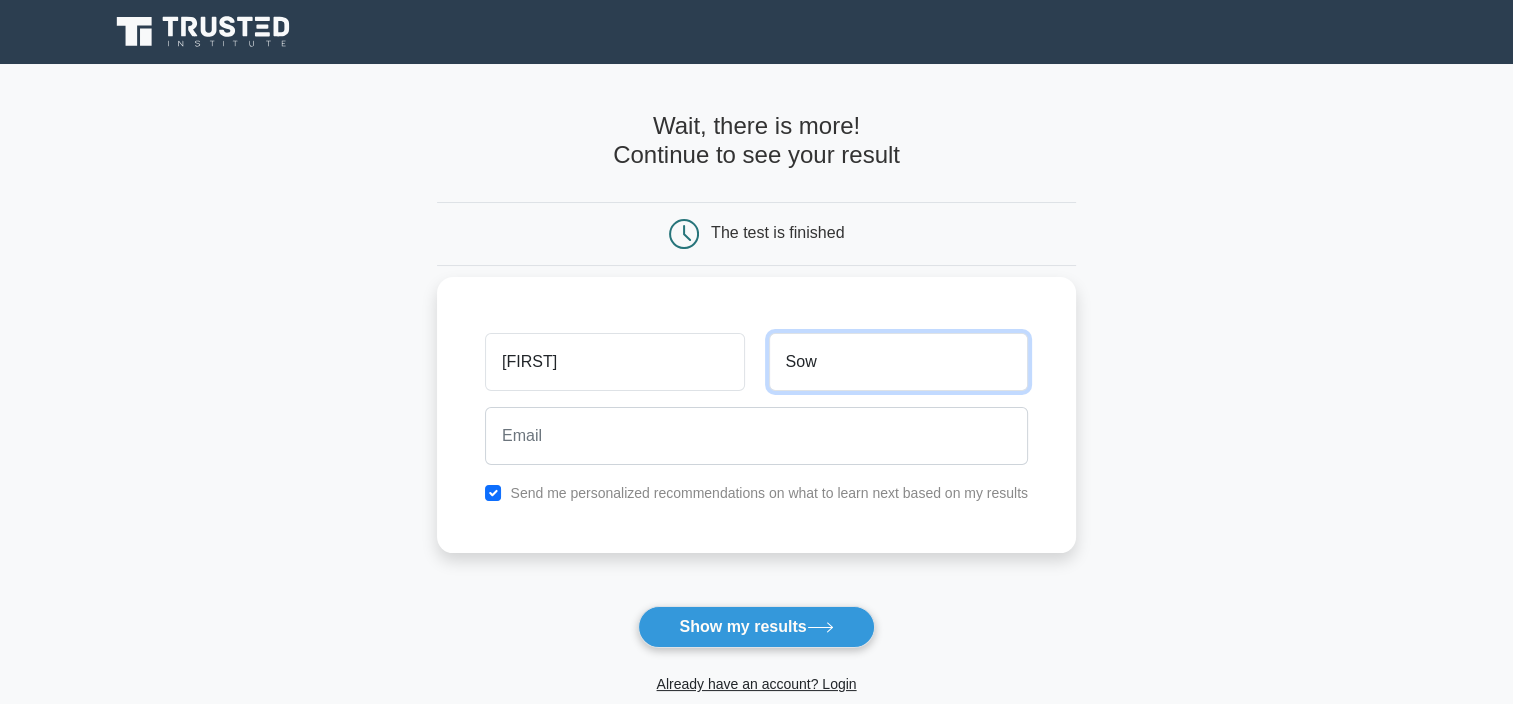 type on "Sow" 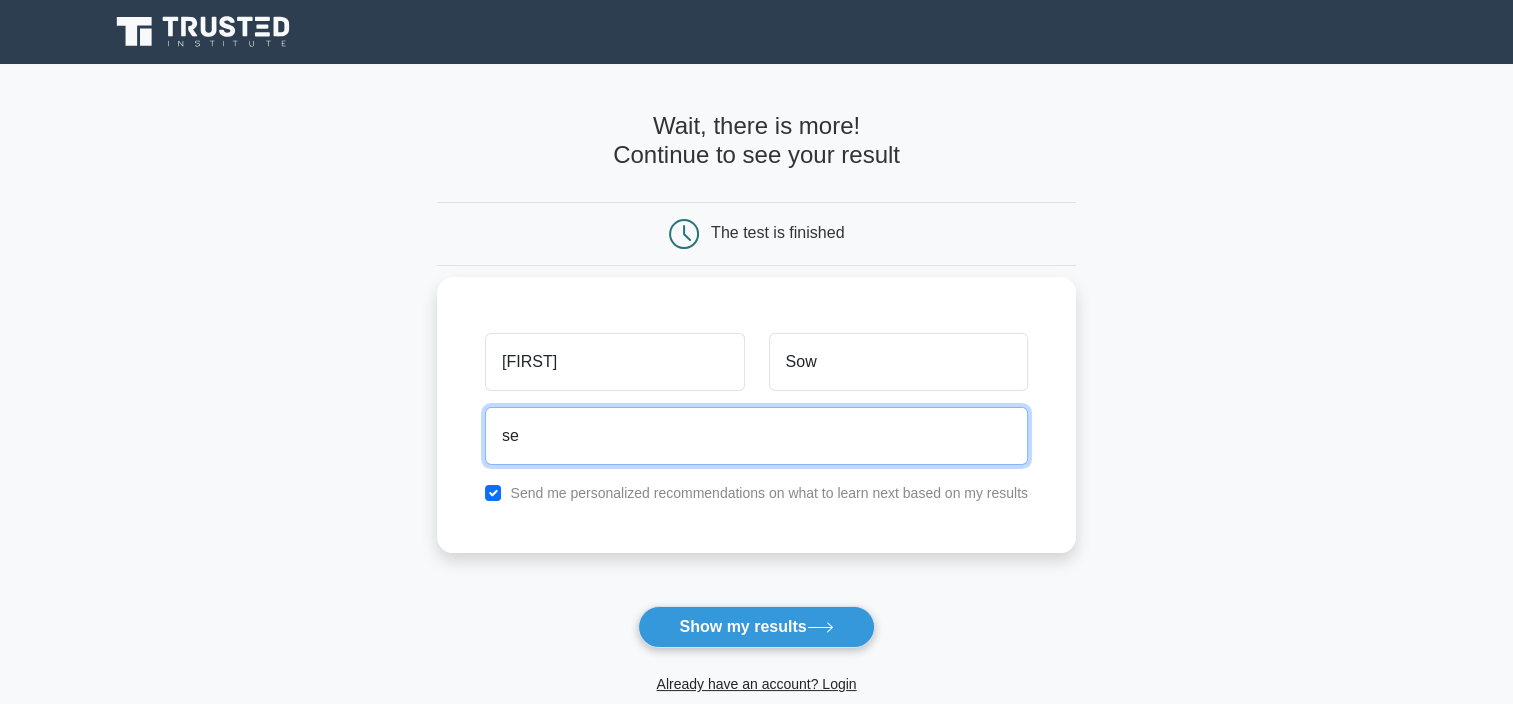 type on "sean.sow@atram.com.ph" 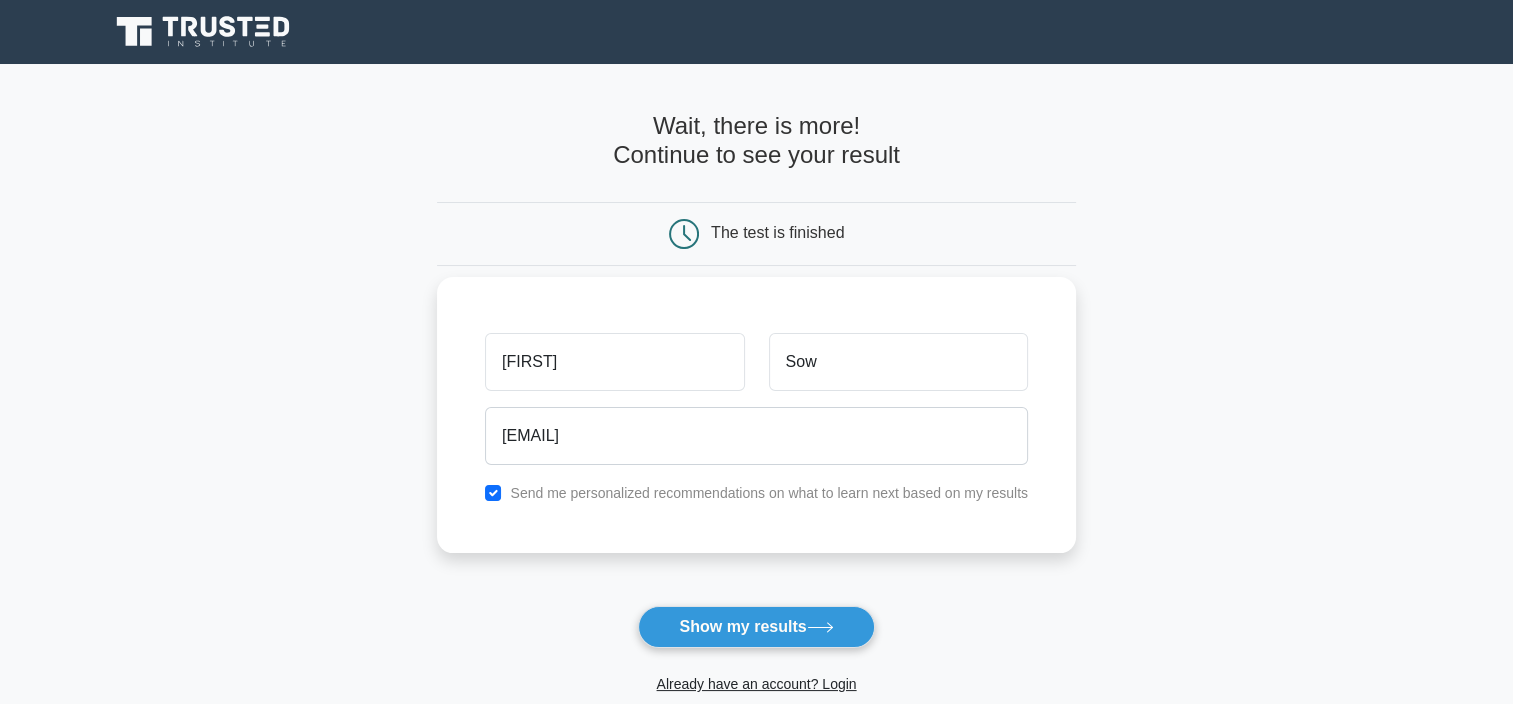 click on "Send me personalized recommendations on what to learn next based on my results" at bounding box center [769, 493] 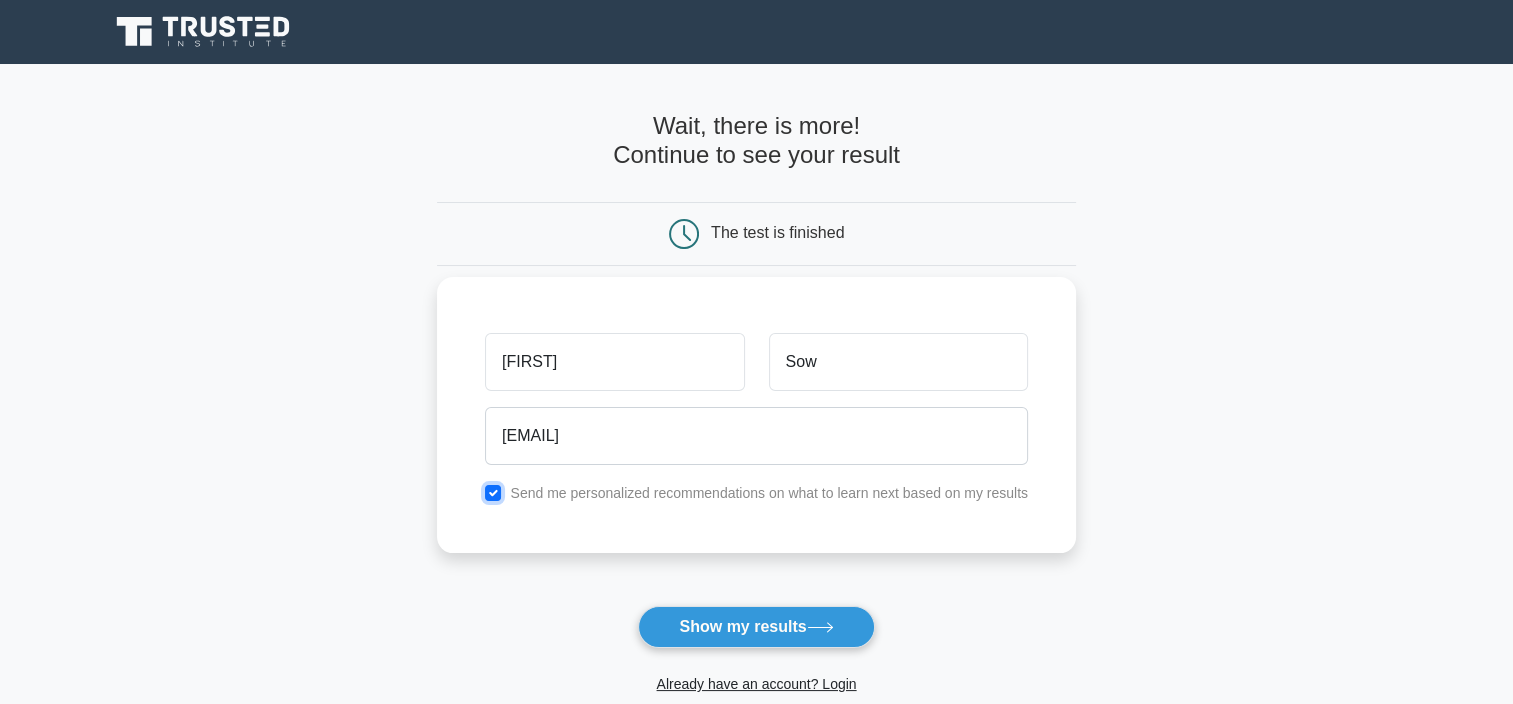 click at bounding box center [493, 493] 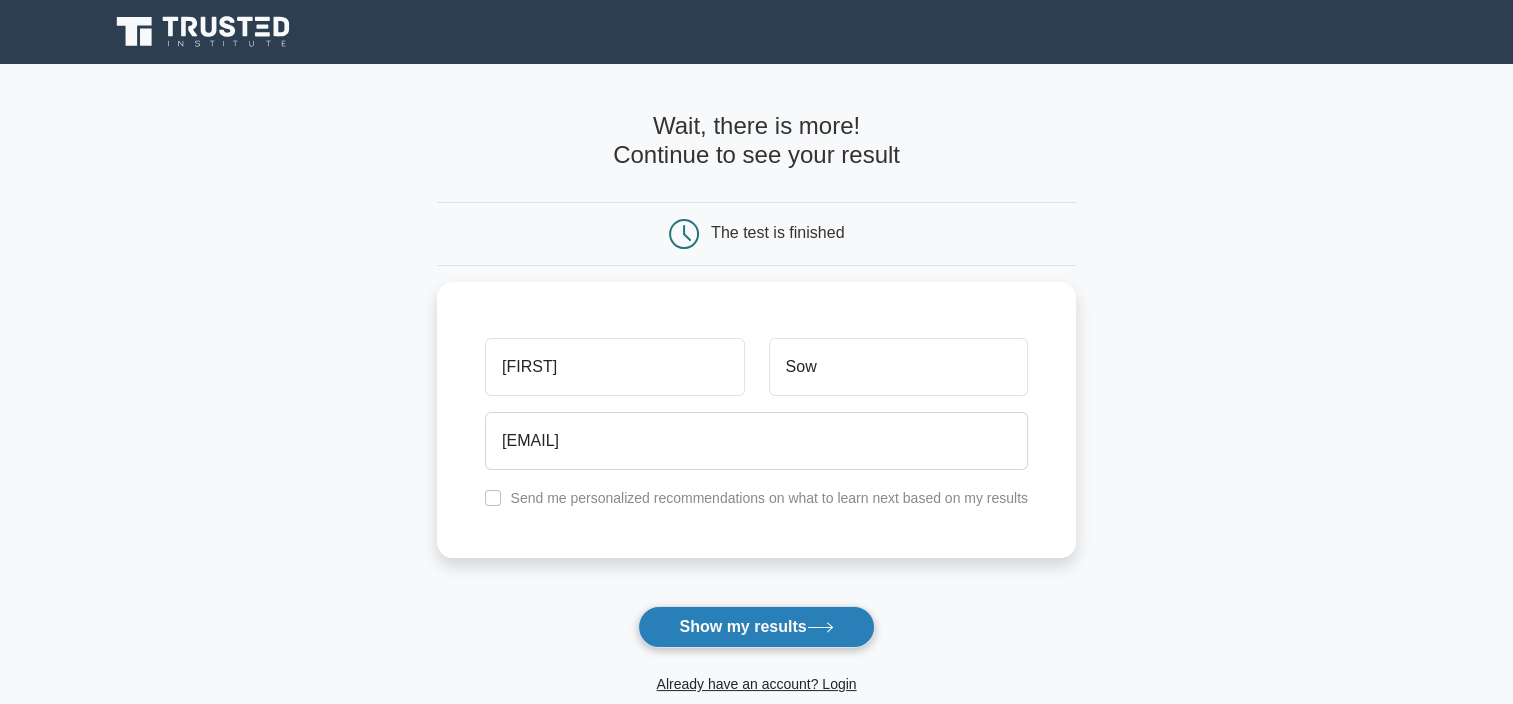 drag, startPoint x: 676, startPoint y: 603, endPoint x: 682, endPoint y: 612, distance: 10.816654 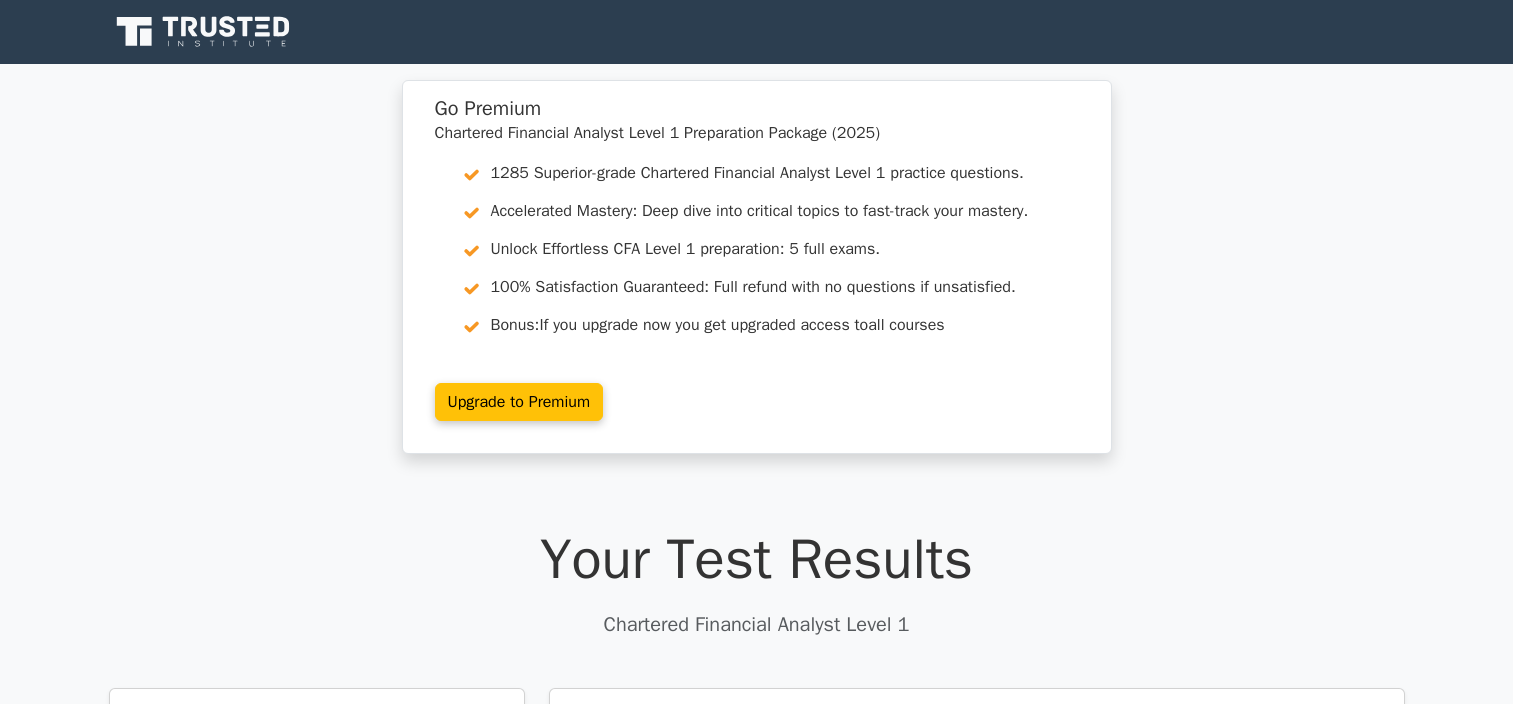 scroll, scrollTop: 0, scrollLeft: 0, axis: both 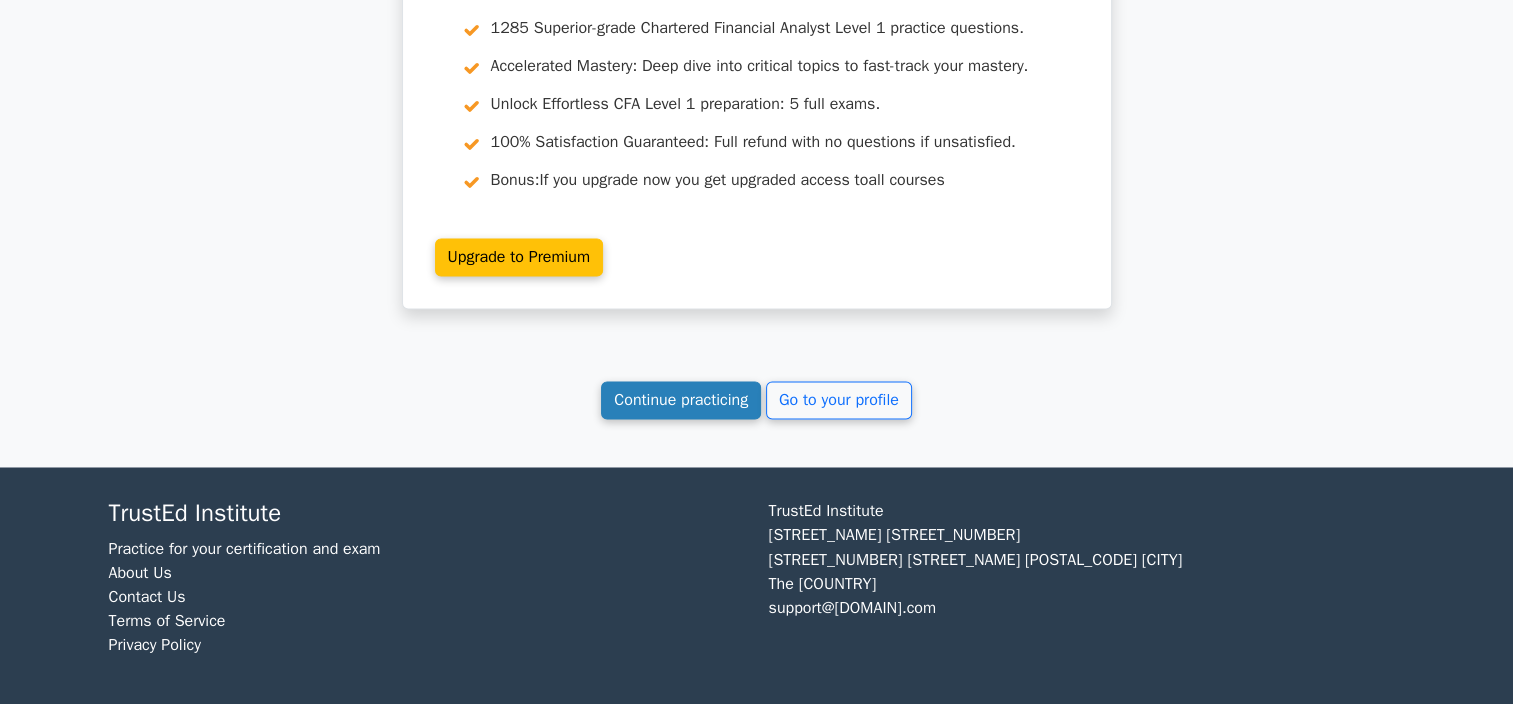 click on "Continue practicing" at bounding box center [681, 400] 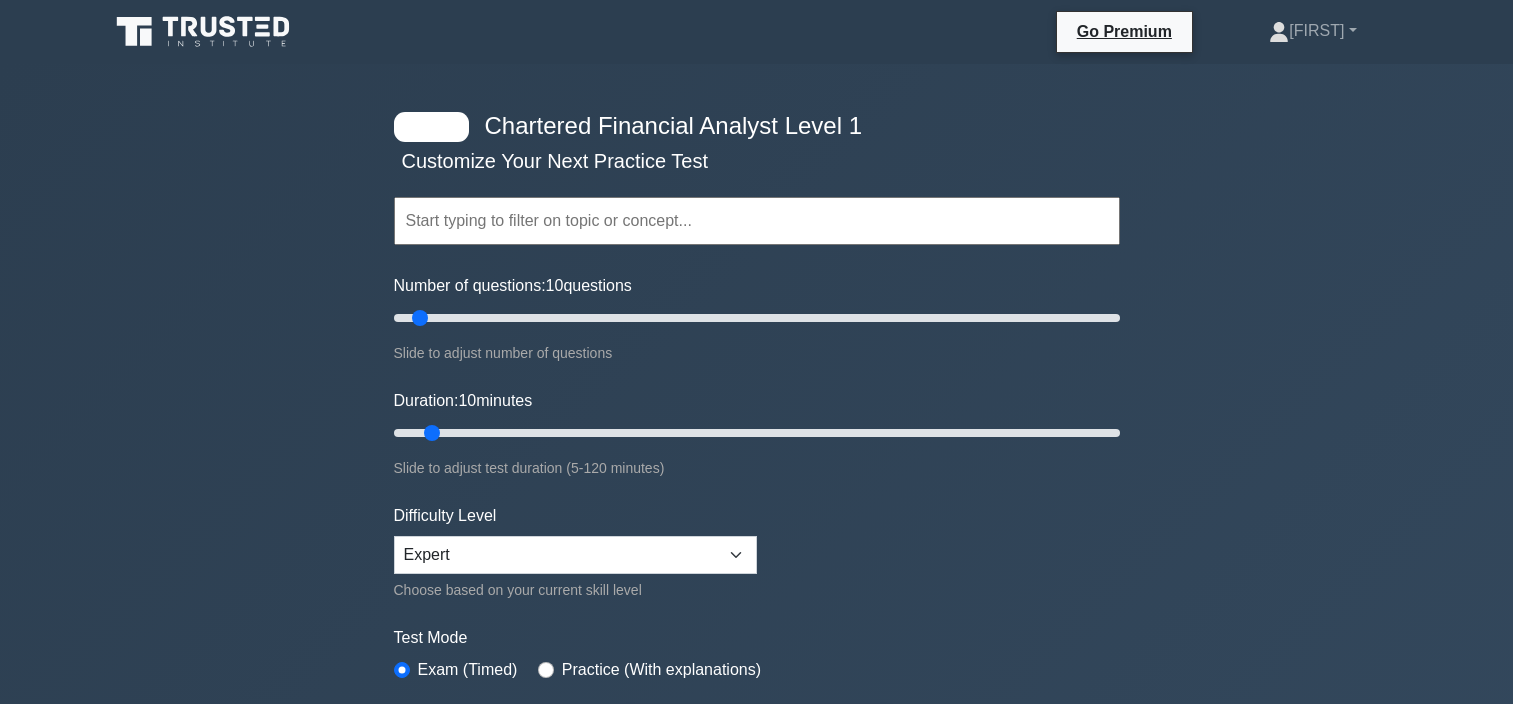 scroll, scrollTop: 0, scrollLeft: 0, axis: both 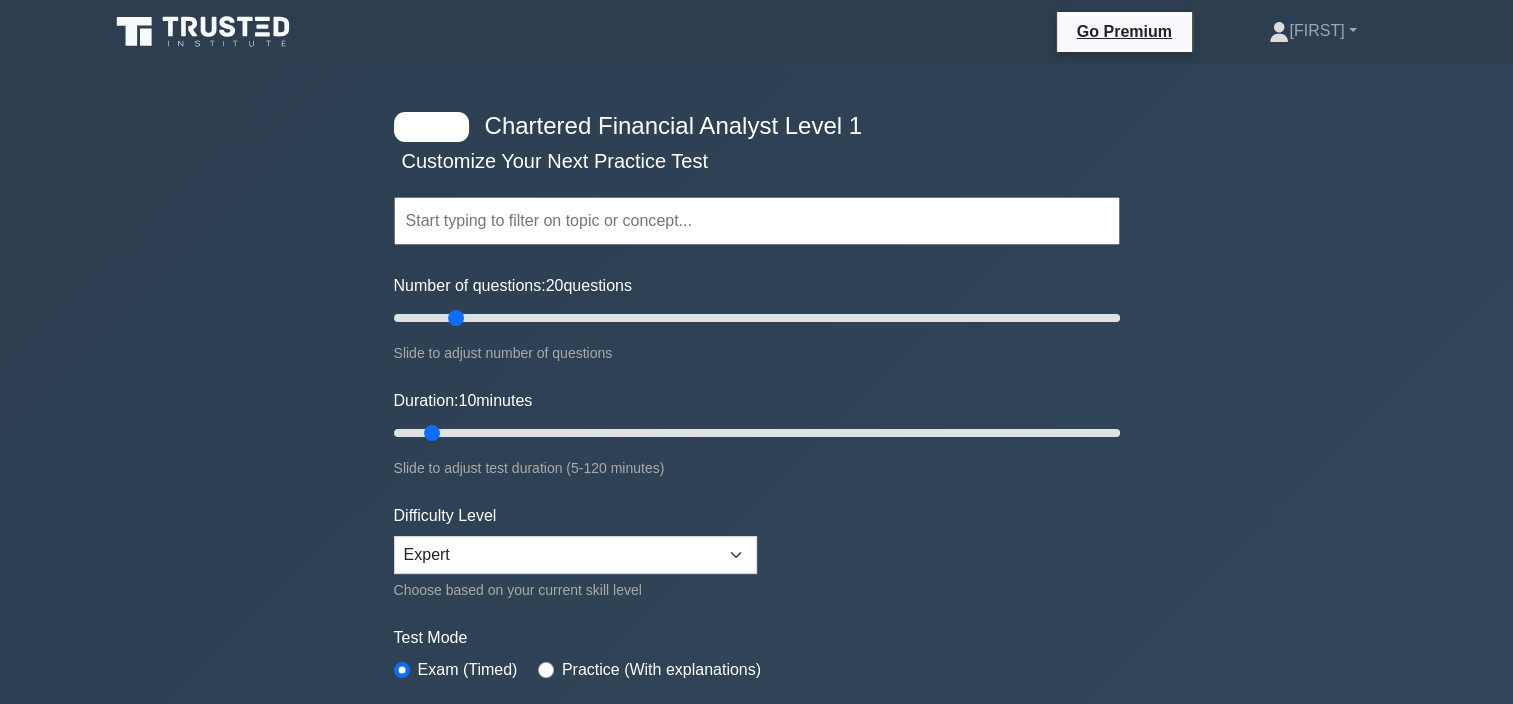 drag, startPoint x: 483, startPoint y: 320, endPoint x: 459, endPoint y: 313, distance: 25 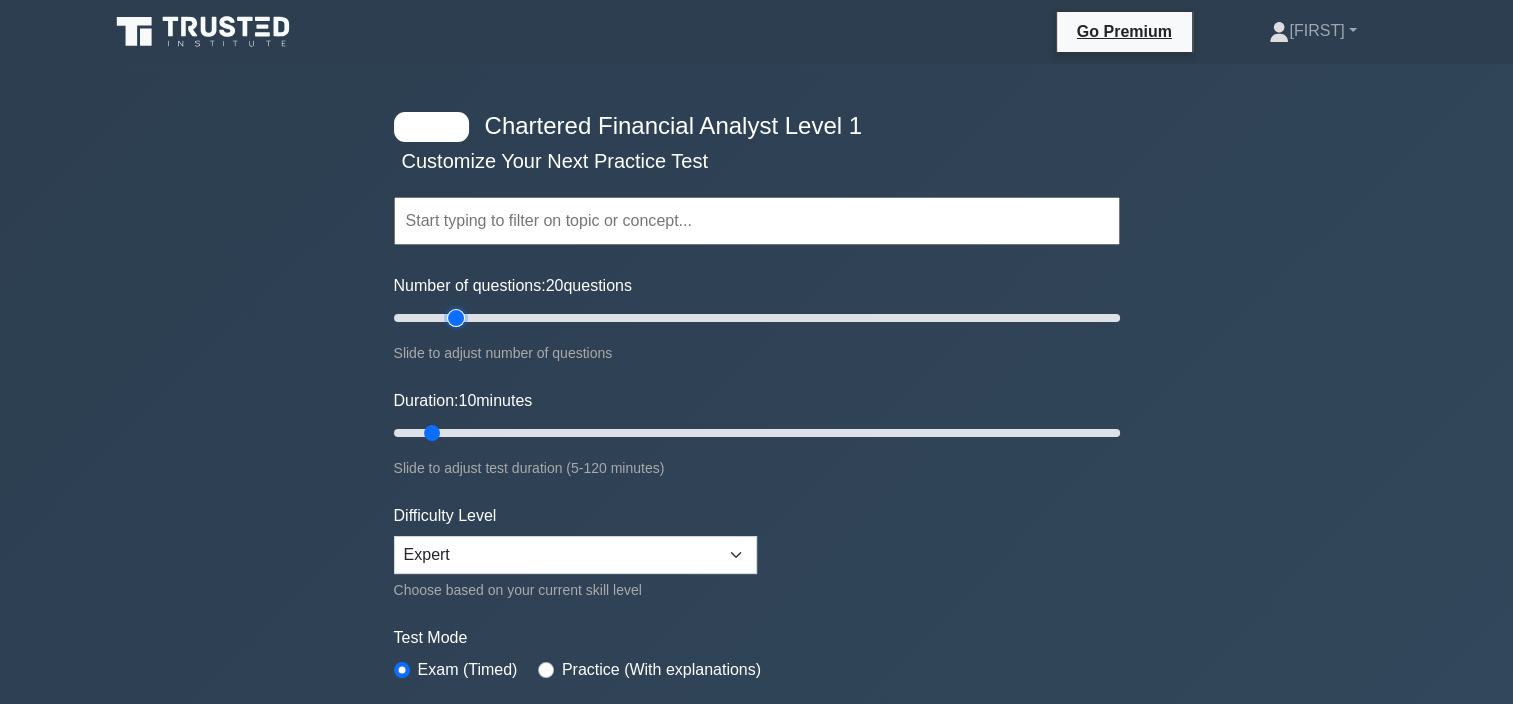 type on "20" 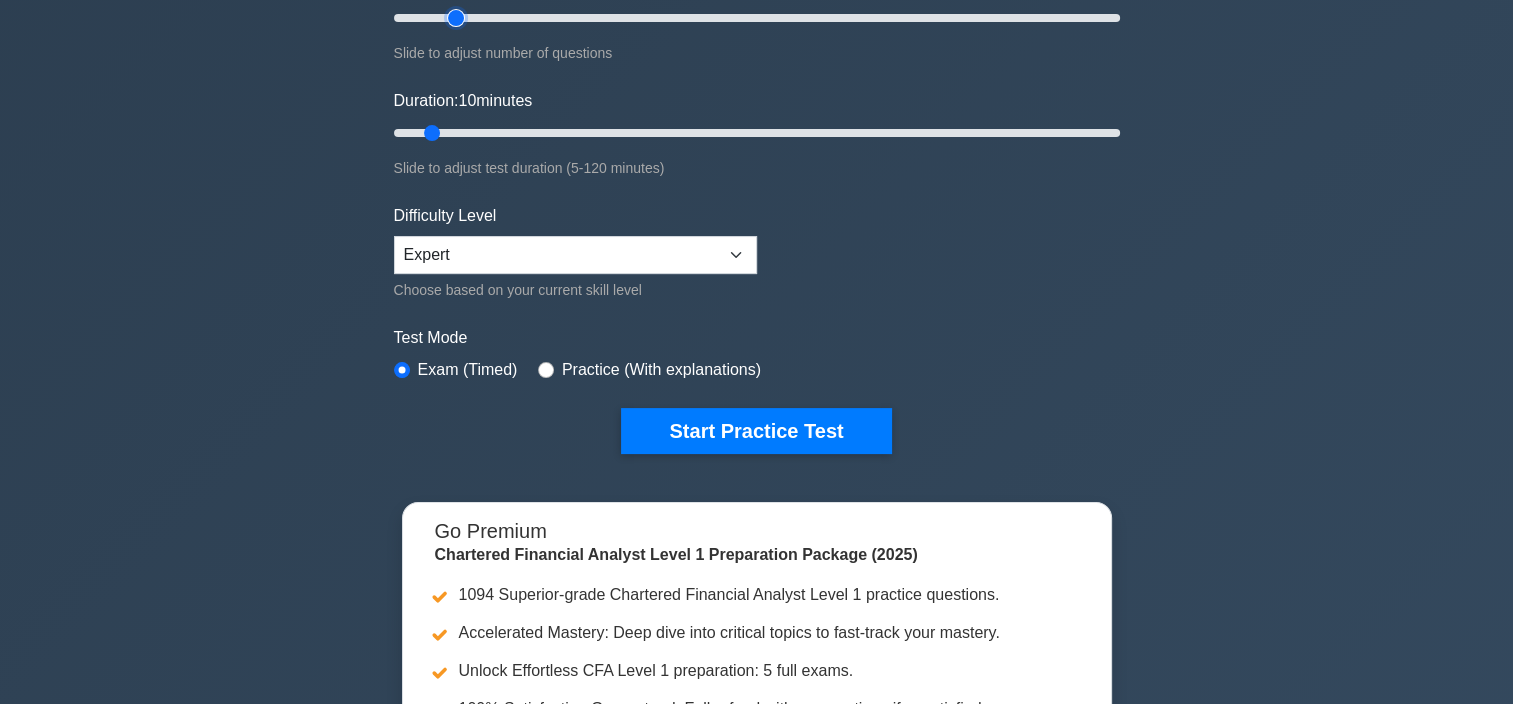 scroll, scrollTop: 200, scrollLeft: 0, axis: vertical 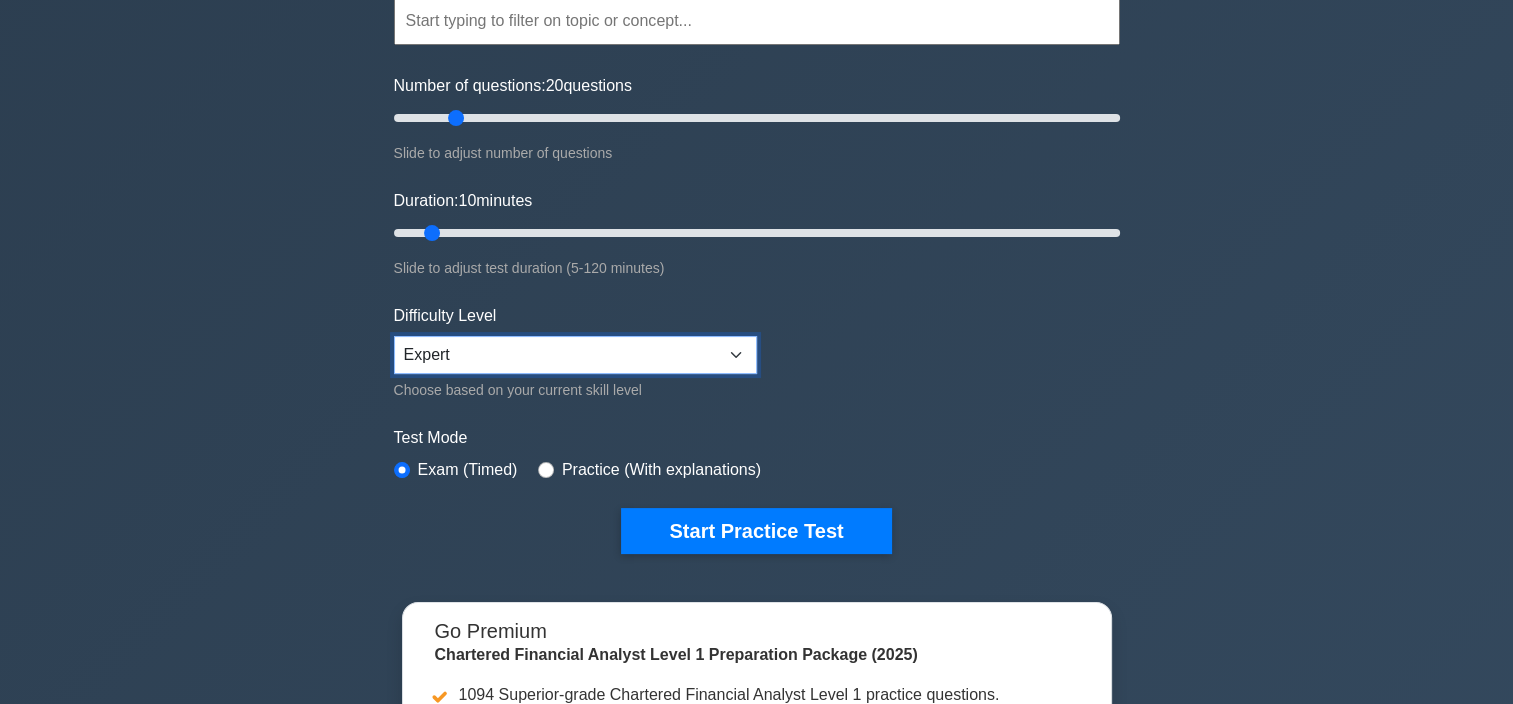 click on "Beginner
Intermediate
Expert" at bounding box center [575, 355] 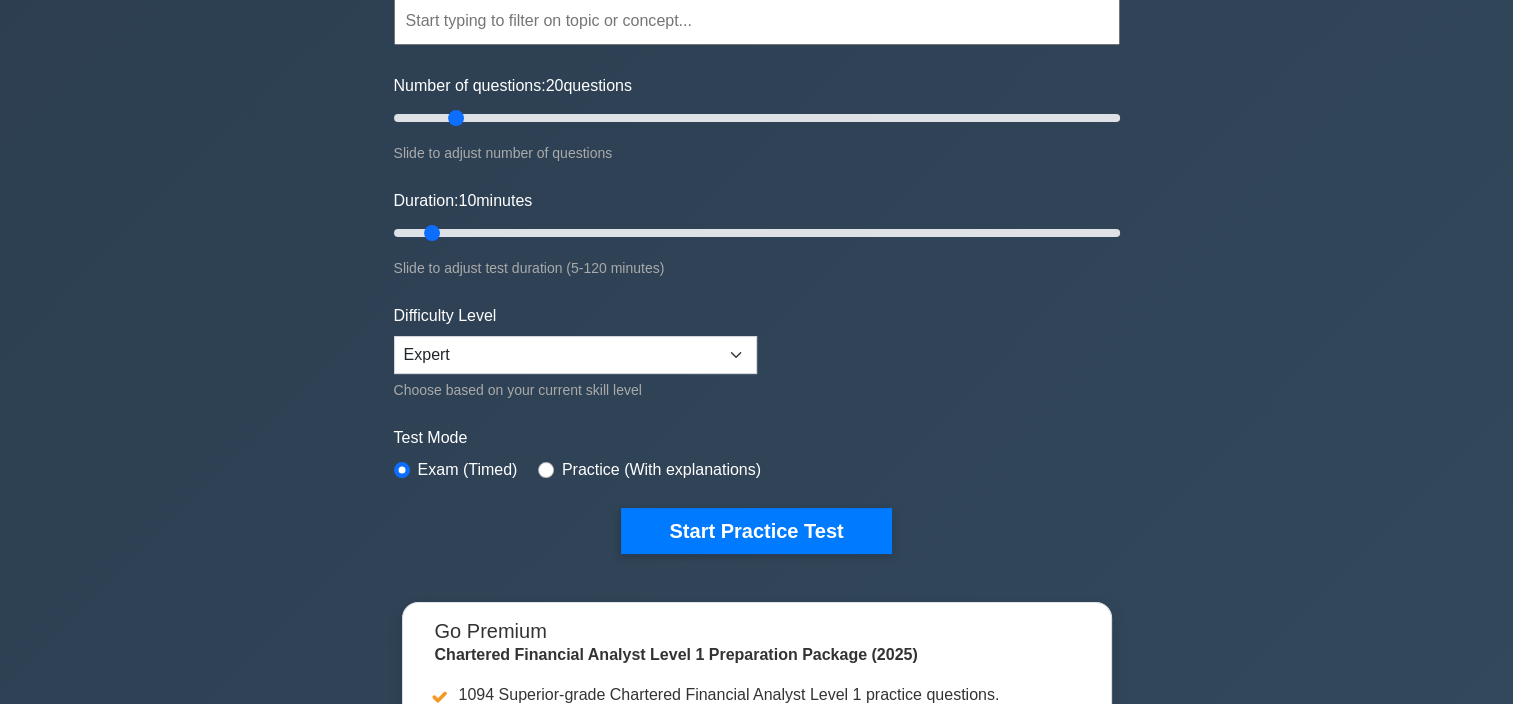 click on "Chartered Financial Analyst Level 1
Customize Your Next Practice Test
Topics
Quantitative Methods
Economics
Financial Reporting and Analysis
Corporate Finance
Portfolio Management
Equity Investments
Fixed Income" at bounding box center [756, 434] 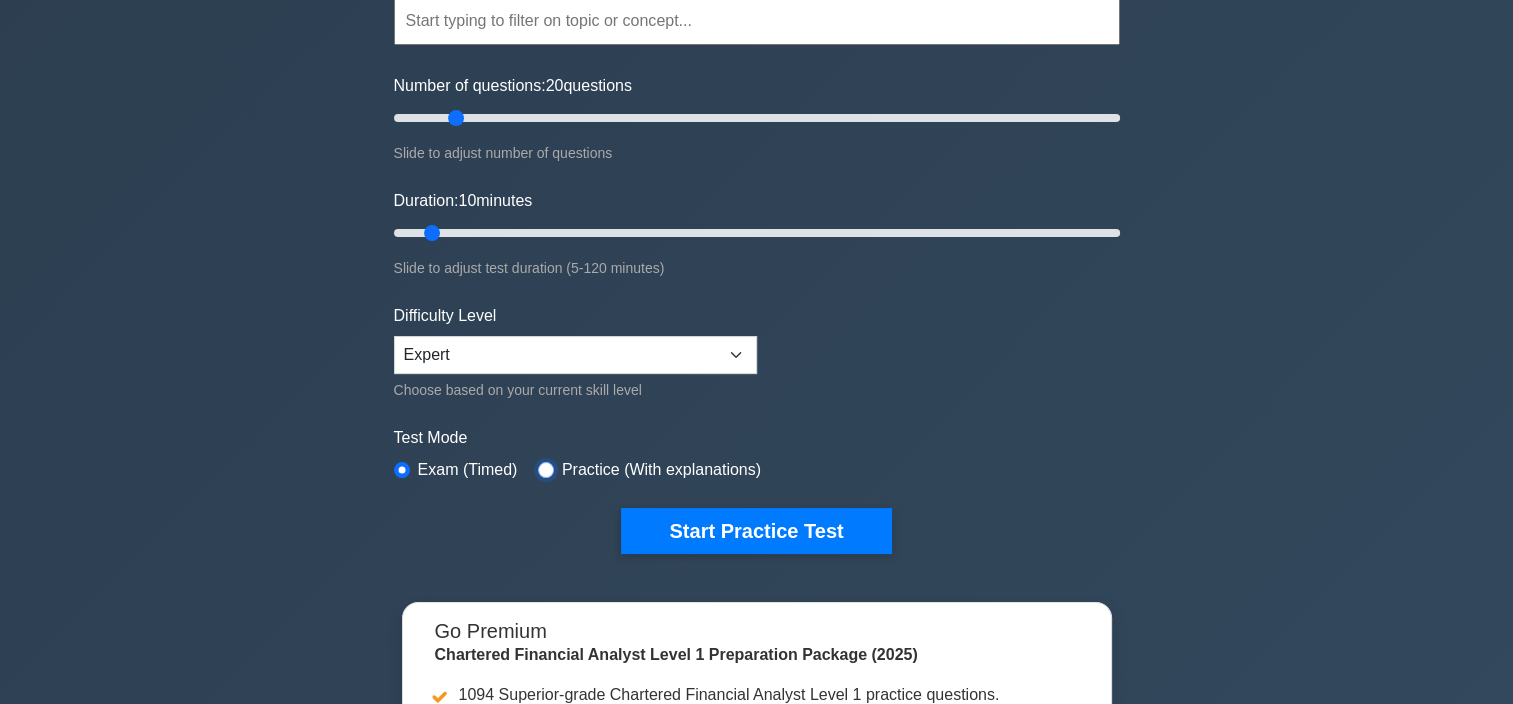 click at bounding box center (546, 470) 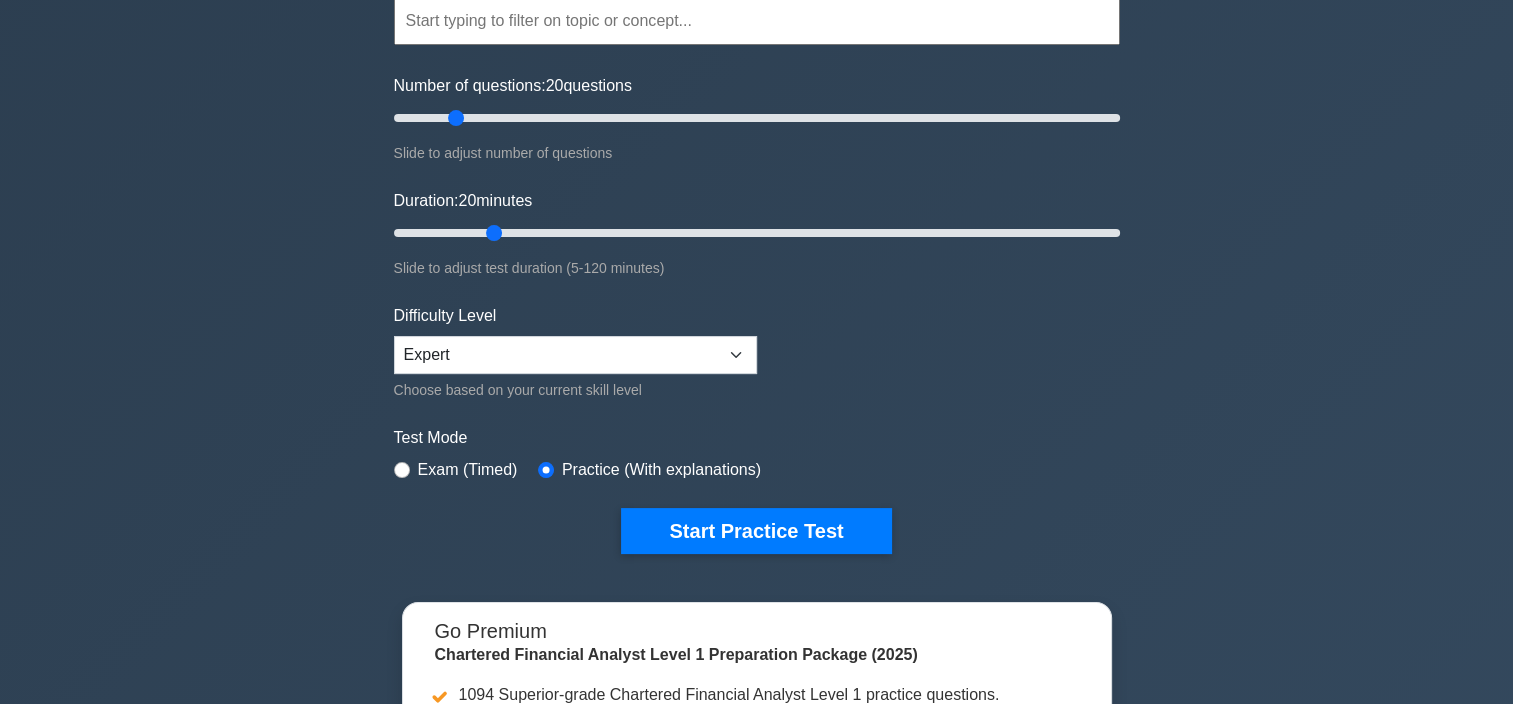 drag, startPoint x: 473, startPoint y: 240, endPoint x: 497, endPoint y: 237, distance: 24.186773 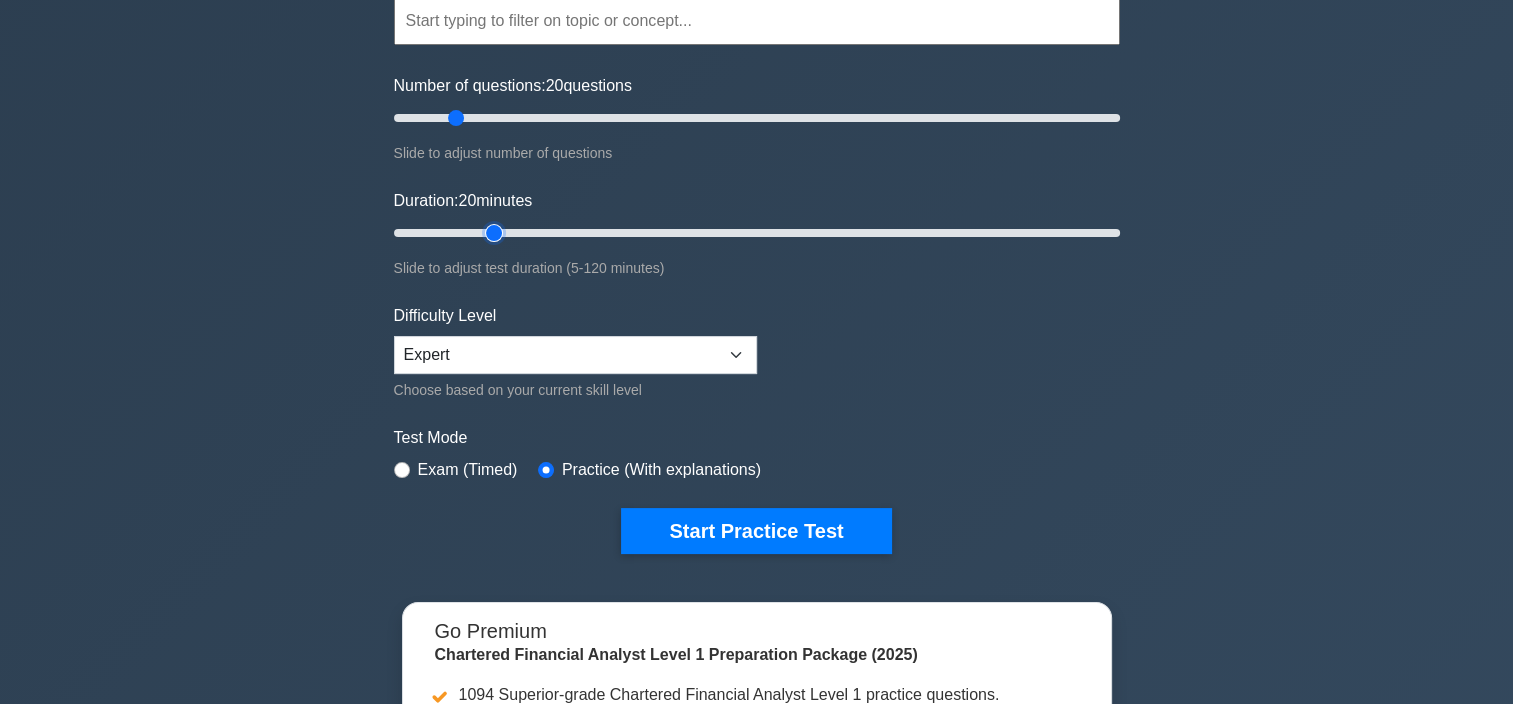 type on "20" 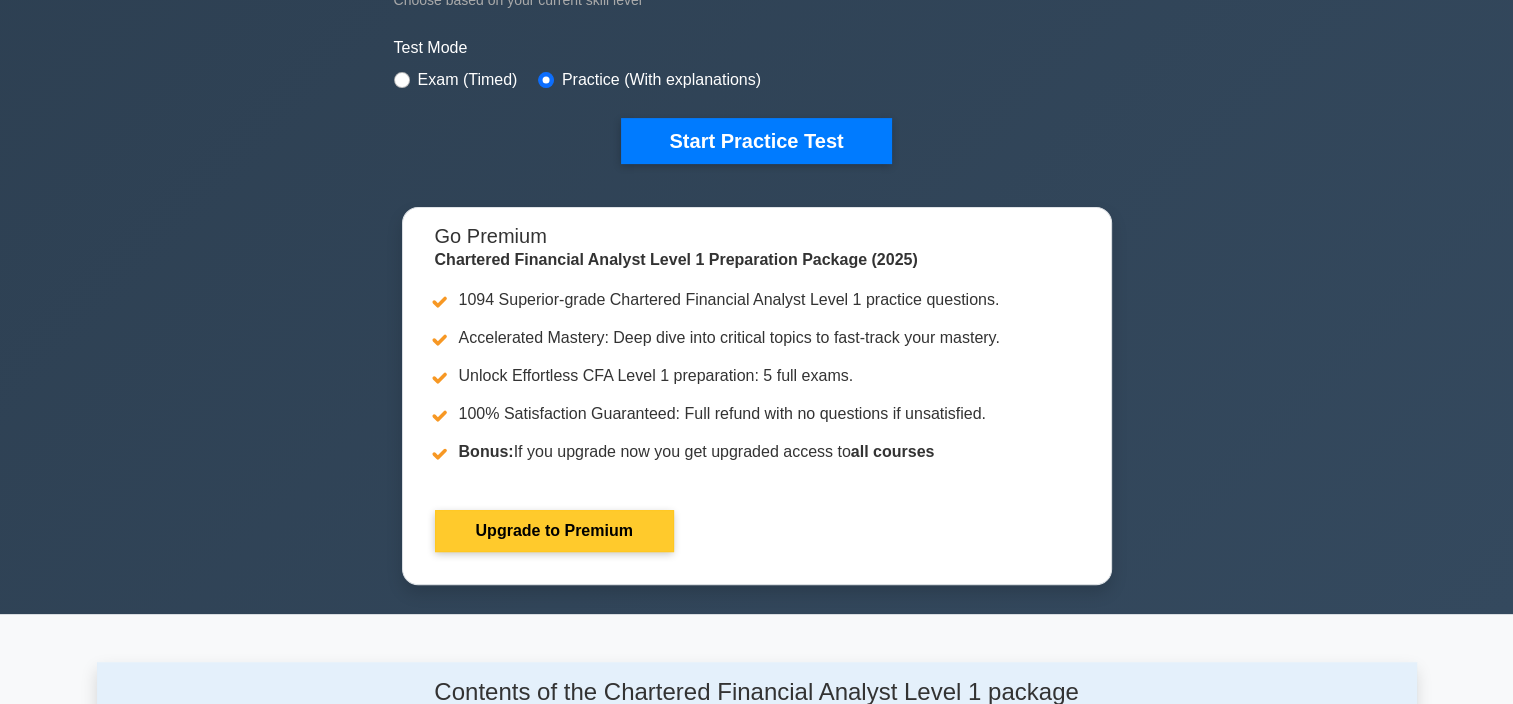 scroll, scrollTop: 600, scrollLeft: 0, axis: vertical 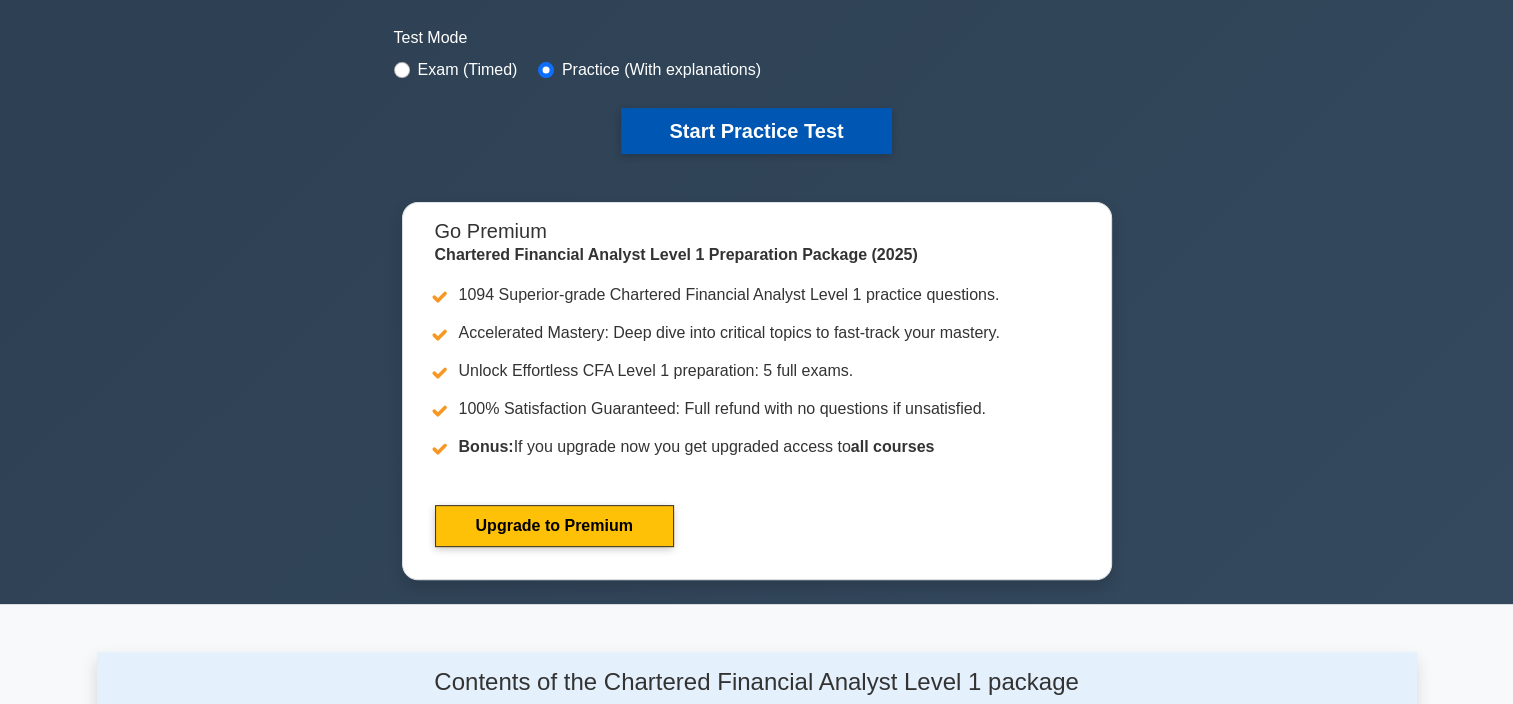 click on "Start Practice Test" at bounding box center (756, 131) 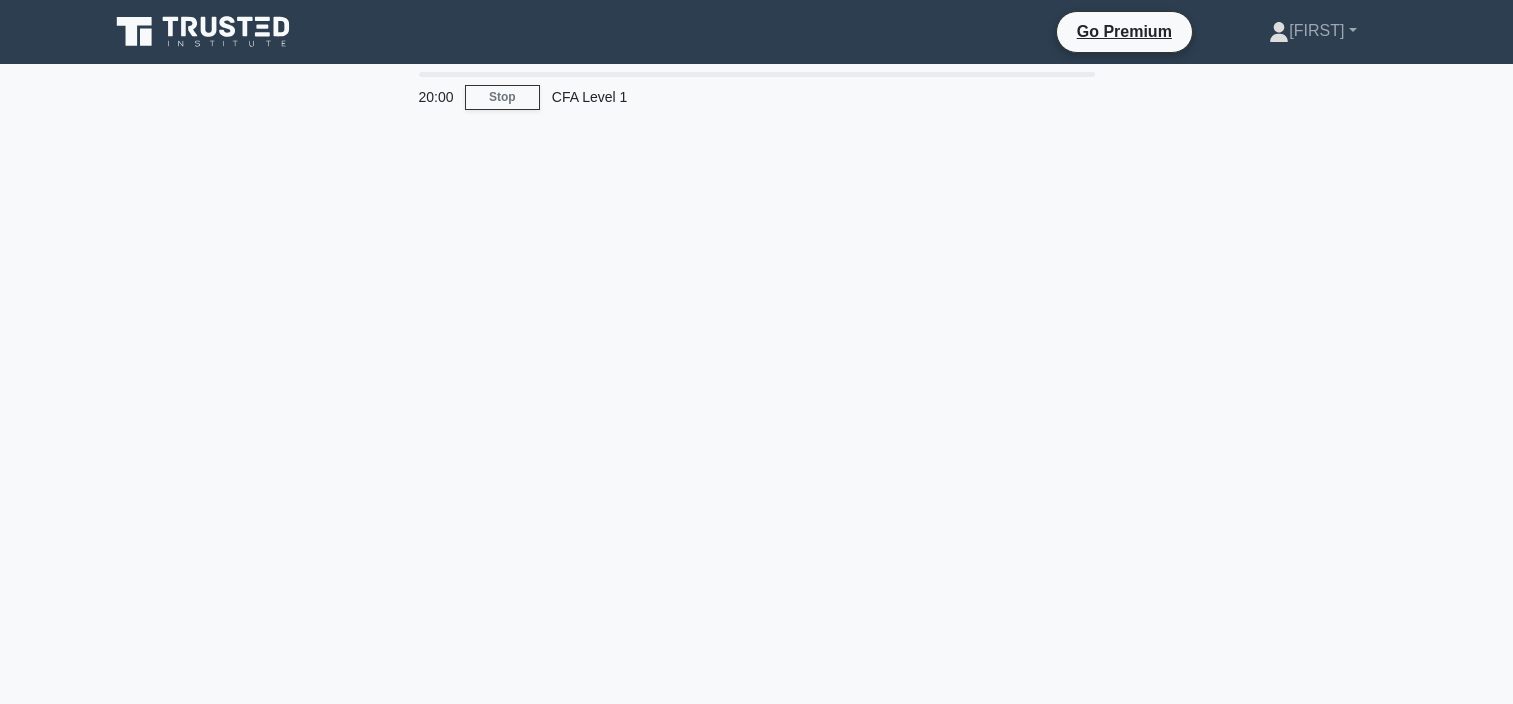 scroll, scrollTop: 0, scrollLeft: 0, axis: both 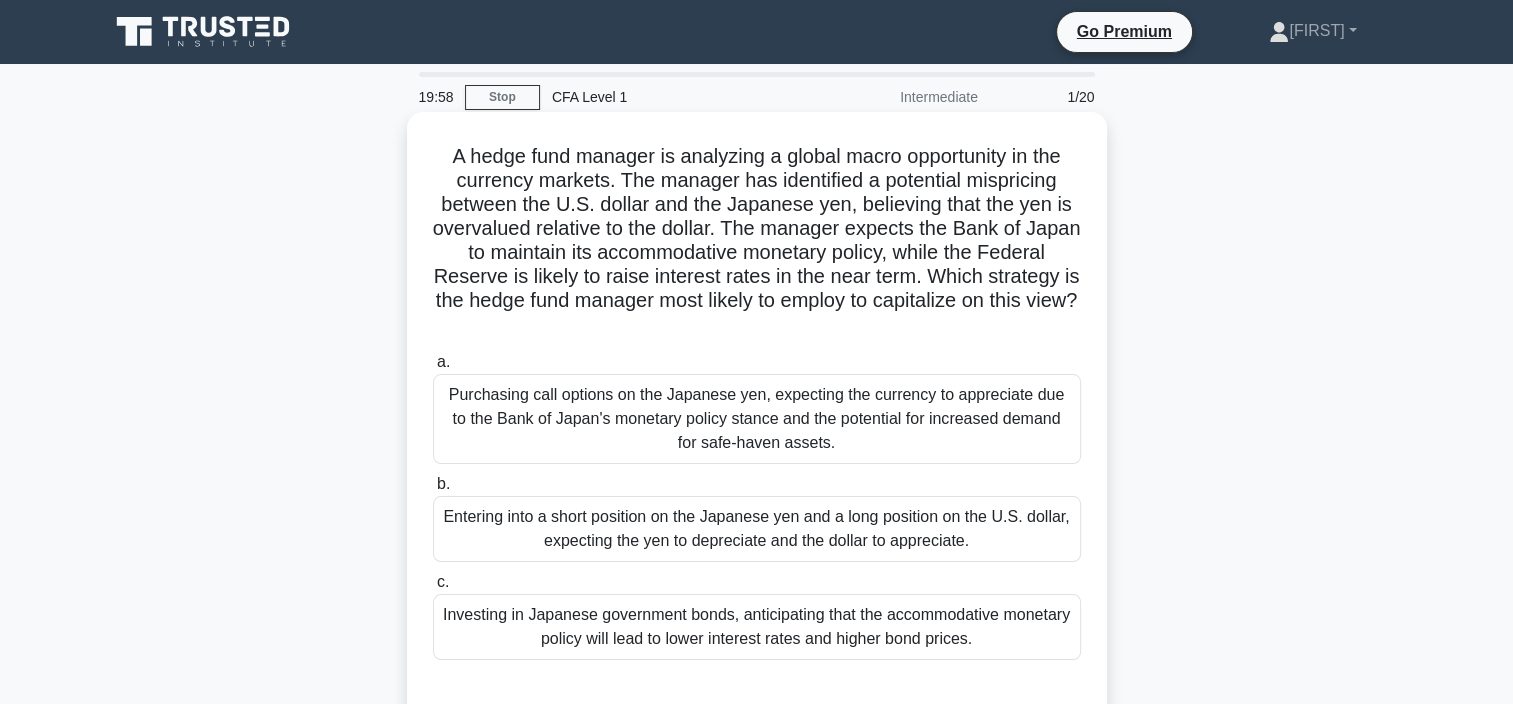click on "A hedge fund manager is analyzing a global macro opportunity in the currency markets. The manager has identified a potential mispricing between the U.S. dollar and the Japanese yen, believing that the yen is overvalued relative to the dollar. The manager expects the Bank of Japan to maintain its accommodative monetary policy, while the Federal Reserve is likely to raise interest rates in the near term. Which strategy is the hedge fund manager most likely to employ to capitalize on this view?
.spinner_0XTQ{transform-origin:center;animation:spinner_y6GP .75s linear infinite}@keyframes spinner_y6GP{100%{transform:rotate(360deg)}}" at bounding box center (757, 241) 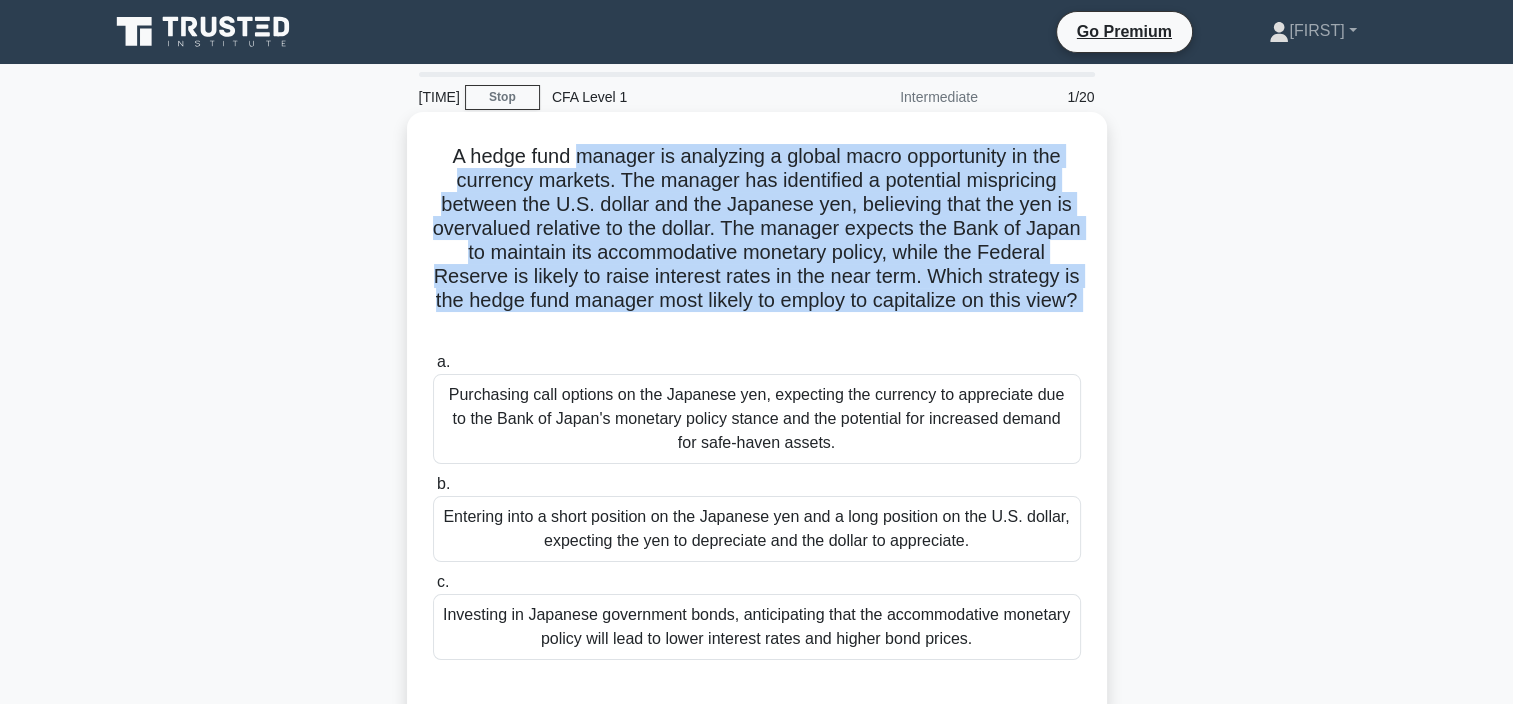 drag, startPoint x: 633, startPoint y: 160, endPoint x: 836, endPoint y: 331, distance: 265.4242 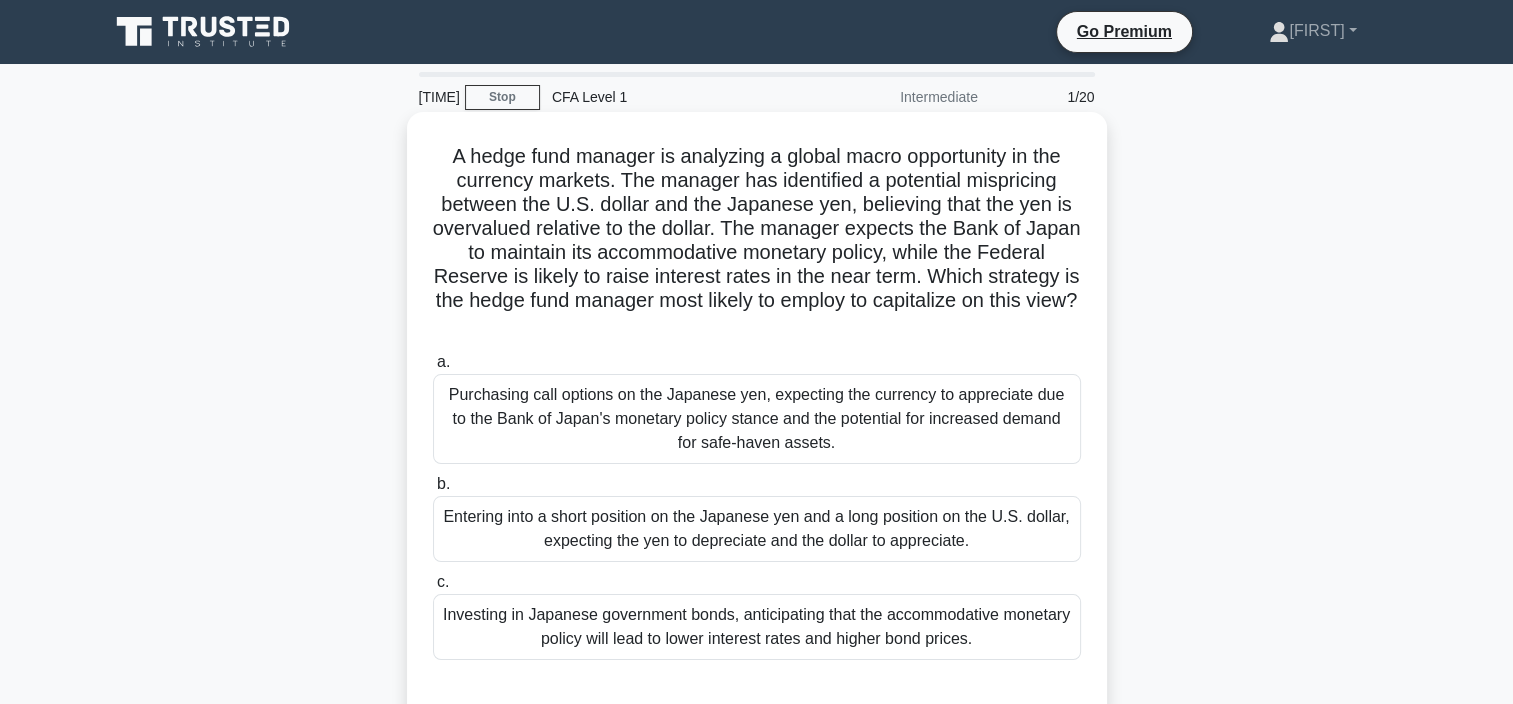 click on "A hedge fund manager is analyzing a global macro opportunity in the currency markets. The manager has identified a potential mispricing between the U.S. dollar and the Japanese yen, believing that the yen is overvalued relative to the dollar. The manager expects the Bank of Japan to maintain its accommodative monetary policy, while the Federal Reserve is likely to raise interest rates in the near term. Which strategy is the hedge fund manager most likely to employ to capitalize on this view?
.spinner_0XTQ{transform-origin:center;animation:spinner_y6GP .75s linear infinite}@keyframes spinner_y6GP{100%{transform:rotate(360deg)}}" at bounding box center (757, 241) 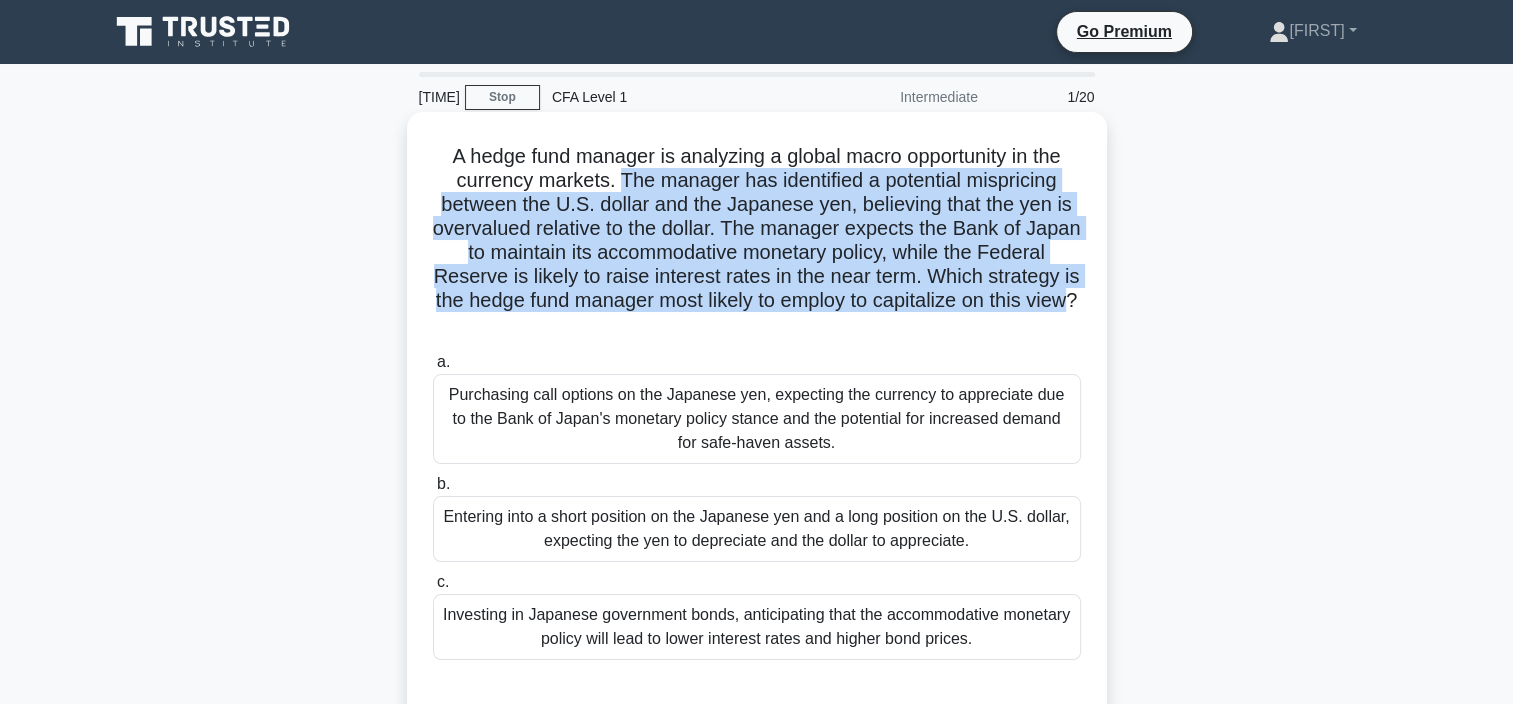 drag, startPoint x: 782, startPoint y: 320, endPoint x: 636, endPoint y: 180, distance: 202.27704 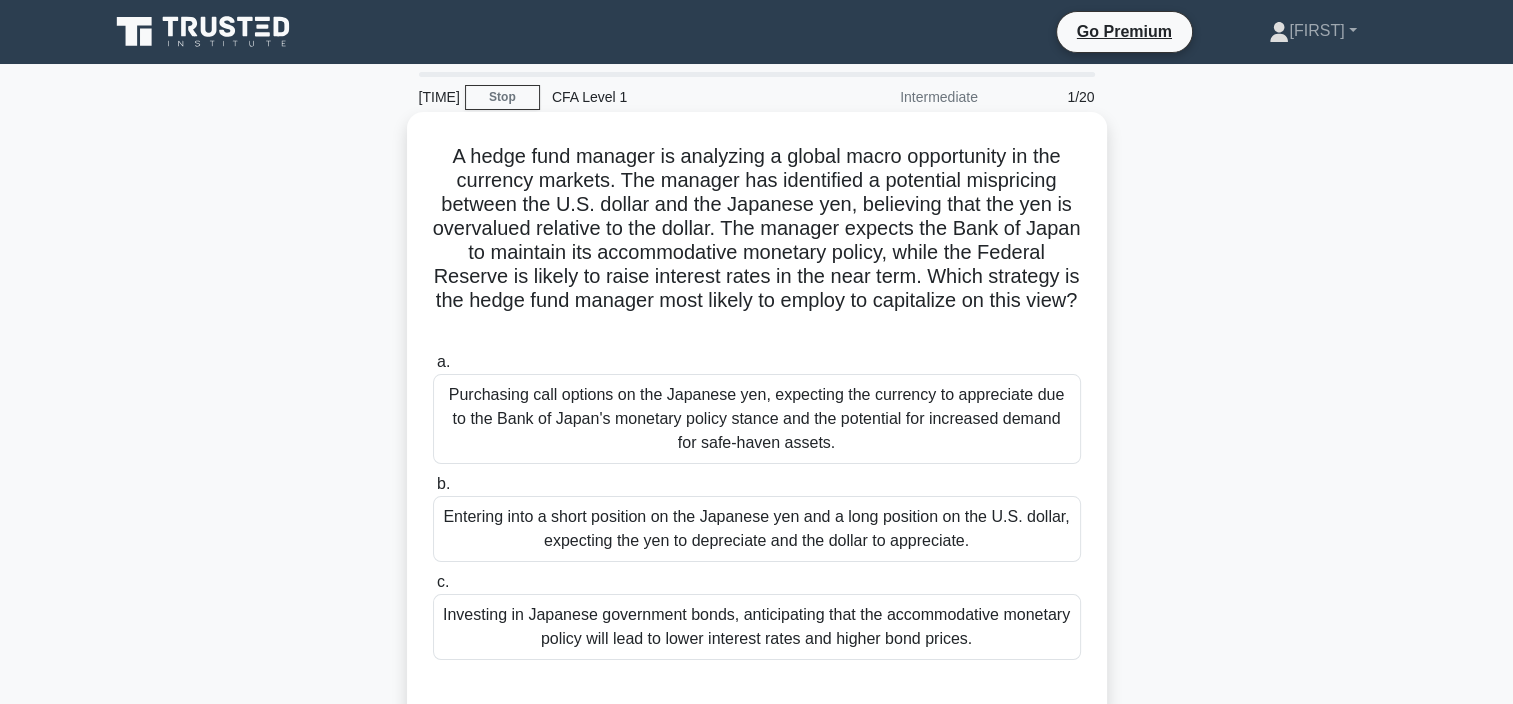 drag, startPoint x: 636, startPoint y: 180, endPoint x: 553, endPoint y: 189, distance: 83.48653 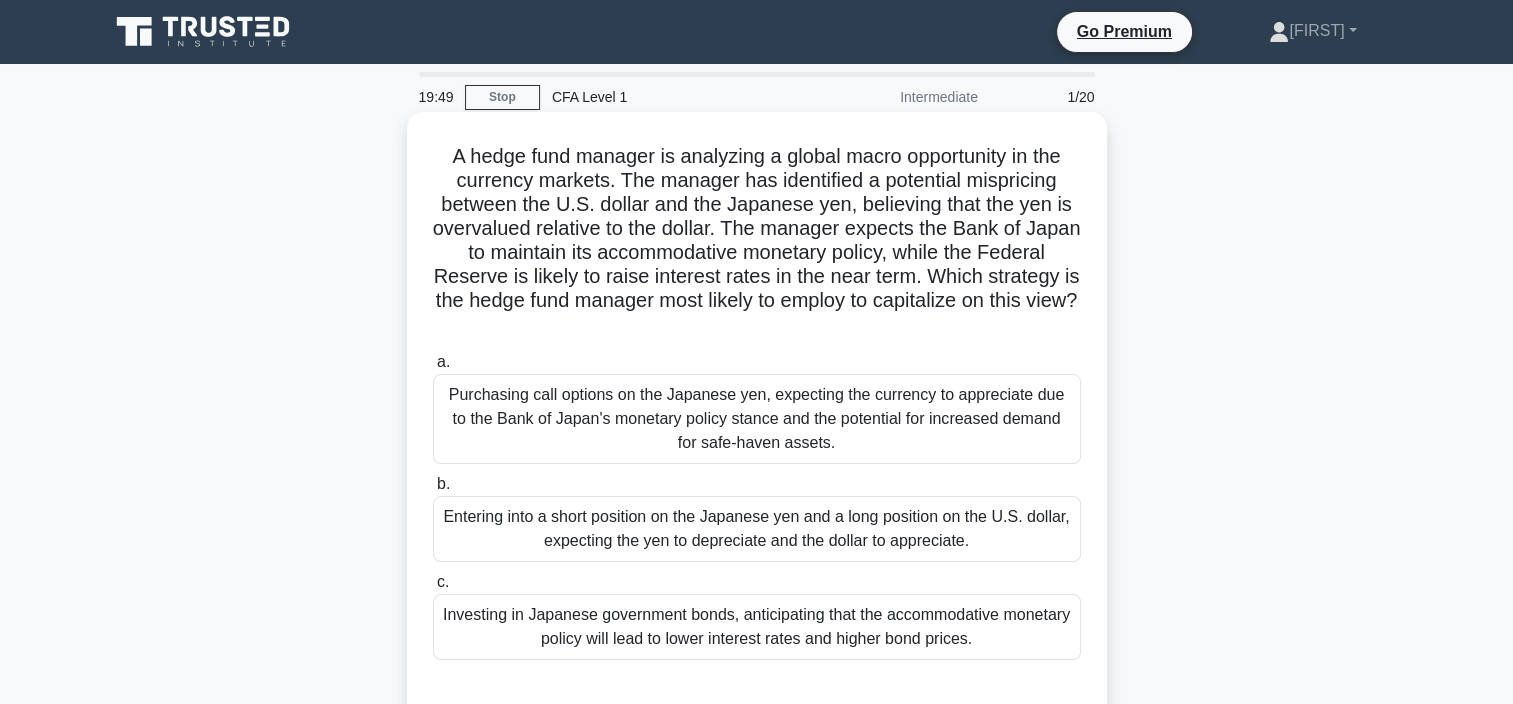 click on "A hedge fund manager is analyzing a global macro opportunity in the currency markets. The manager has identified a potential mispricing between the U.S. dollar and the Japanese yen, believing that the yen is overvalued relative to the dollar. The manager expects the Bank of Japan to maintain its accommodative monetary policy, while the Federal Reserve is likely to raise interest rates in the near term. Which strategy is the hedge fund manager most likely to employ to capitalize on this view?
.spinner_0XTQ{transform-origin:center;animation:spinner_y6GP .75s linear infinite}@keyframes spinner_y6GP{100%{transform:rotate(360deg)}}" at bounding box center [757, 241] 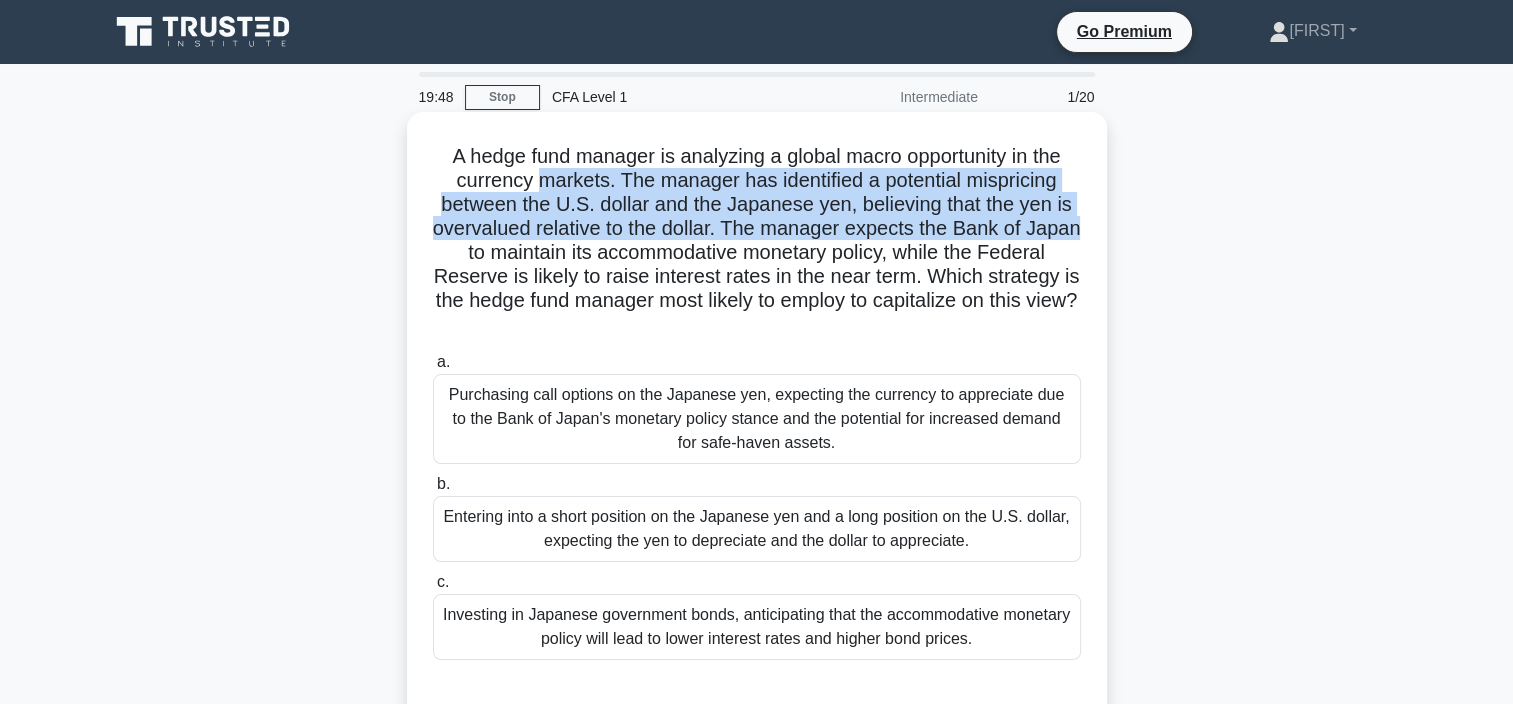 drag, startPoint x: 552, startPoint y: 184, endPoint x: 483, endPoint y: 263, distance: 104.89042 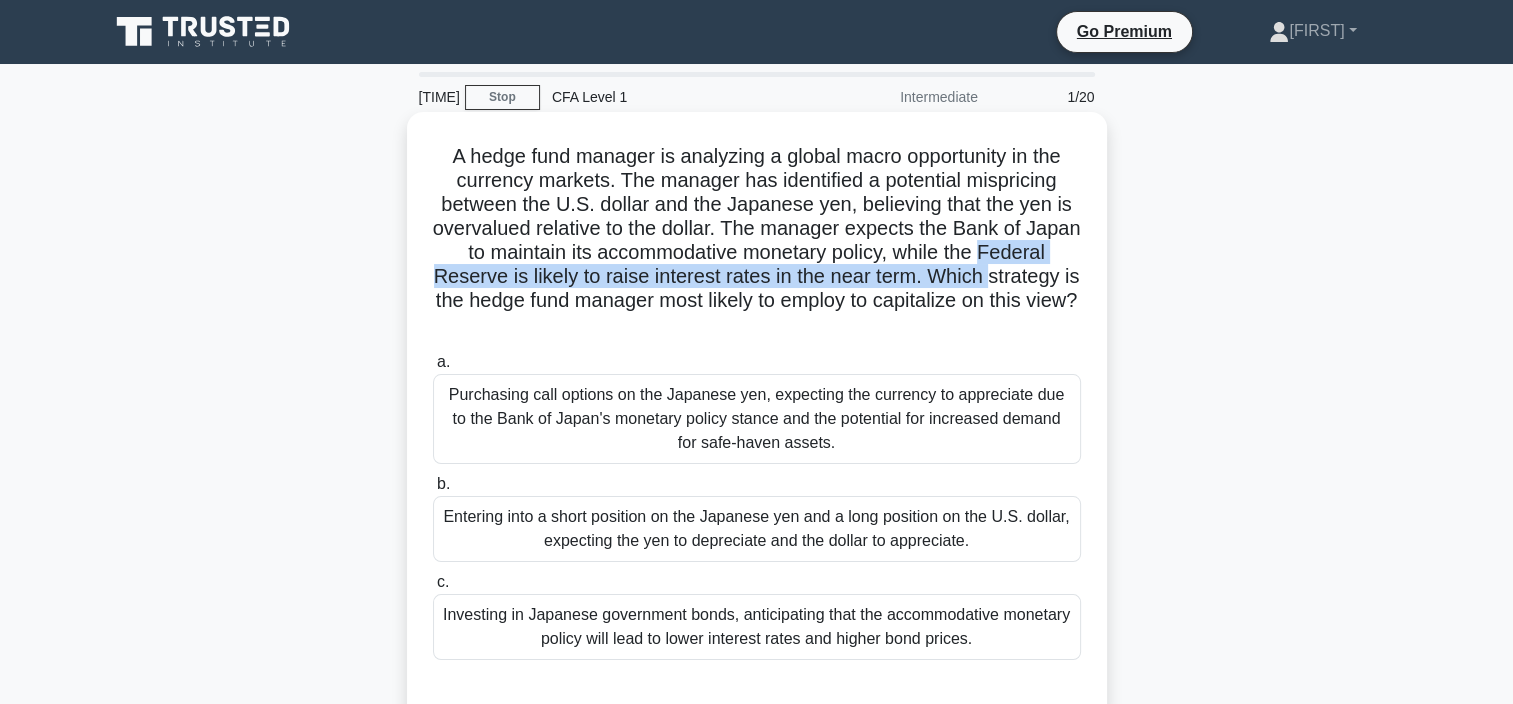 drag, startPoint x: 483, startPoint y: 263, endPoint x: 440, endPoint y: 288, distance: 49.73932 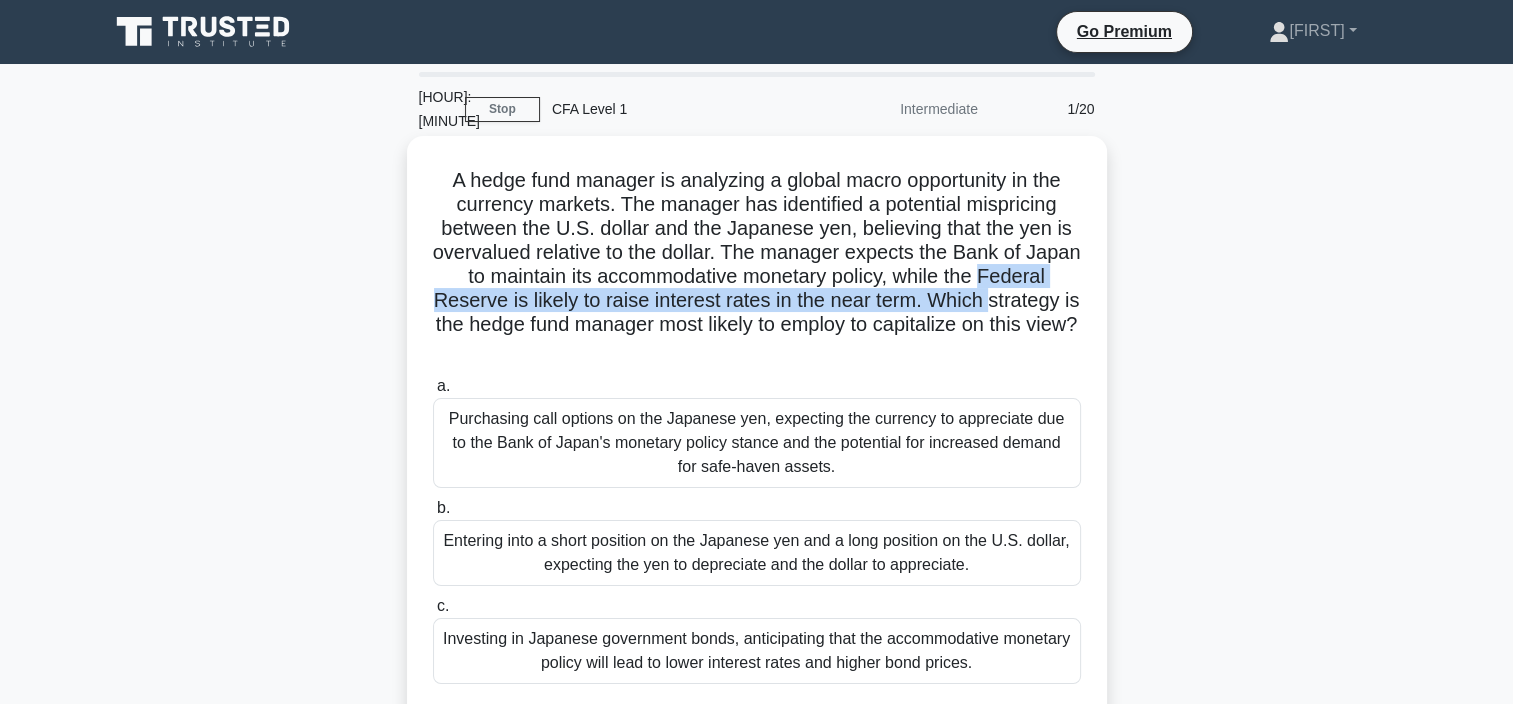 drag, startPoint x: 440, startPoint y: 288, endPoint x: 418, endPoint y: 296, distance: 23.409399 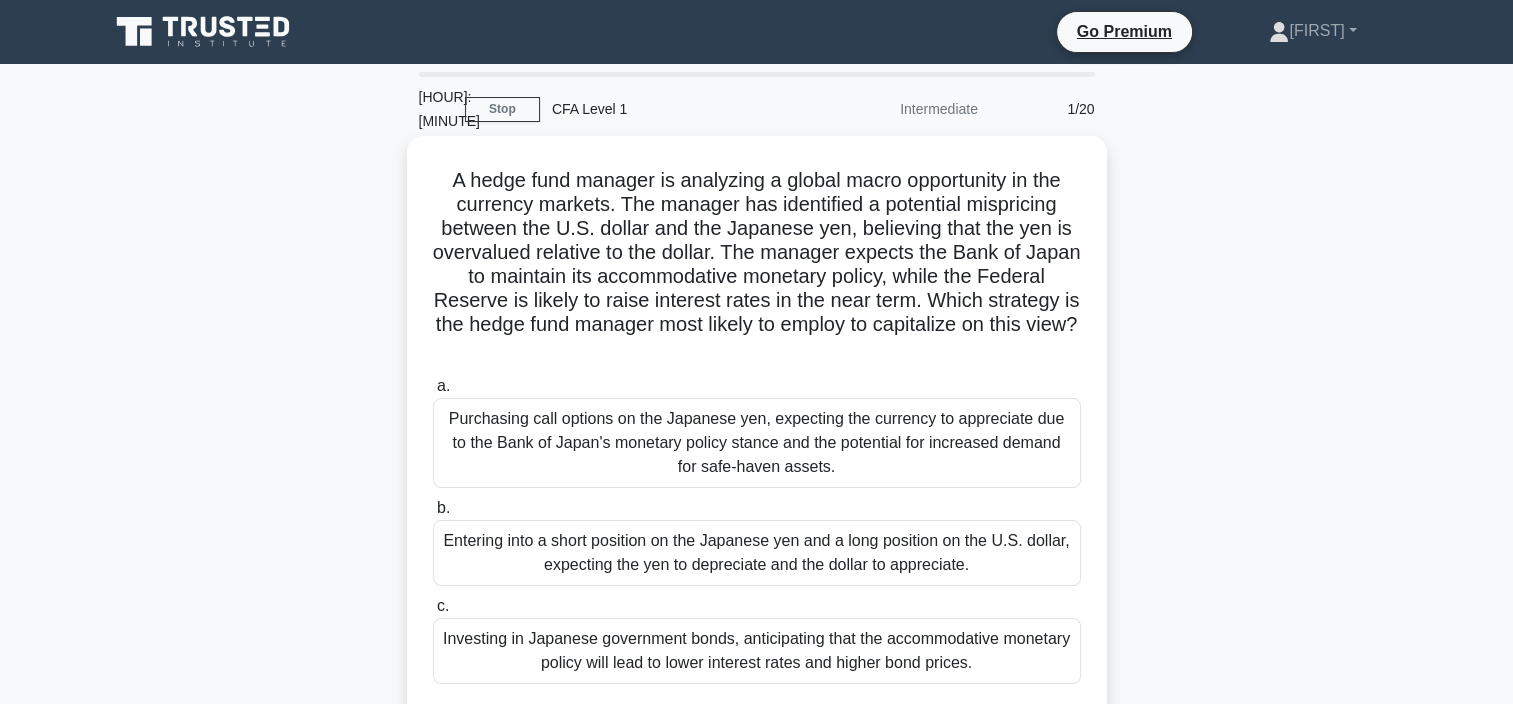 click on "A hedge fund manager is analyzing a global macro opportunity in the currency markets. The manager has identified a potential mispricing between the U.S. dollar and the Japanese yen, believing that the yen is overvalued relative to the dollar. The manager expects the Bank of Japan to maintain its accommodative monetary policy, while the Federal Reserve is likely to raise interest rates in the near term. Which strategy is the hedge fund manager most likely to employ to capitalize on this view?
.spinner_0XTQ{transform-origin:center;animation:spinner_y6GP .75s linear infinite}@keyframes spinner_y6GP{100%{transform:rotate(360deg)}}" at bounding box center [757, 265] 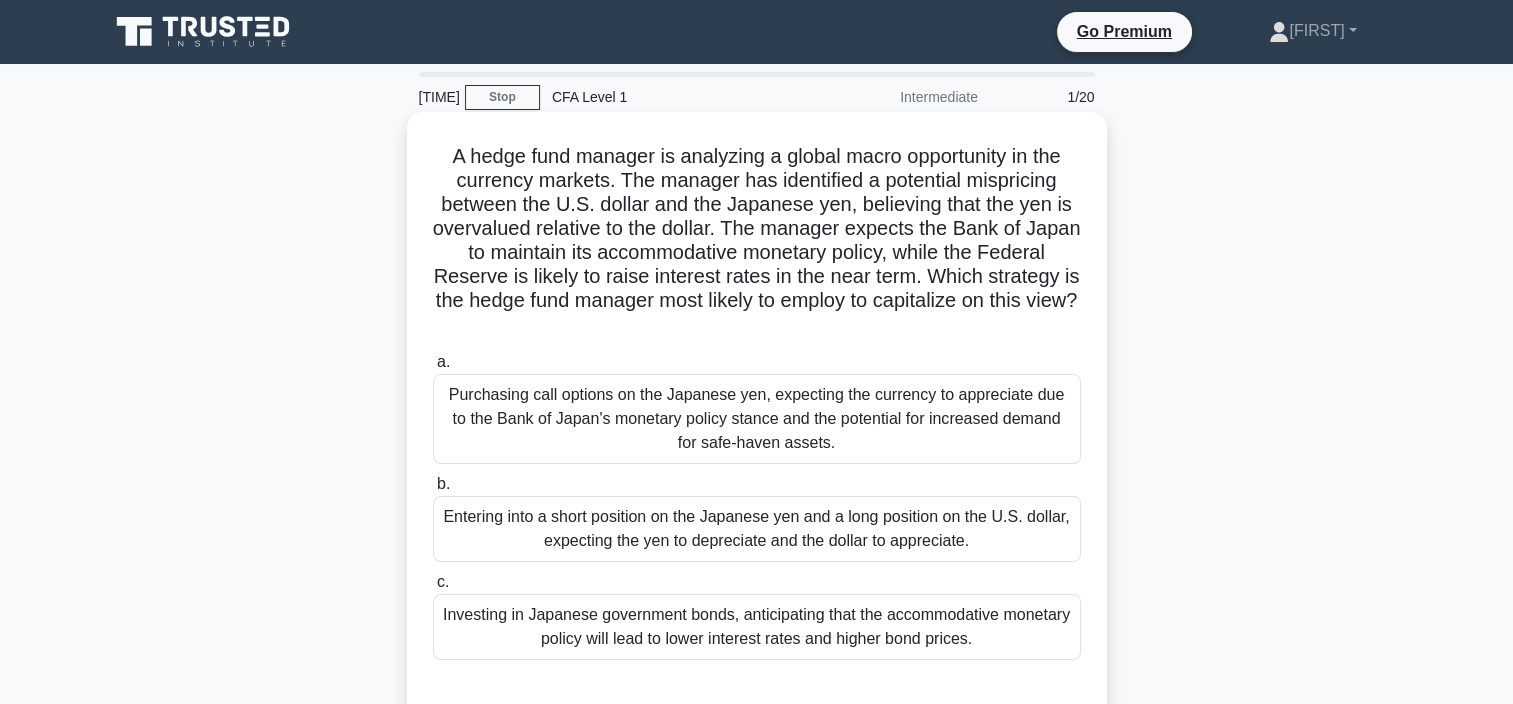 click on "A hedge fund manager is analyzing a global macro opportunity in the currency markets. The manager has identified a potential mispricing between the U.S. dollar and the Japanese yen, believing that the yen is overvalued relative to the dollar. The manager expects the Bank of Japan to maintain its accommodative monetary policy, while the Federal Reserve is likely to raise interest rates in the near term. Which strategy is the hedge fund manager most likely to employ to capitalize on this view?
.spinner_0XTQ{transform-origin:center;animation:spinner_y6GP .75s linear infinite}@keyframes spinner_y6GP{100%{transform:rotate(360deg)}}" at bounding box center (757, 241) 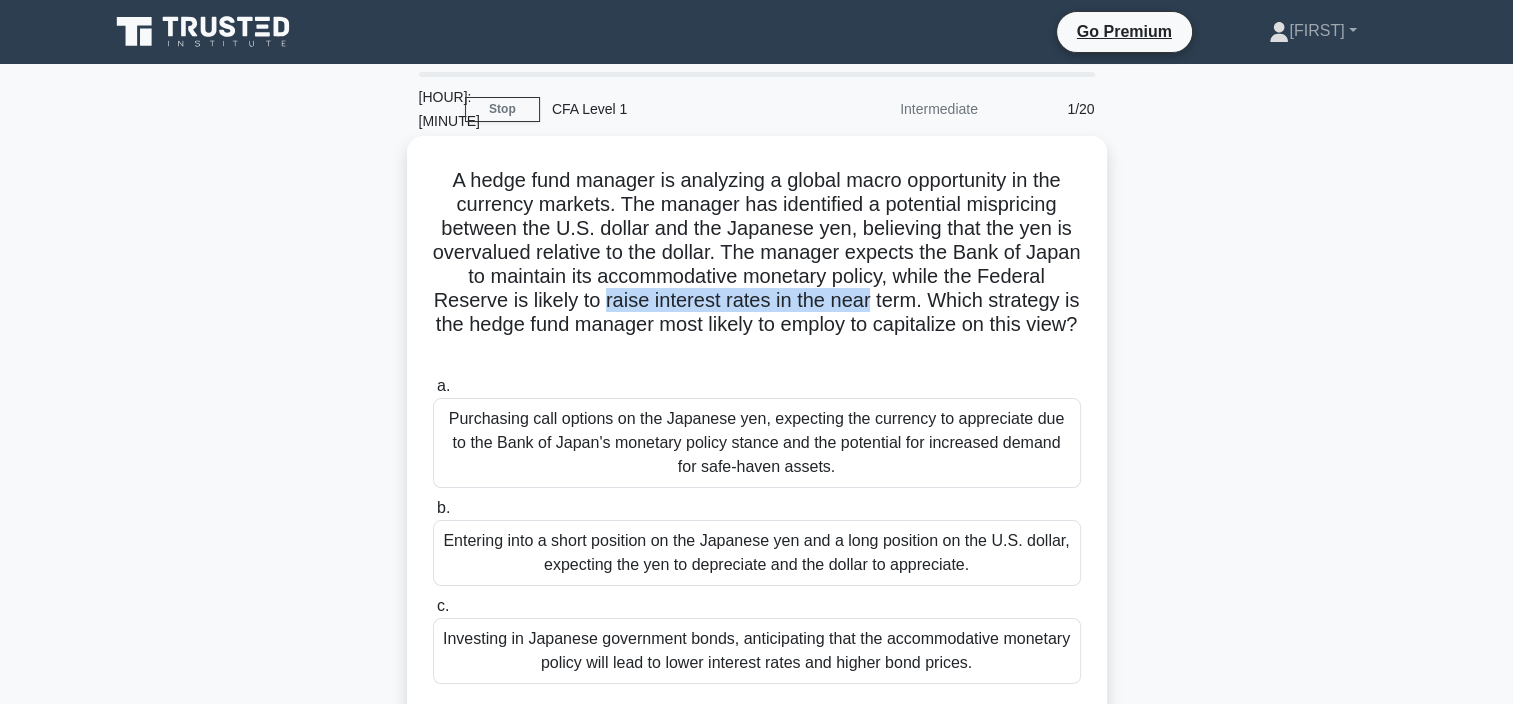 drag, startPoint x: 701, startPoint y: 279, endPoint x: 914, endPoint y: 281, distance: 213.00938 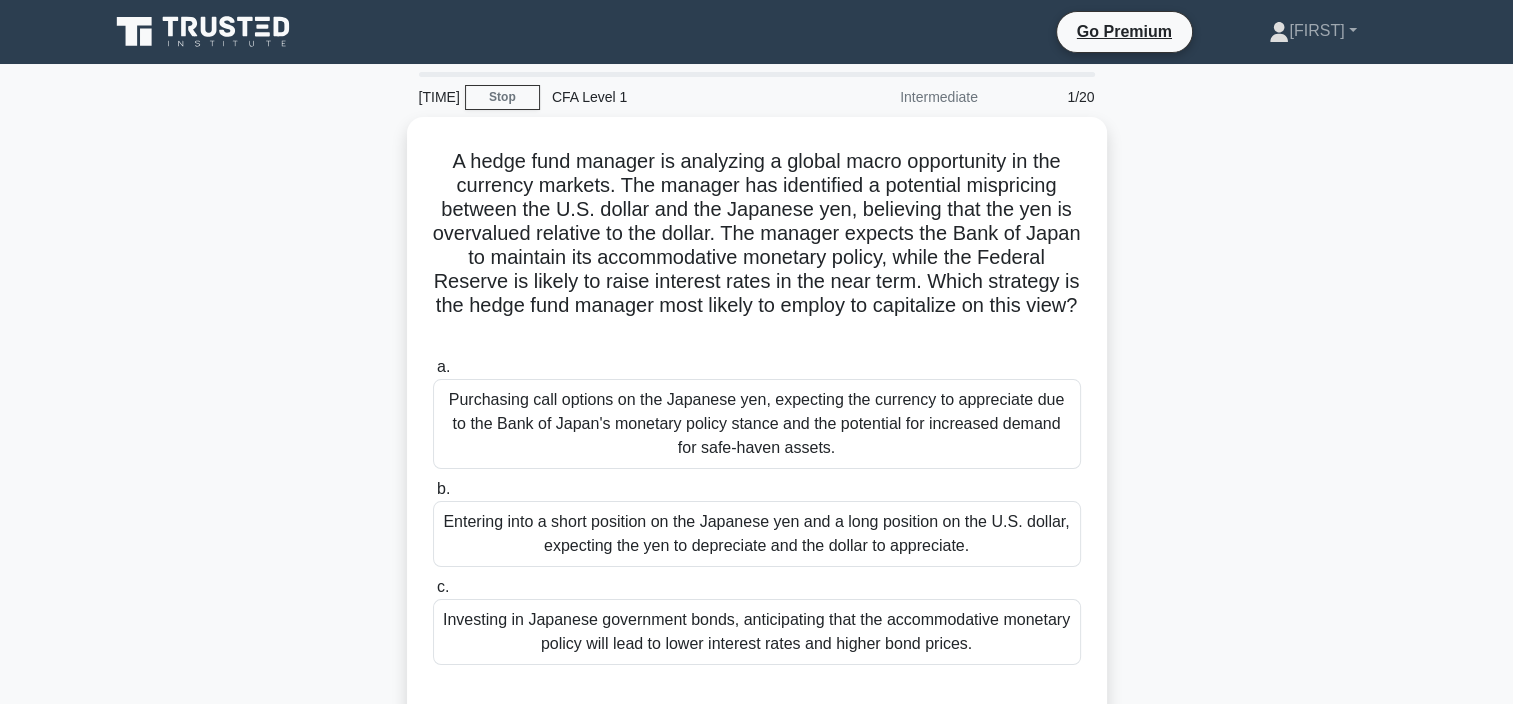 click on "A hedge fund manager is analyzing a global macro opportunity in the currency markets. The manager has identified a potential mispricing between the [CURRENCY] dollar and the [CURRENCY] yen, believing that the yen is overvalued relative to the dollar. The manager expects the Bank of Japan to maintain its accommodative monetary policy, while the Federal Reserve is likely to raise interest rates in the near term. Which strategy is the hedge fund manager most likely to employ to capitalize on this view?" at bounding box center [757, 433] 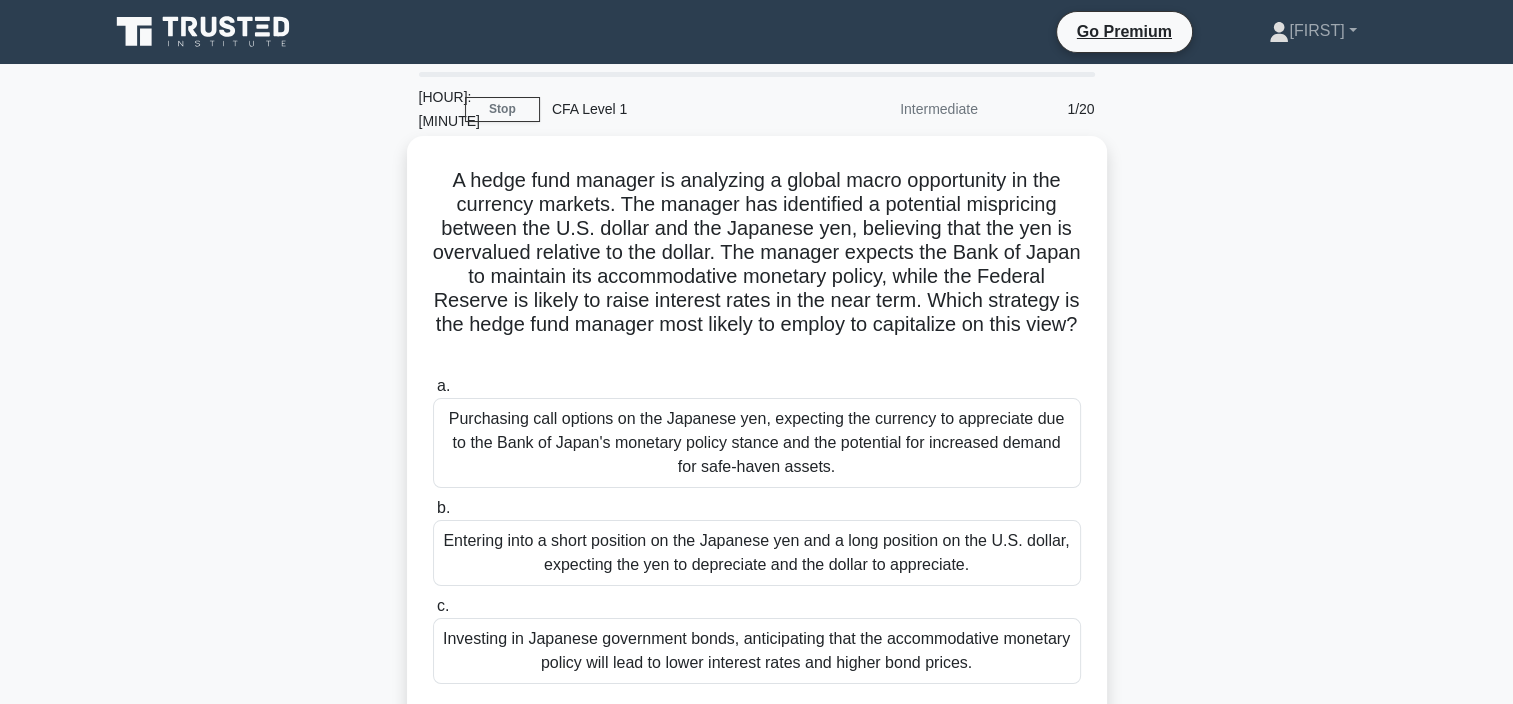 click on "Entering into a short position on the Japanese yen and a long position on the U.S. dollar, expecting the yen to depreciate and the dollar to appreciate." at bounding box center [757, 553] 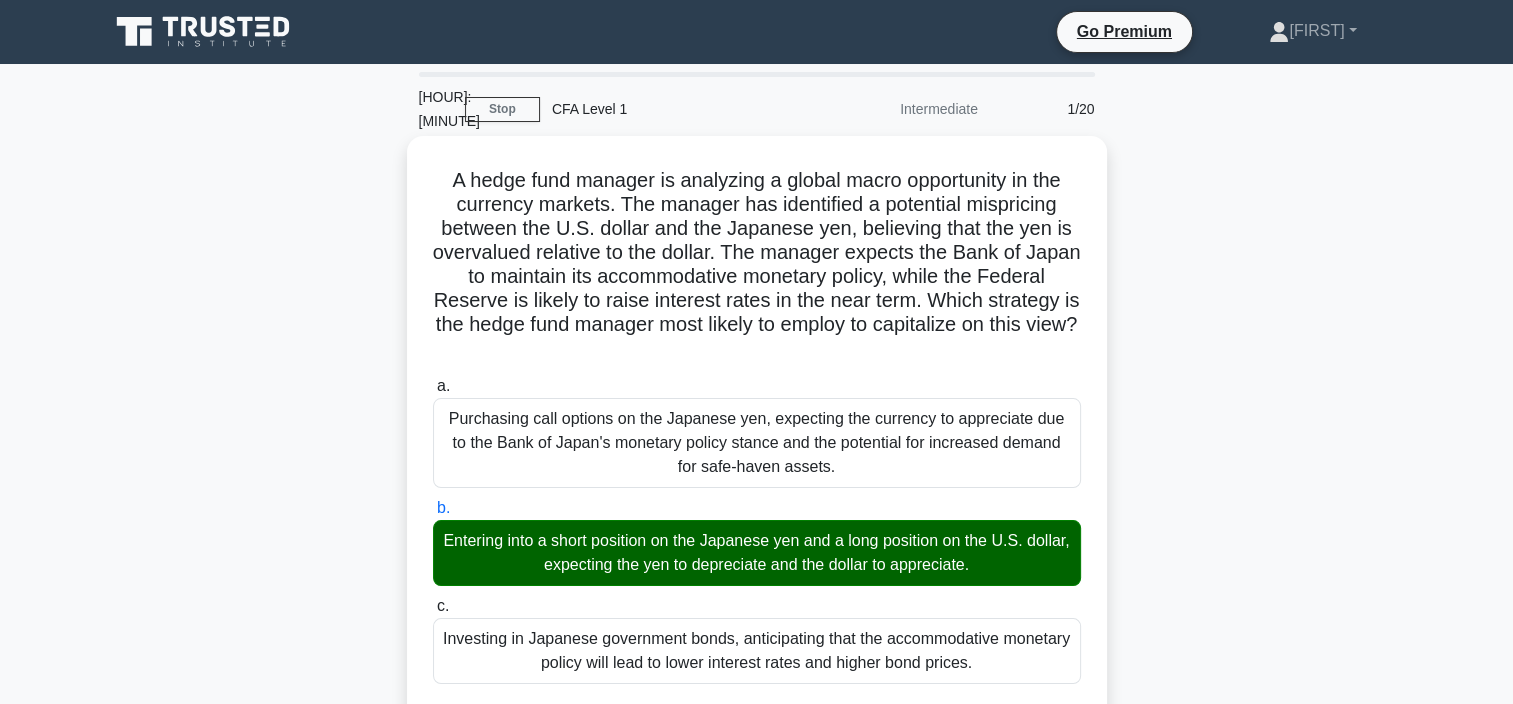 scroll, scrollTop: 0, scrollLeft: 0, axis: both 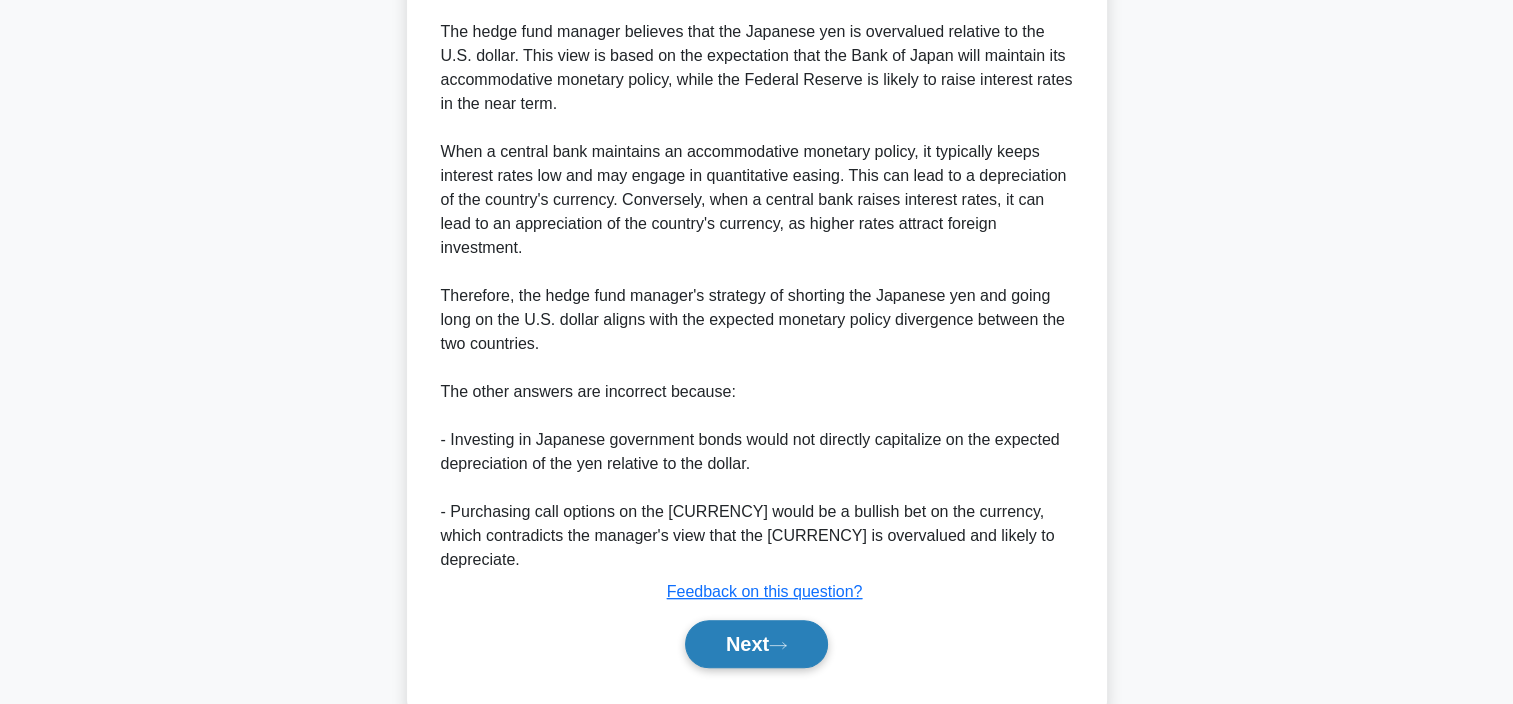 click on "Next" at bounding box center (756, 644) 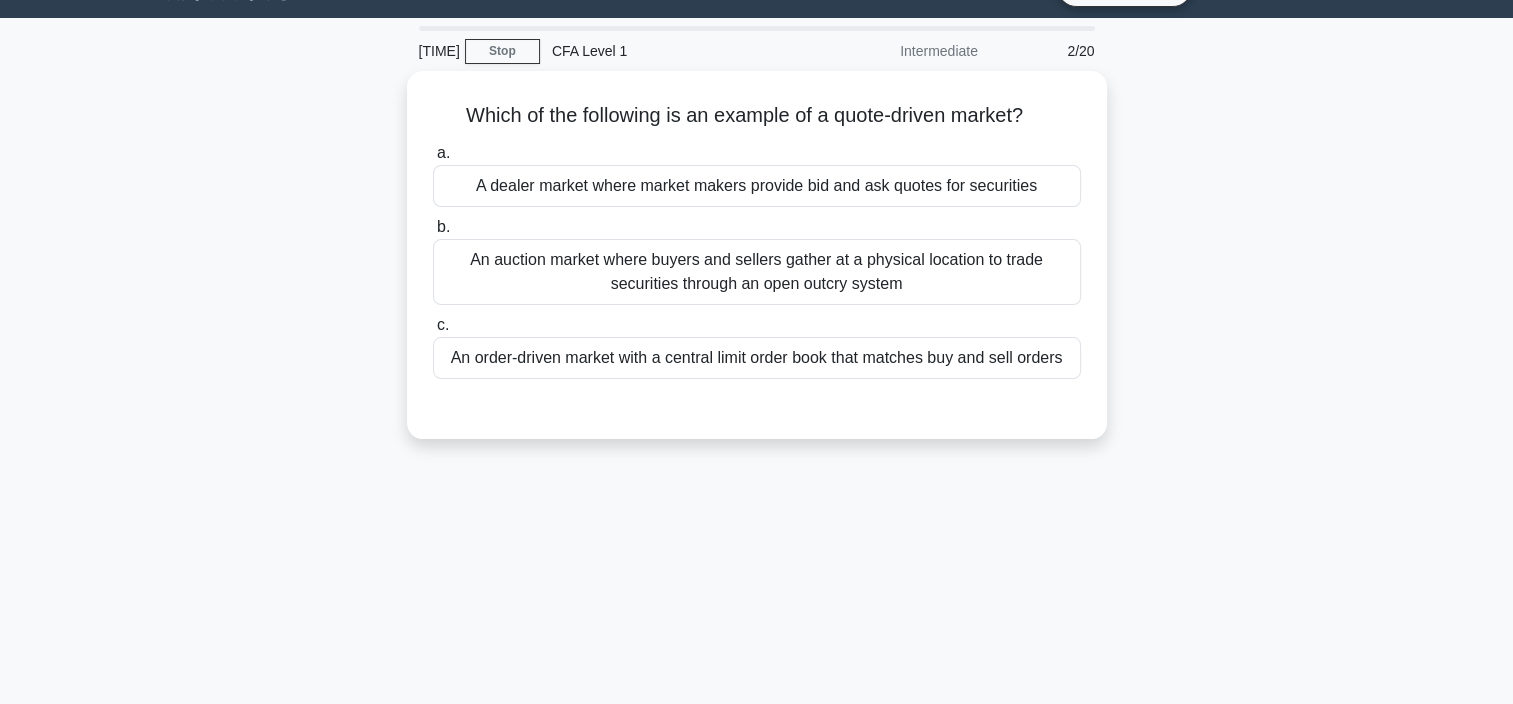 scroll, scrollTop: 0, scrollLeft: 0, axis: both 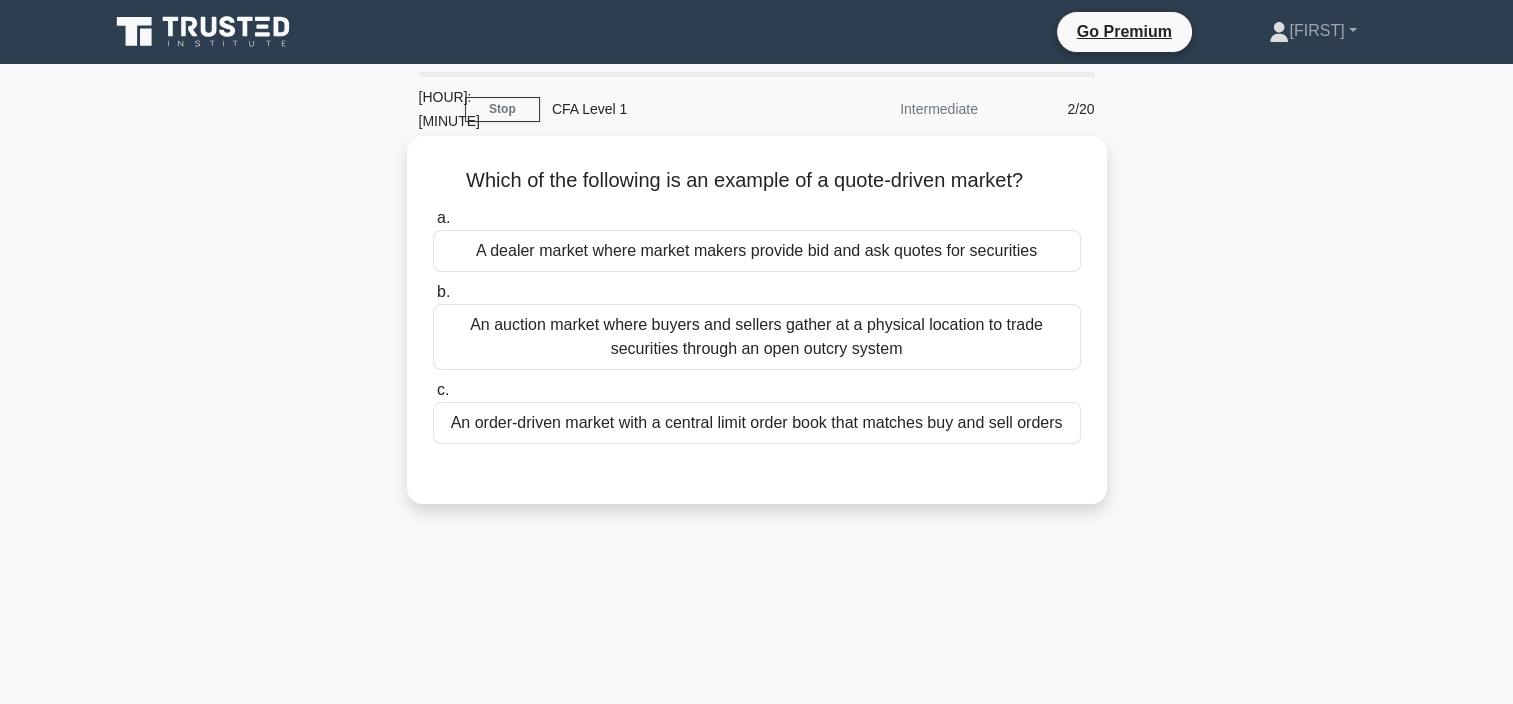 click on "Which of the following is an example of a quote-driven market?
.spinner_0XTQ{transform-origin:center;animation:spinner_y6GP .75s linear infinite}@keyframes spinner_y6GP{100%{transform:rotate(360deg)}}" at bounding box center [757, 181] 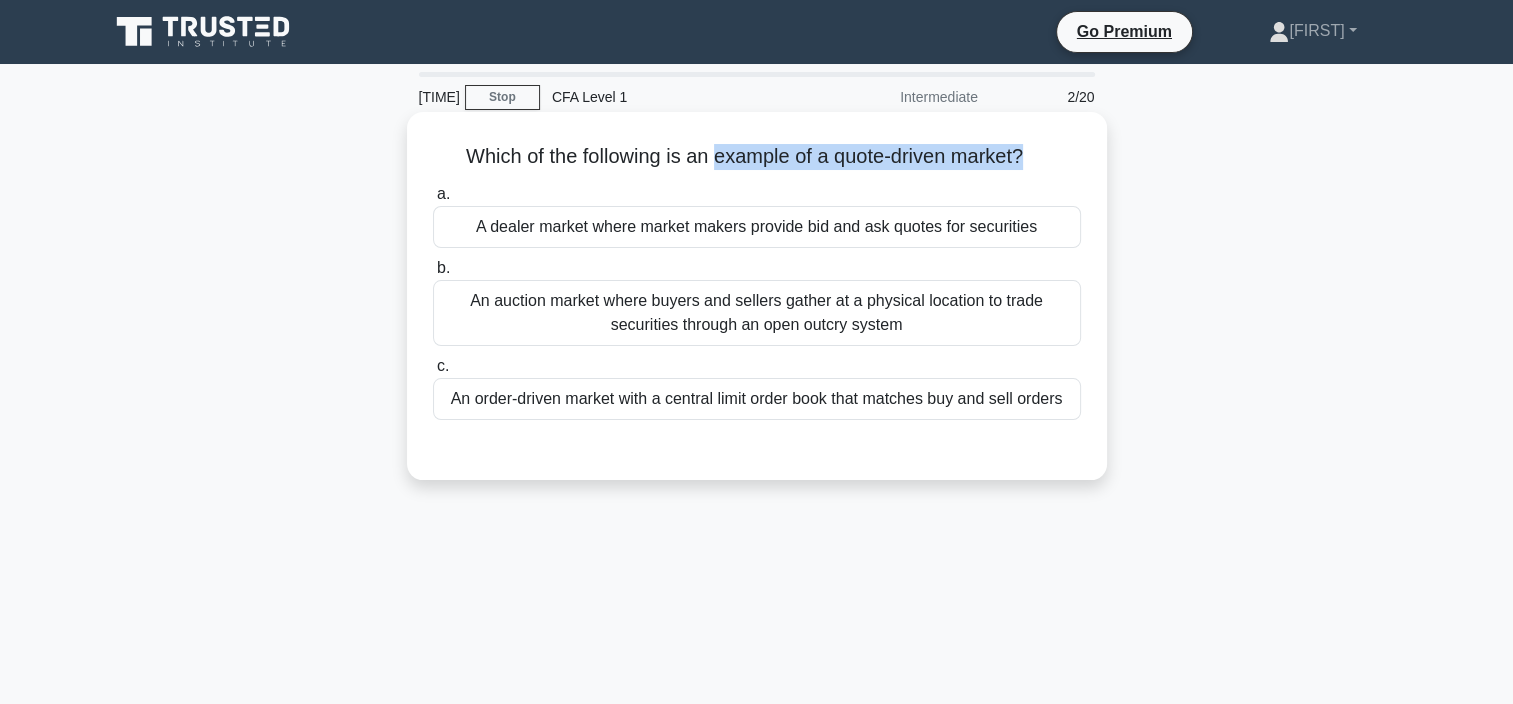 drag, startPoint x: 725, startPoint y: 160, endPoint x: 1044, endPoint y: 155, distance: 319.03918 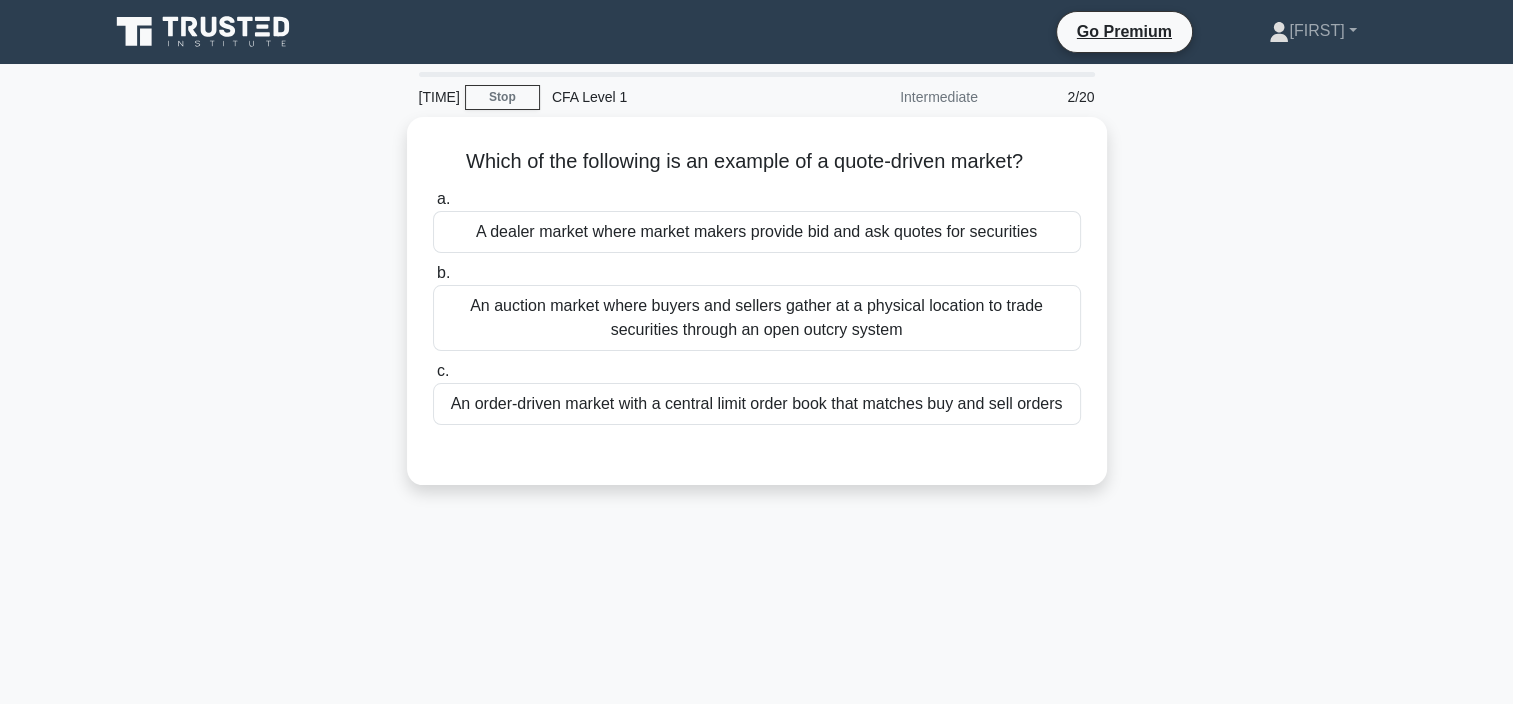 click on "19:10
Stop
CFA Level 1
Intermediate
2/20
Which of the following is an example of a quote-driven market?
.spinner_0XTQ{transform-origin:center;animation:spinner_y6GP .75s linear infinite}@keyframes spinner_y6GP{100%{transform:rotate(360deg)}}
a.
b. c." at bounding box center [757, 572] 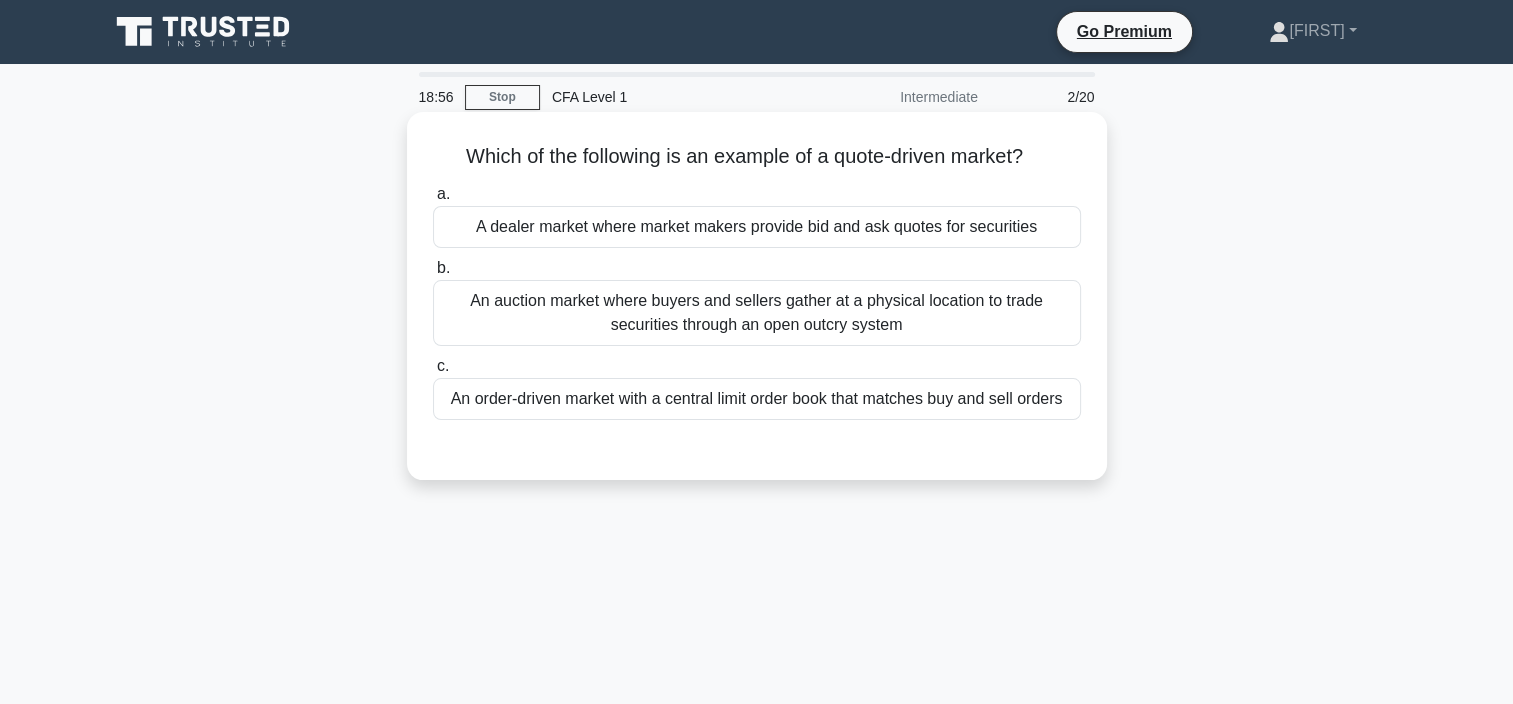 click on "A dealer market where market makers provide bid and ask quotes for securities" at bounding box center (757, 227) 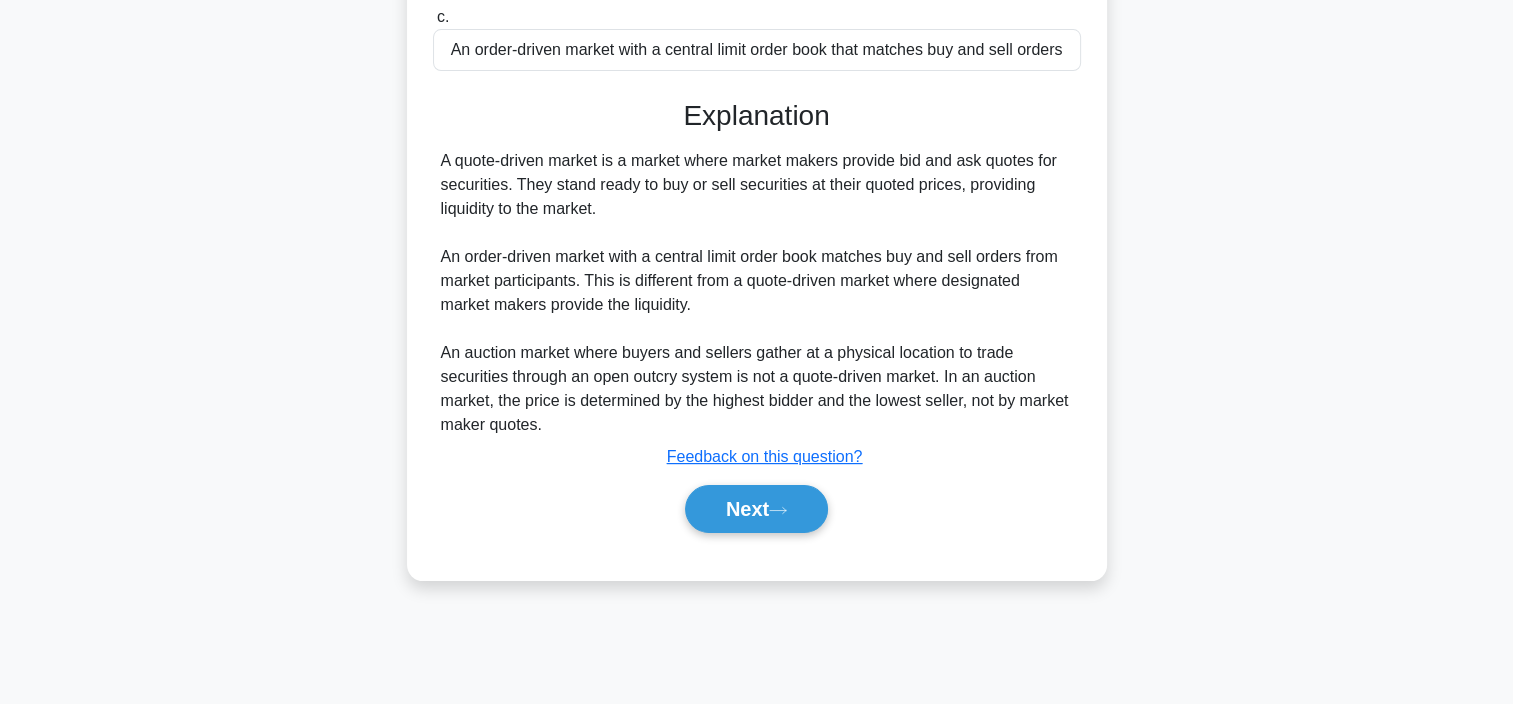 scroll, scrollTop: 376, scrollLeft: 0, axis: vertical 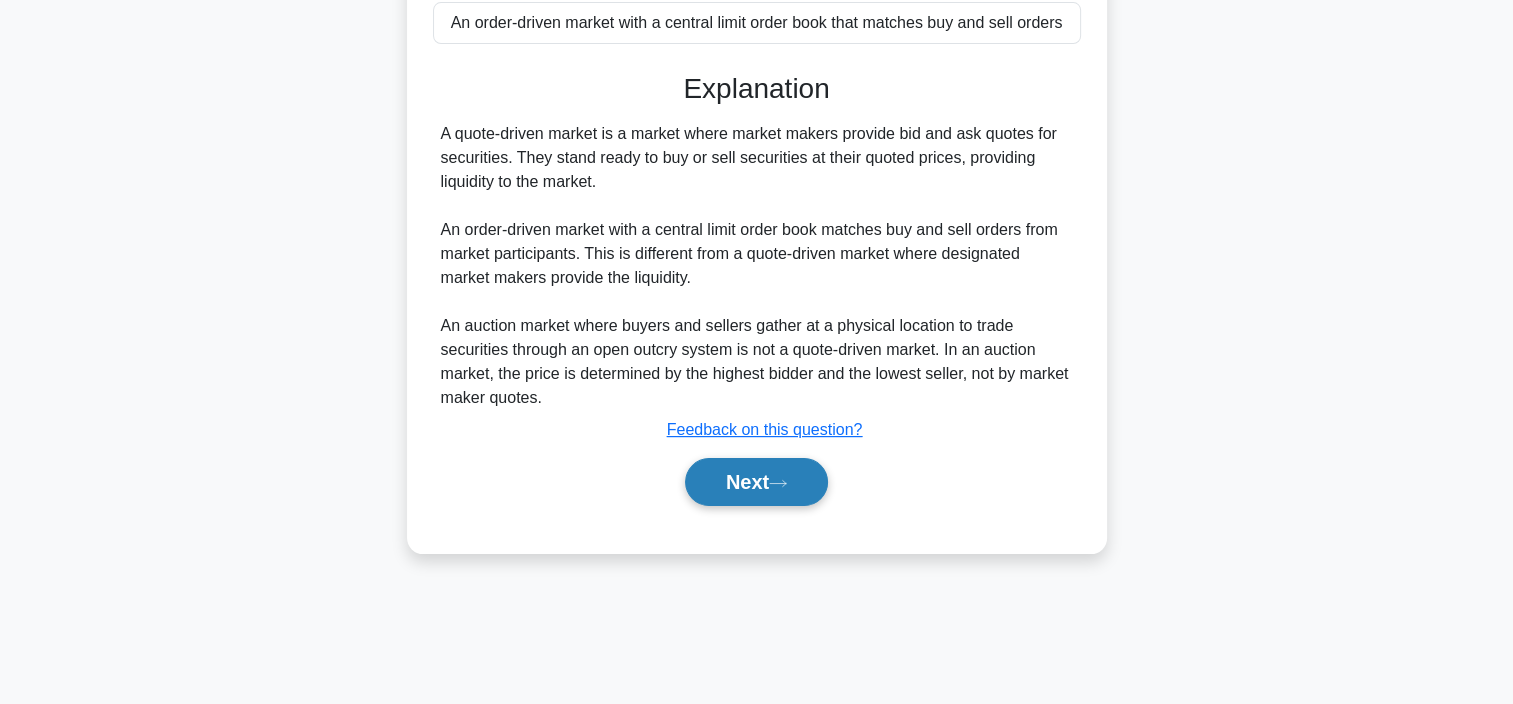 click on "Next" at bounding box center (756, 482) 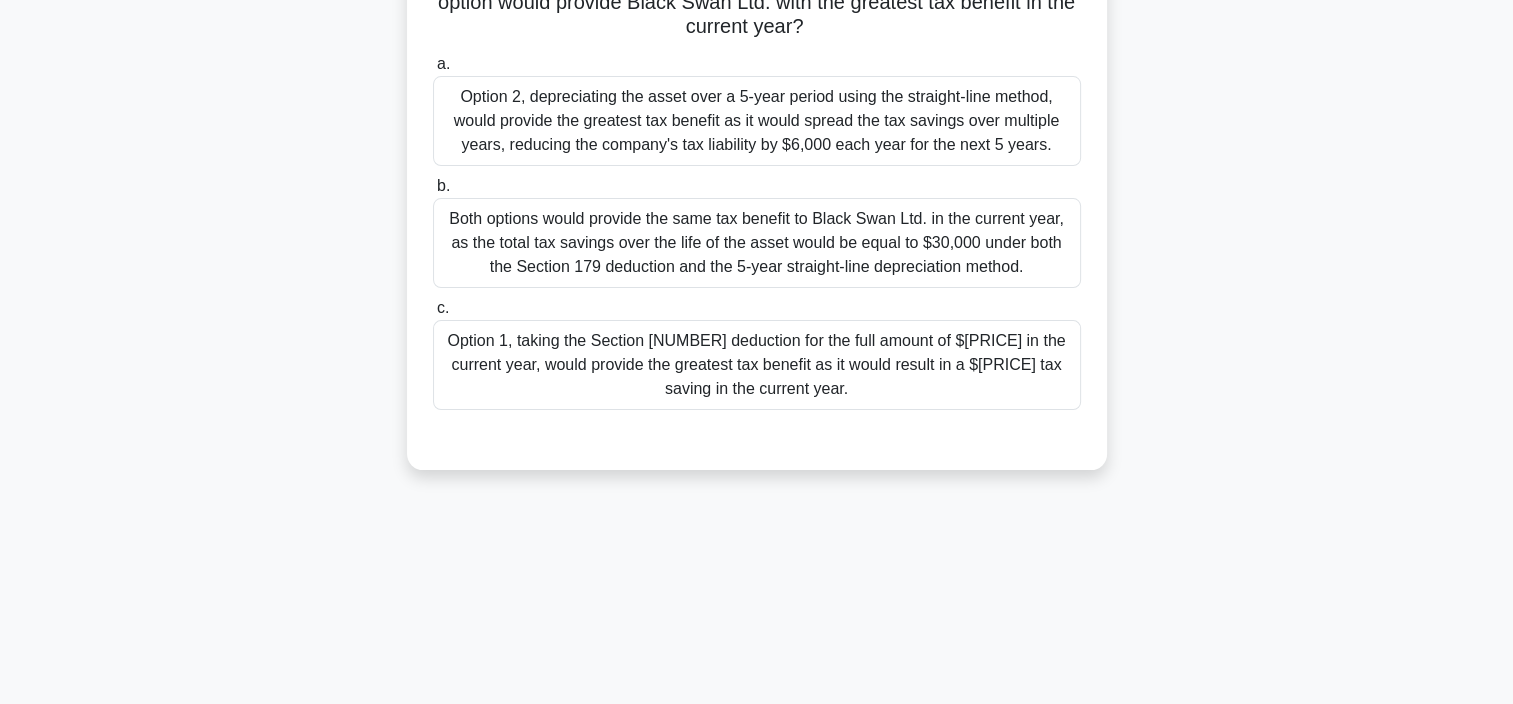 scroll, scrollTop: 76, scrollLeft: 0, axis: vertical 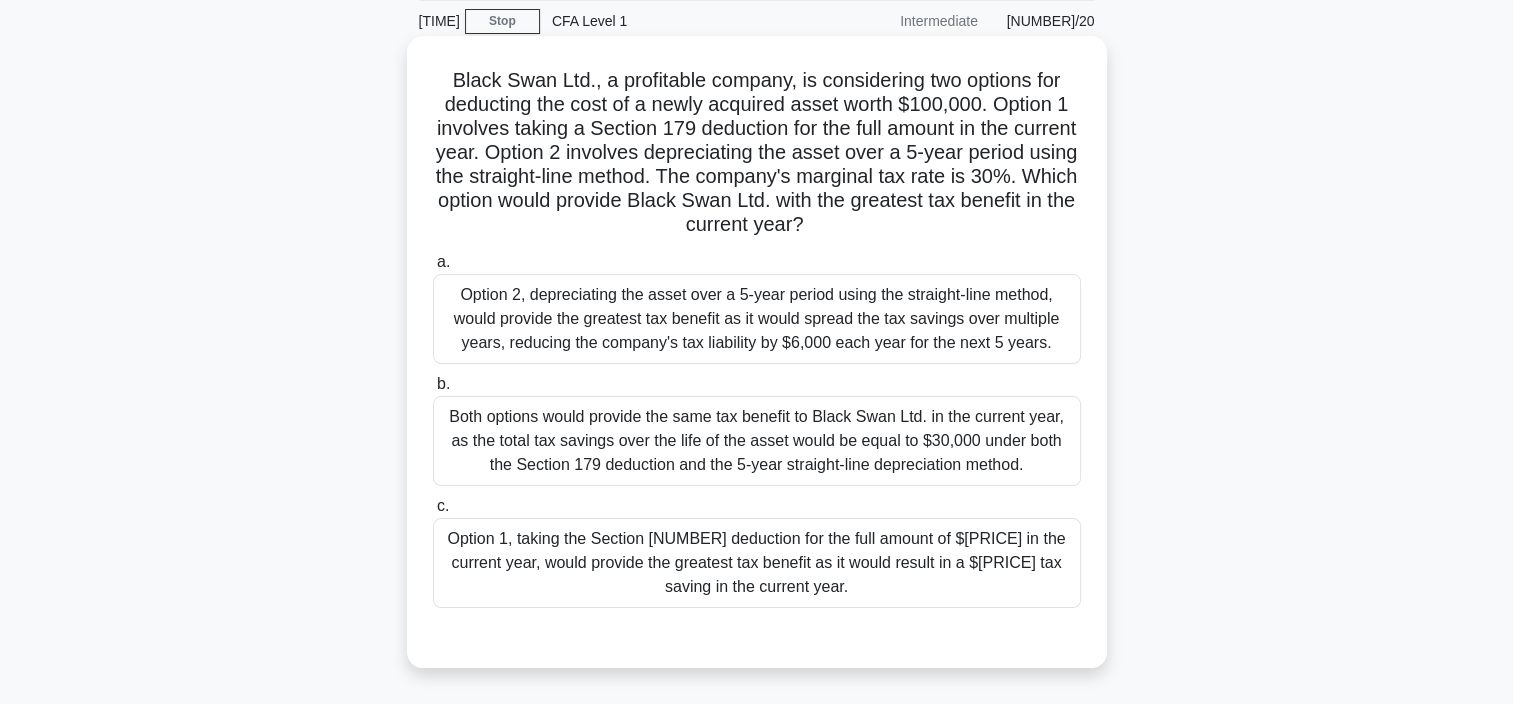 click on "Black Swan Ltd., a profitable company, is considering two options for deducting the cost of a newly acquired asset worth $[NUMBER]. Option 1 involves taking a Section 179 deduction for the full amount in the current year. Option 2 involves depreciating the asset over a [NUMBER]-year period using the straight-line method. The company's marginal tax rate is [PERCENT]. Which option would provide Black Swan Ltd. with the greatest tax benefit in the current year?
.spinner_0XTQ{transform-origin:center;animation:spinner_y6GP .75s linear infinite}@keyframes spinner_y6GP{100%{transform:rotate(360deg)}}" at bounding box center [757, 153] 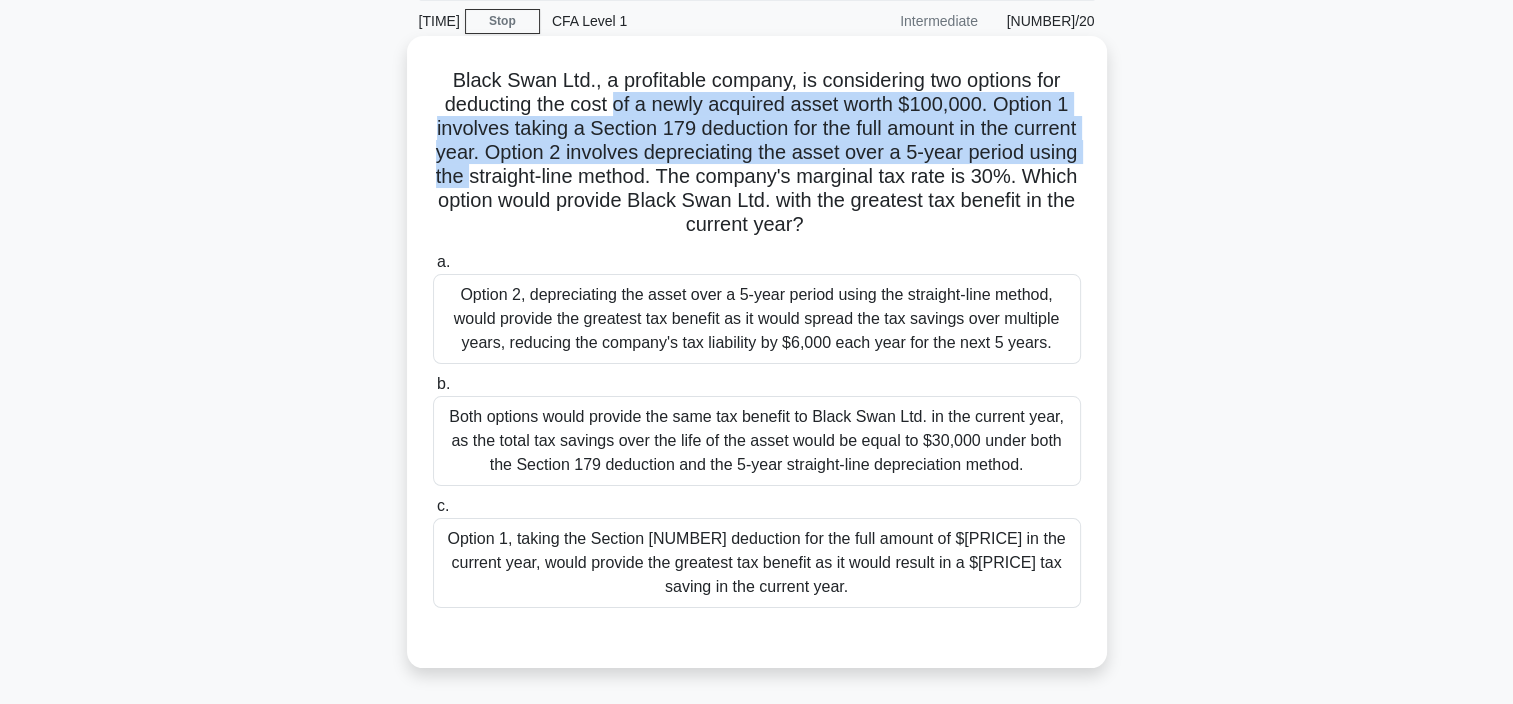 drag, startPoint x: 628, startPoint y: 96, endPoint x: 580, endPoint y: 185, distance: 101.118744 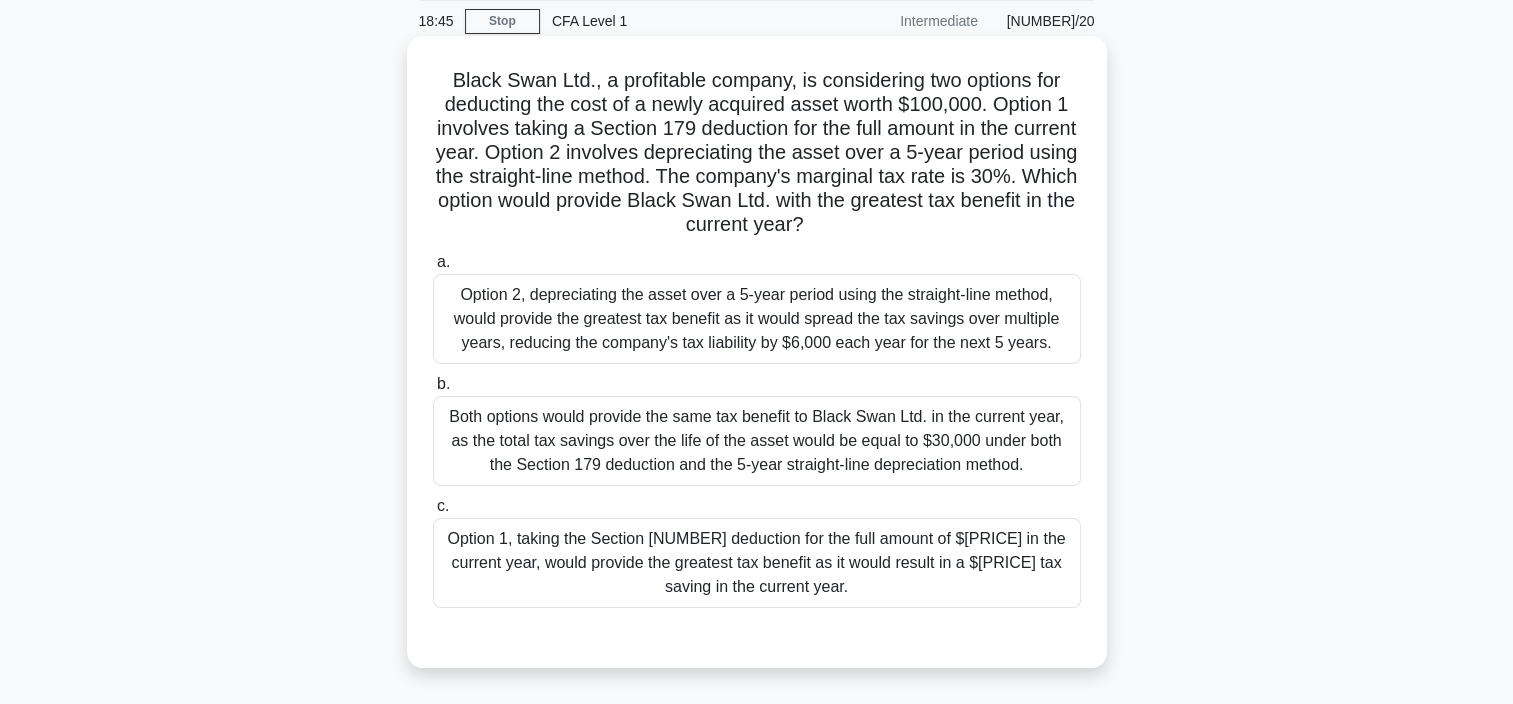 drag, startPoint x: 580, startPoint y: 185, endPoint x: 567, endPoint y: 199, distance: 19.104973 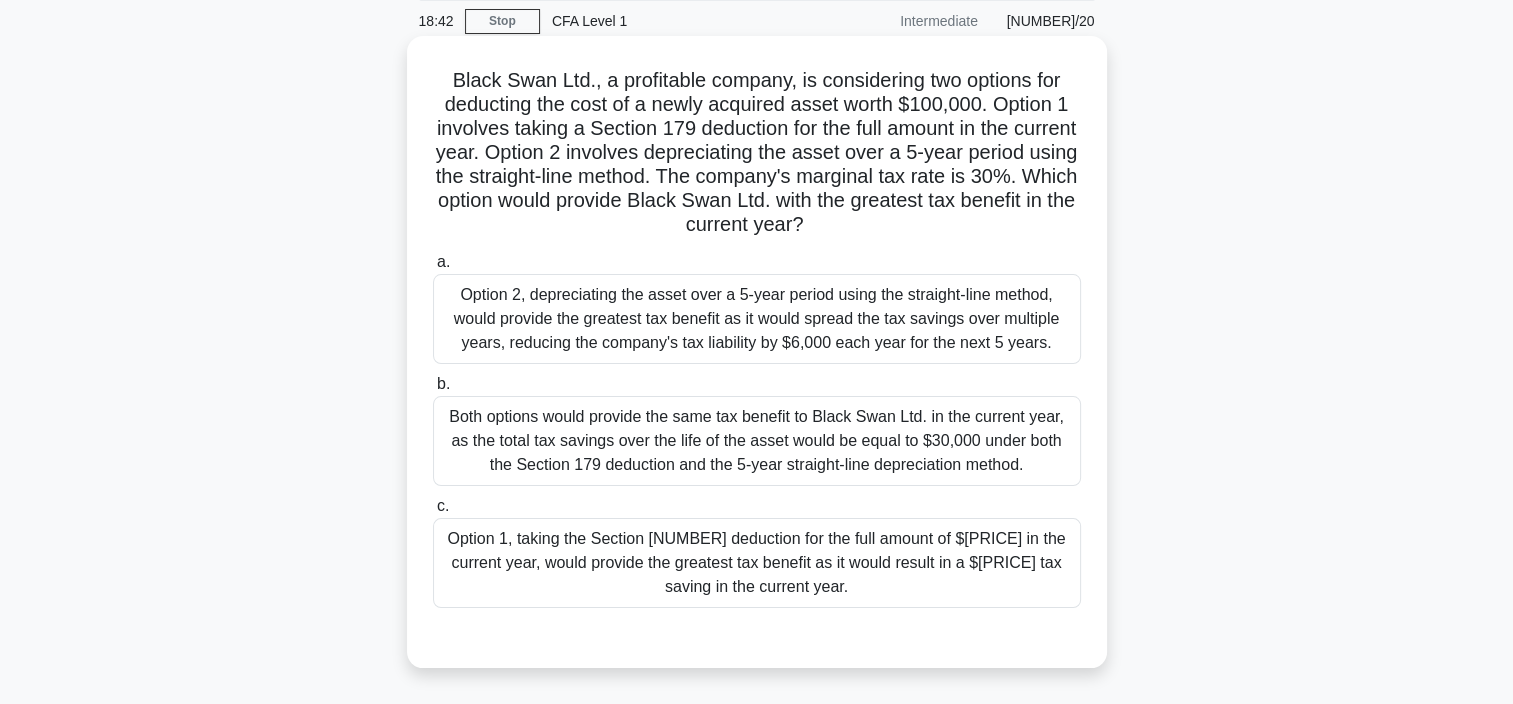 click on "Black Swan Ltd., a profitable company, is considering two options for deducting the cost of a newly acquired asset worth $[NUMBER]. Option 1 involves taking a Section 179 deduction for the full amount in the current year. Option 2 involves depreciating the asset over a [NUMBER]-year period using the straight-line method. The company's marginal tax rate is [PERCENT]. Which option would provide Black Swan Ltd. with the greatest tax benefit in the current year?
.spinner_0XTQ{transform-origin:center;animation:spinner_y6GP .75s linear infinite}@keyframes spinner_y6GP{100%{transform:rotate(360deg)}}" at bounding box center (757, 153) 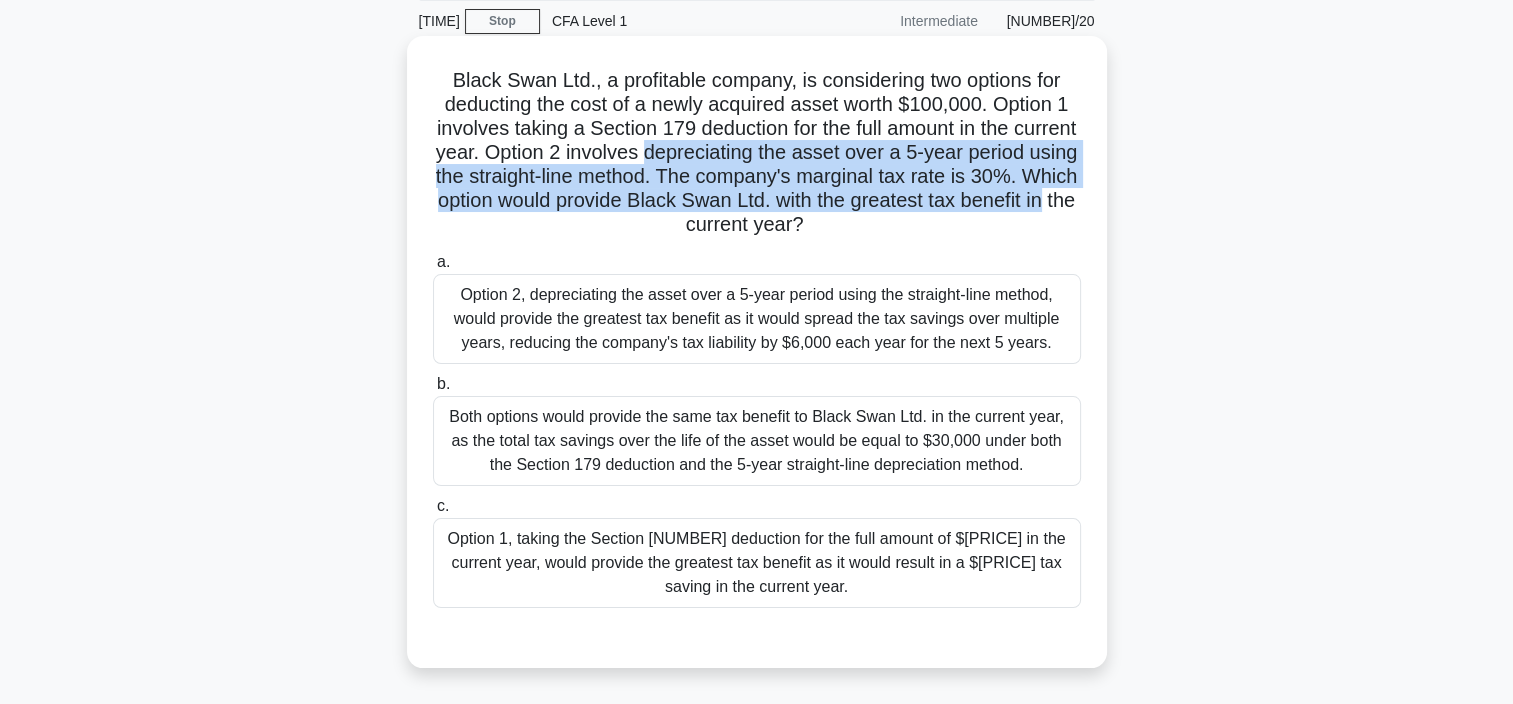 drag, startPoint x: 831, startPoint y: 161, endPoint x: 706, endPoint y: 224, distance: 139.97858 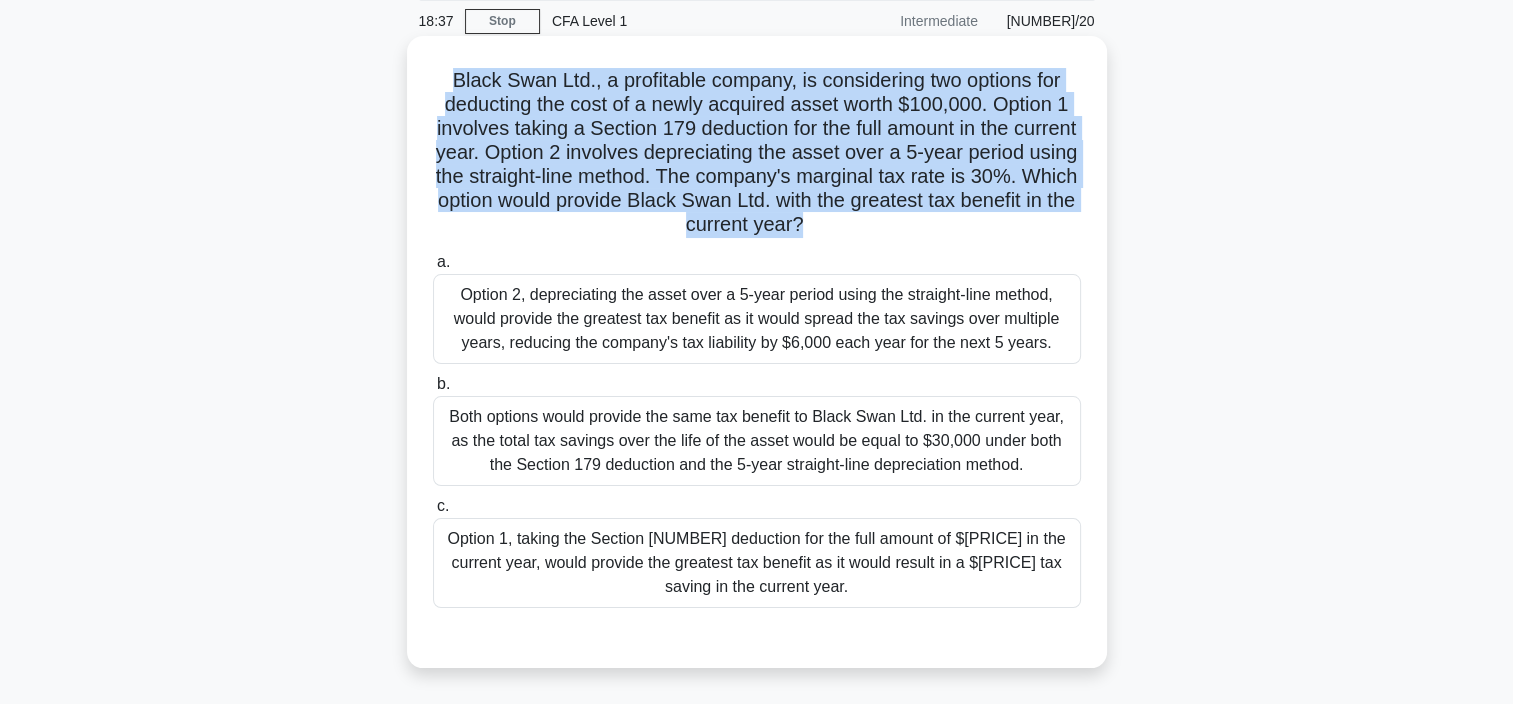 click on "Black Swan Ltd., a profitable company, is considering two options for deducting the cost of a newly acquired asset worth $[NUMBER]. Option 1 involves taking a Section 179 deduction for the full amount in the current year. Option 2 involves depreciating the asset over a [NUMBER]-year period using the straight-line method. The company's marginal tax rate is [PERCENT]. Which option would provide Black Swan Ltd. with the greatest tax benefit in the current year?
.spinner_0XTQ{transform-origin:center;animation:spinner_y6GP .75s linear infinite}@keyframes spinner_y6GP{100%{transform:rotate(360deg)}}" at bounding box center (757, 153) 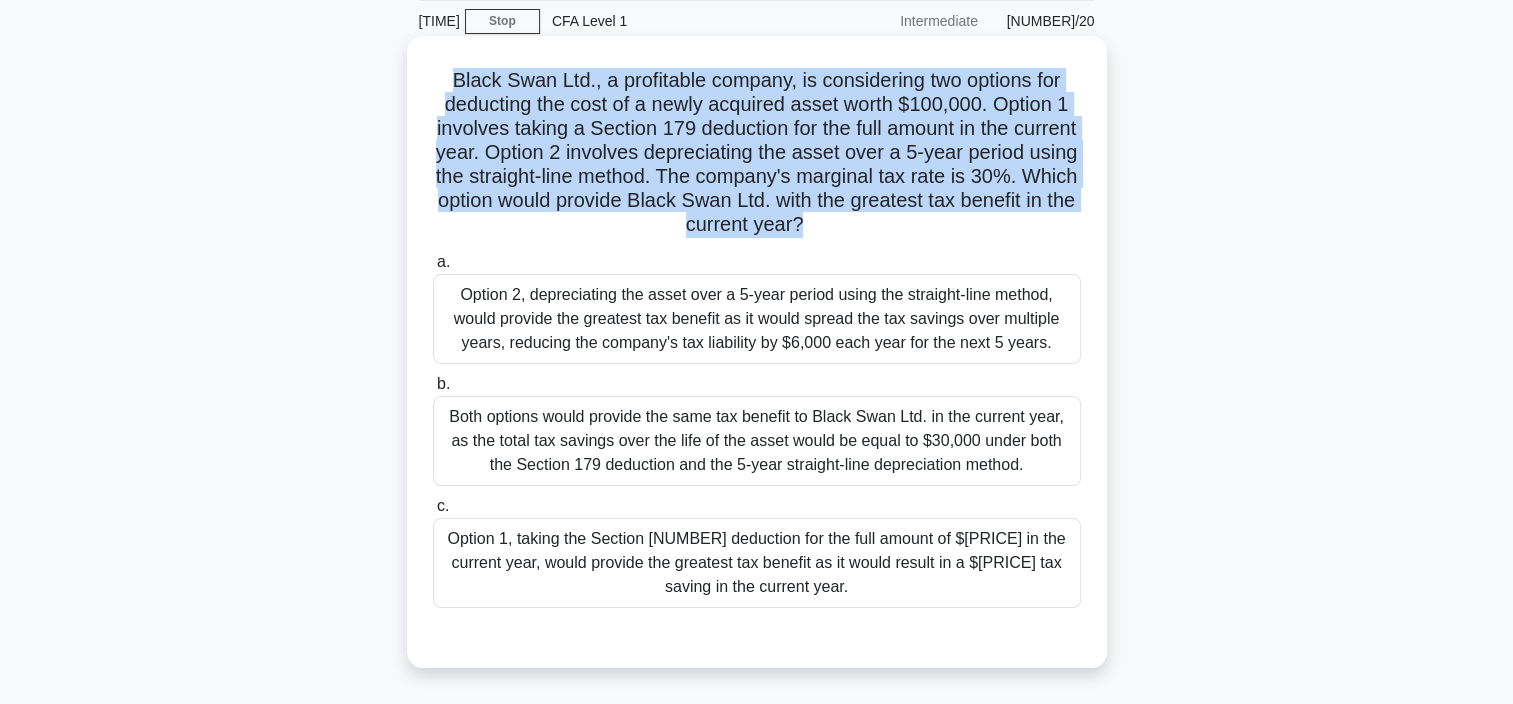 drag, startPoint x: 656, startPoint y: 214, endPoint x: 644, endPoint y: 209, distance: 13 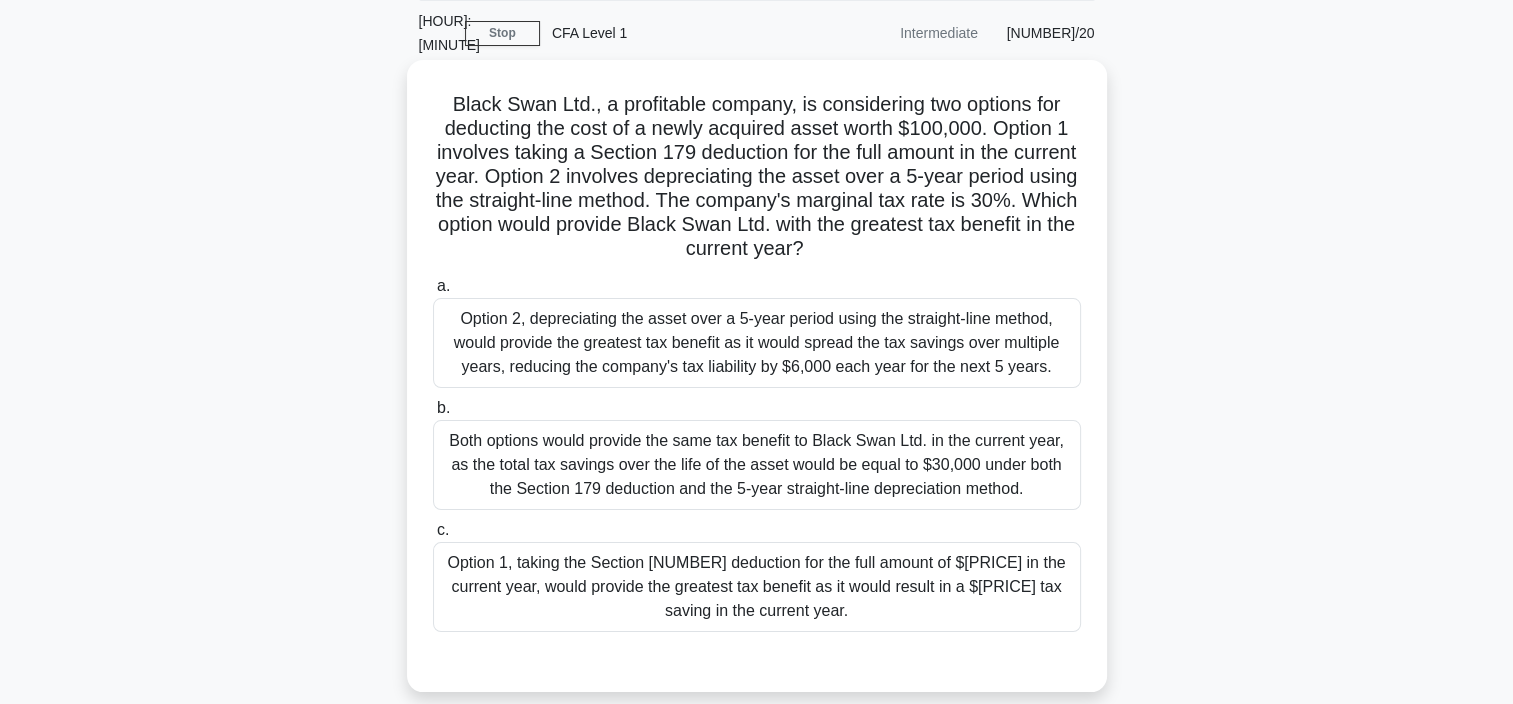 click on "Option 1, taking the Section [NUMBER] deduction for the full amount of $[PRICE] in the current year, would provide the greatest tax benefit as it would result in a $[PRICE] tax saving in the current year." at bounding box center (757, 587) 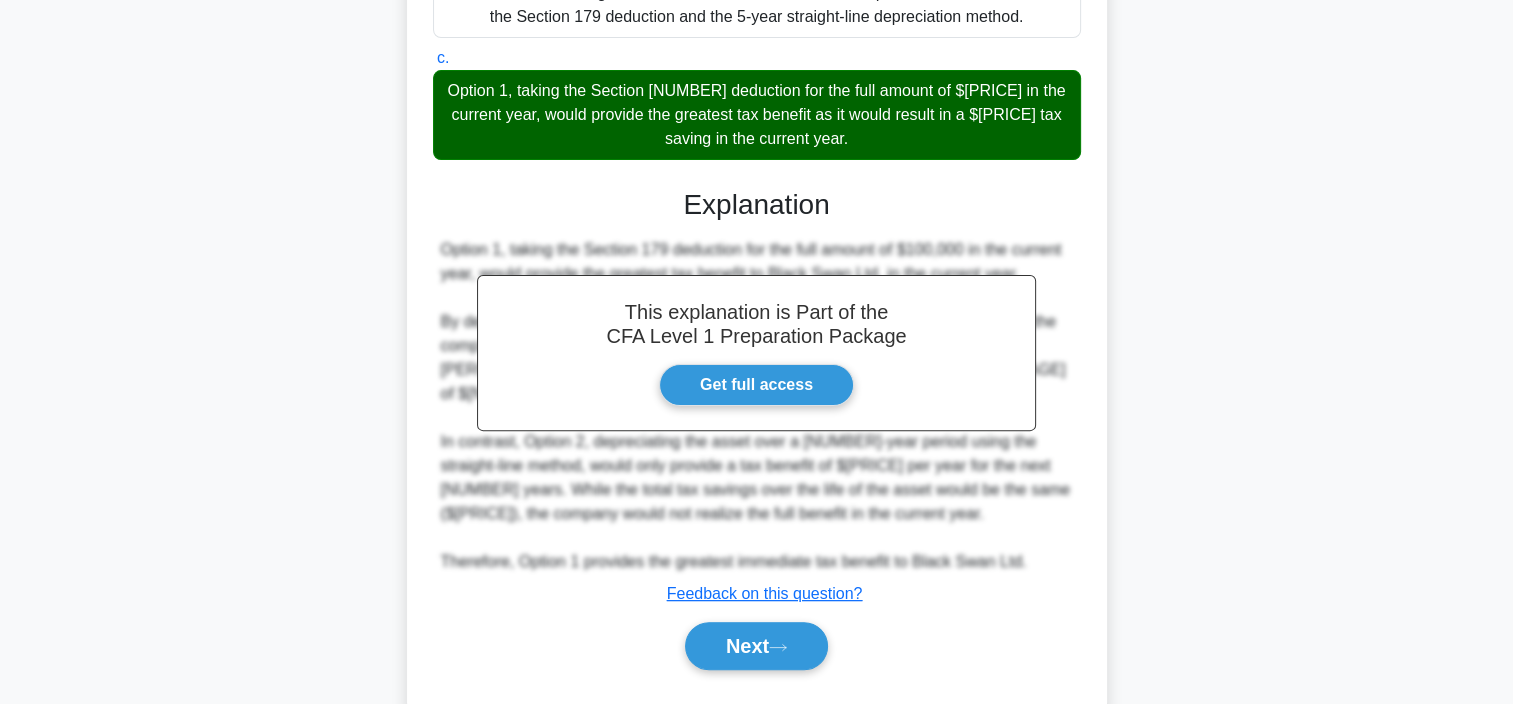 scroll, scrollTop: 550, scrollLeft: 0, axis: vertical 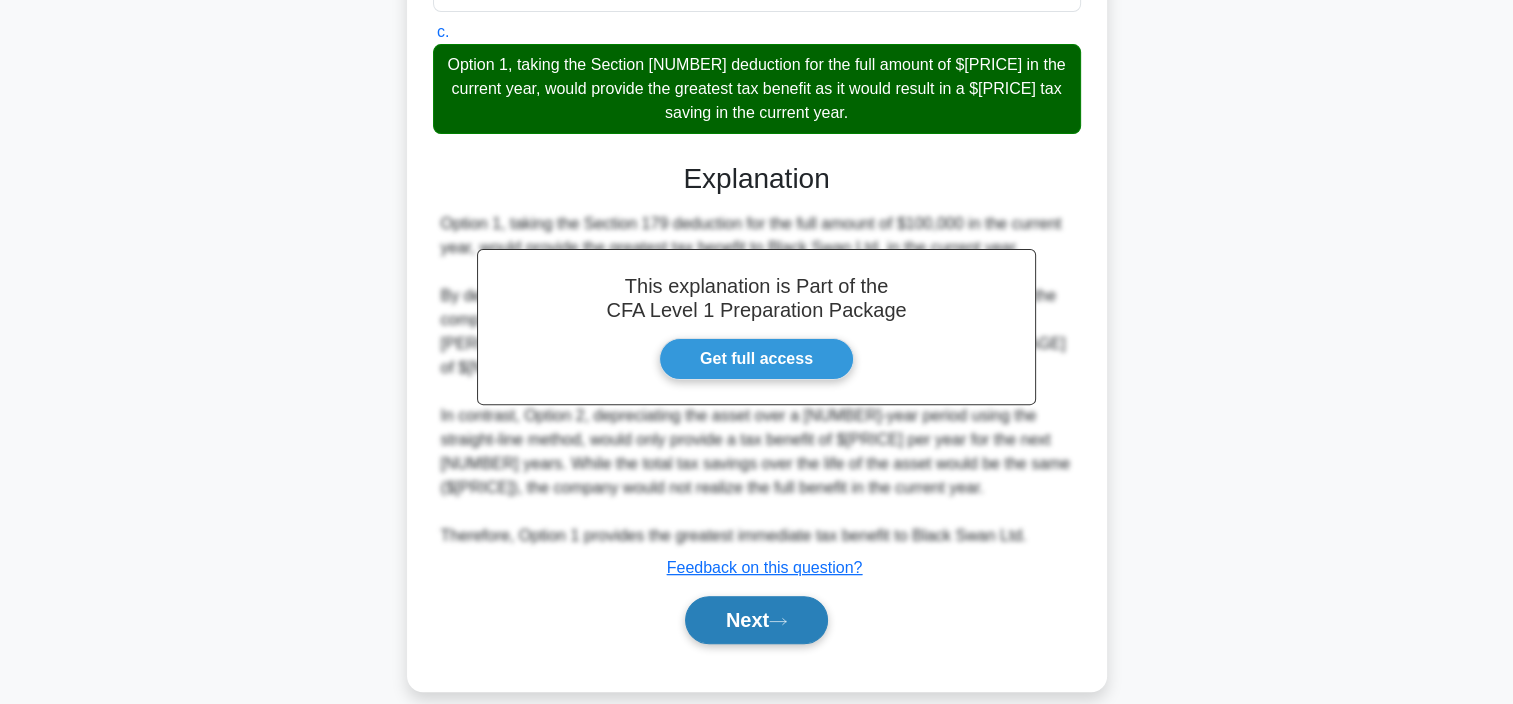 click on "Next" at bounding box center [756, 620] 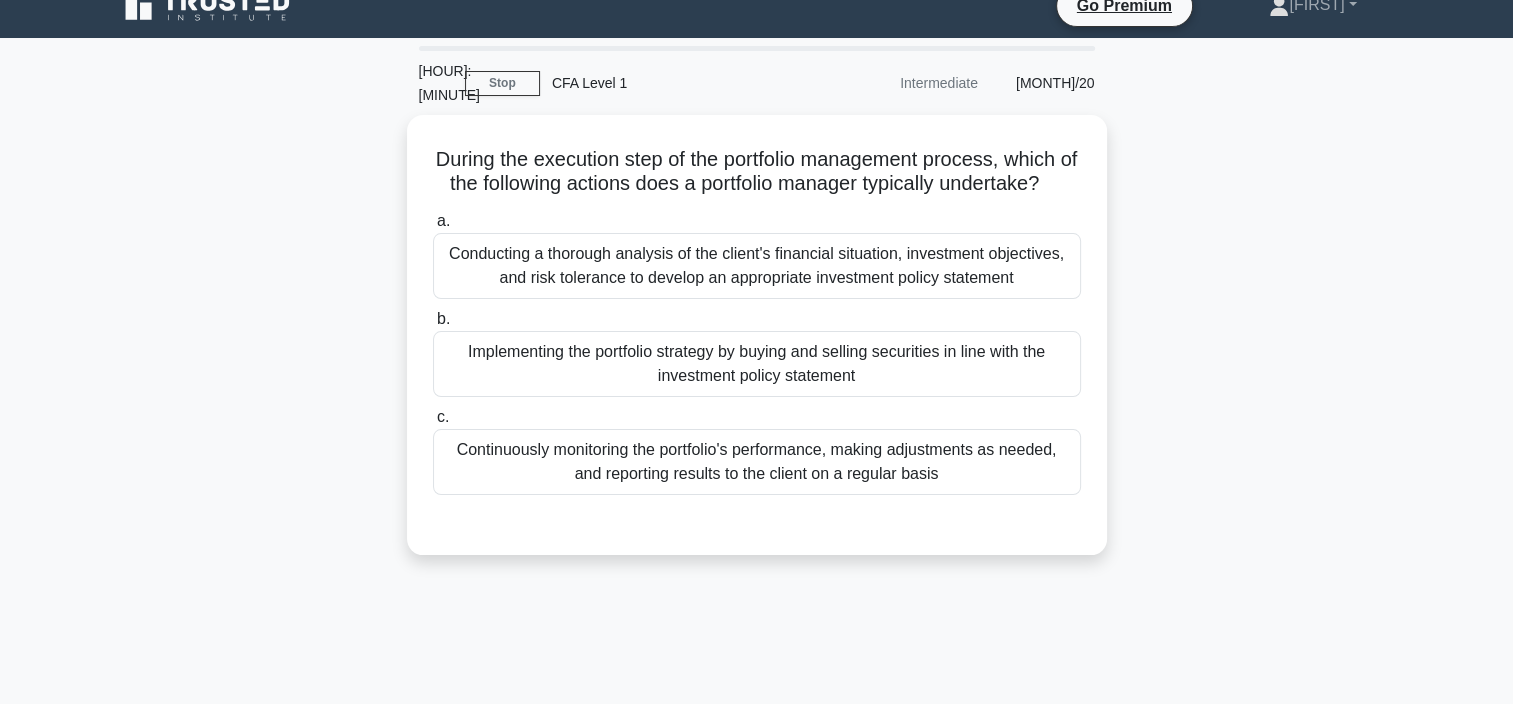 scroll, scrollTop: 0, scrollLeft: 0, axis: both 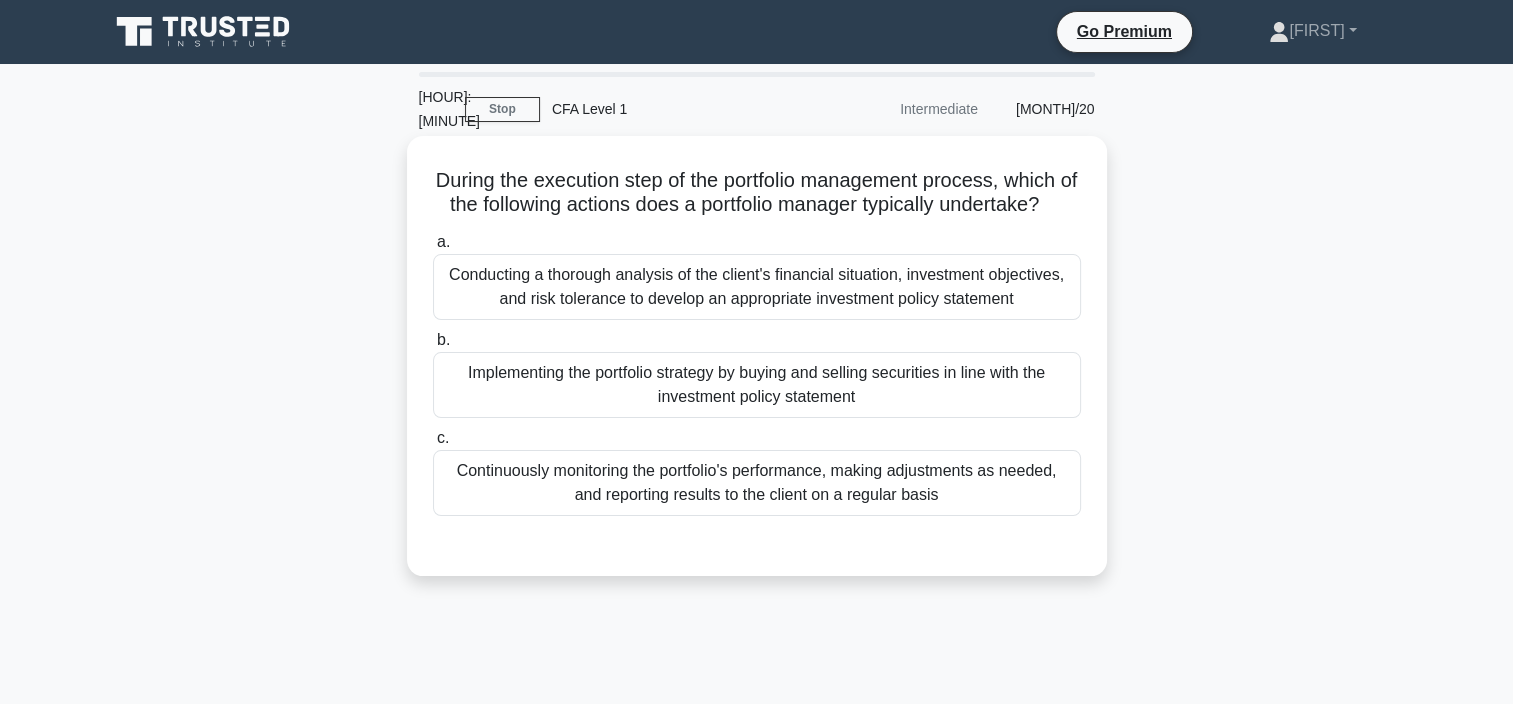 click on "Implementing the portfolio strategy by buying and selling securities in line with the investment policy statement" at bounding box center [757, 385] 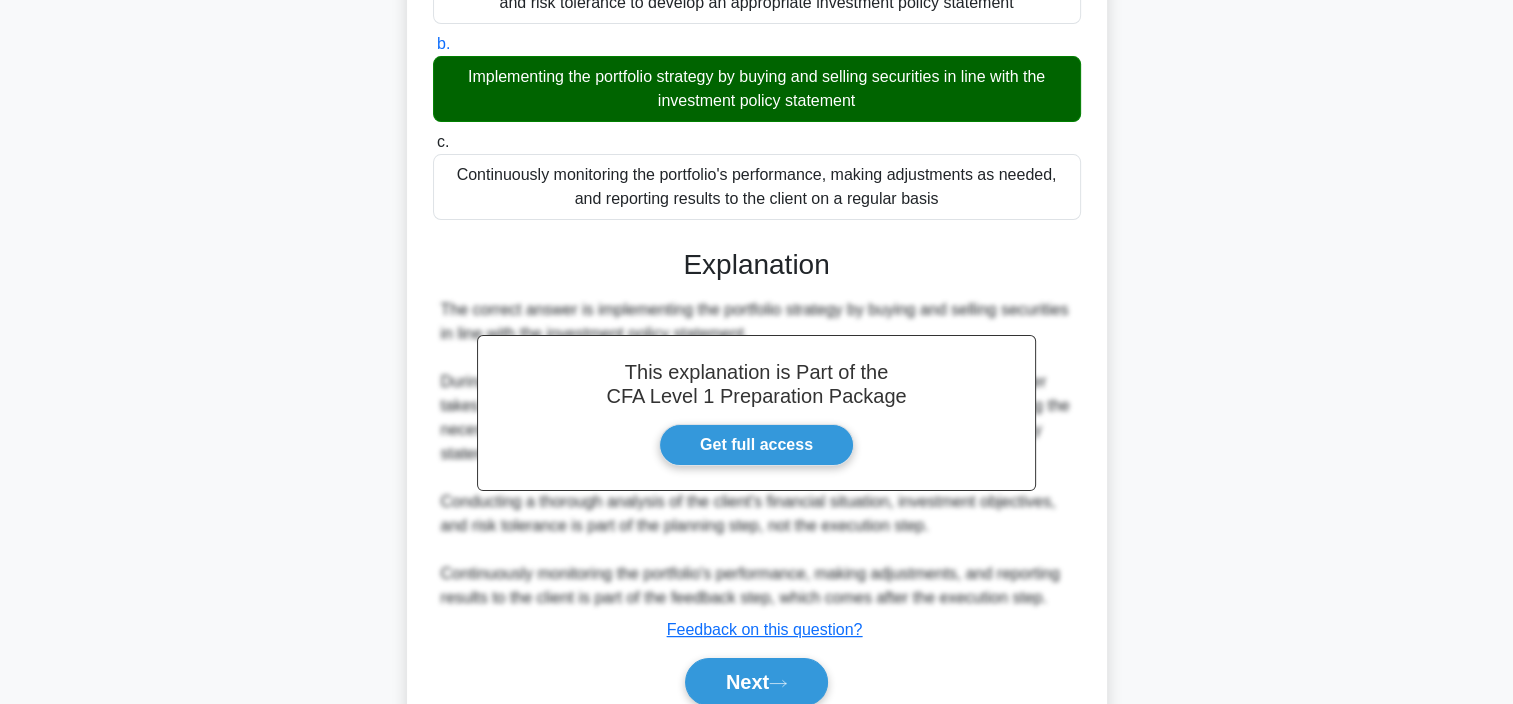 scroll, scrollTop: 382, scrollLeft: 0, axis: vertical 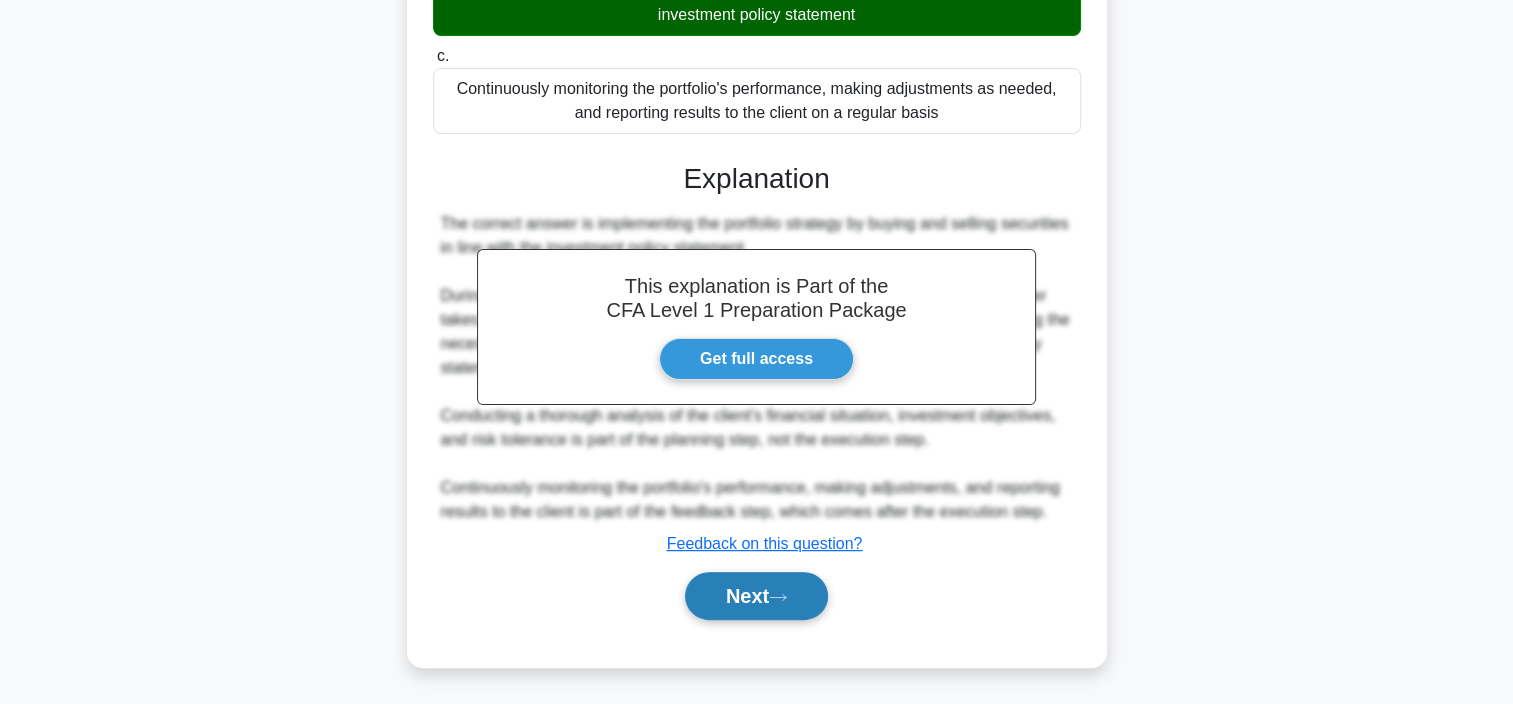 click on "Next" at bounding box center (756, 596) 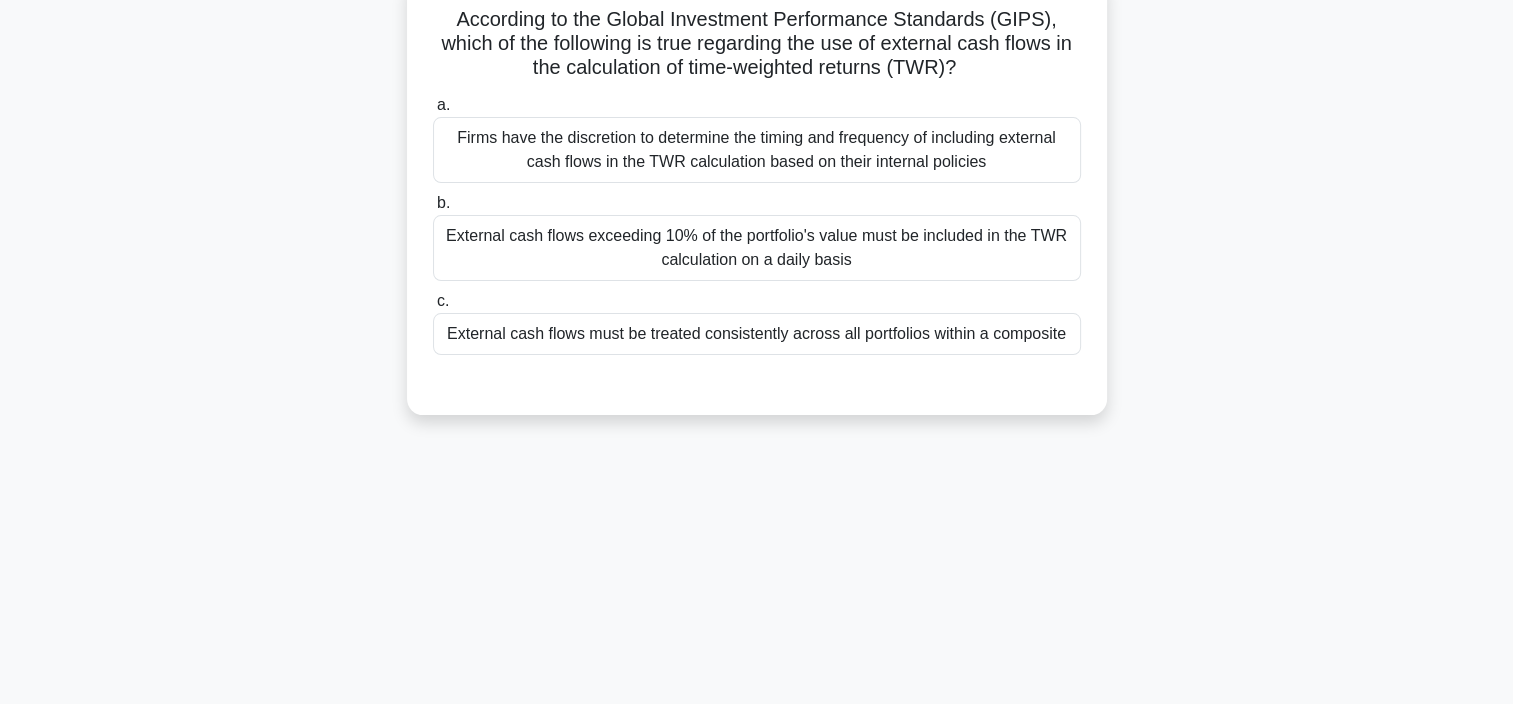 scroll, scrollTop: 76, scrollLeft: 0, axis: vertical 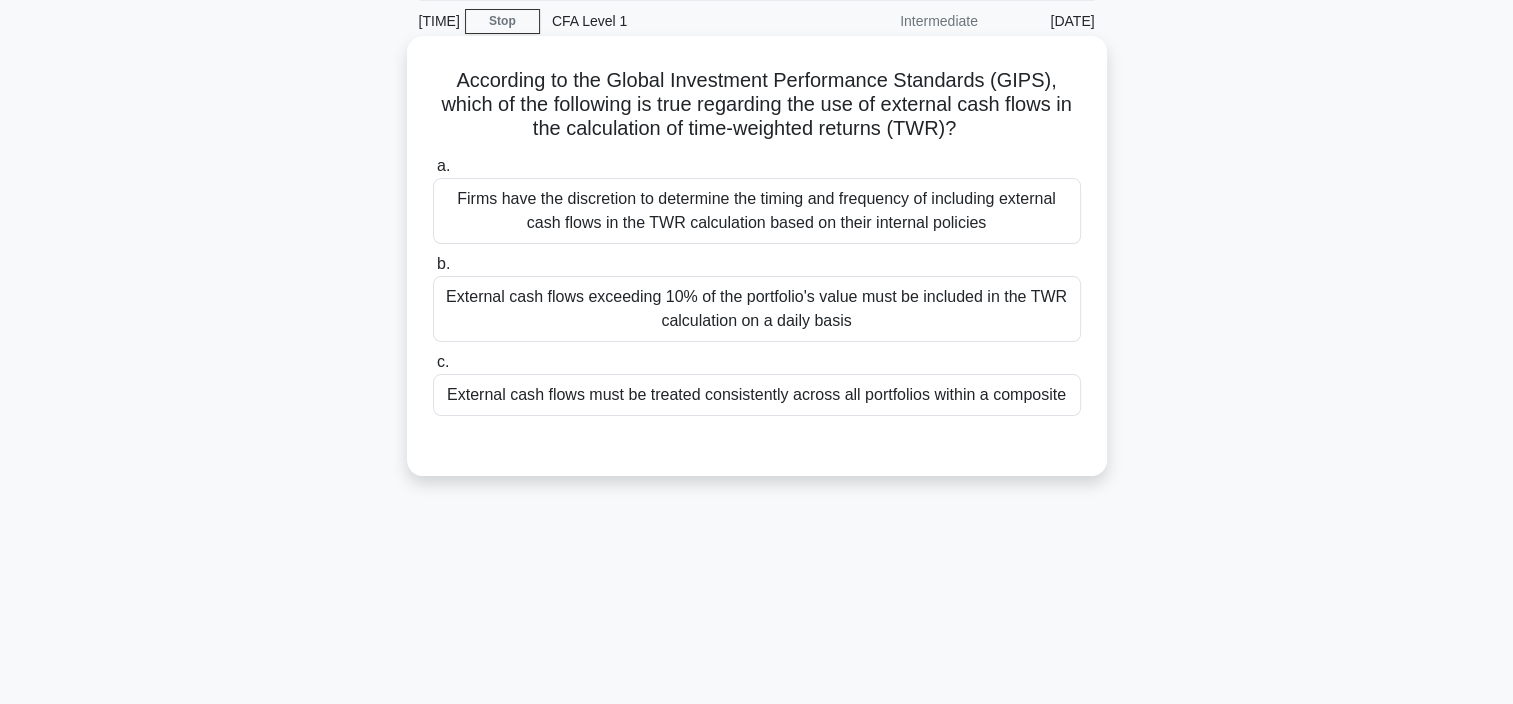 click on "According to the Global Investment Performance Standards (GIPS), which of the following is true regarding the use of external cash flows in the calculation of time-weighted returns (TWR)?
.spinner_0XTQ{transform-origin:center;animation:spinner_y6GP .75s linear infinite}@keyframes spinner_y6GP{100%{transform:rotate(360deg)}}" at bounding box center (757, 105) 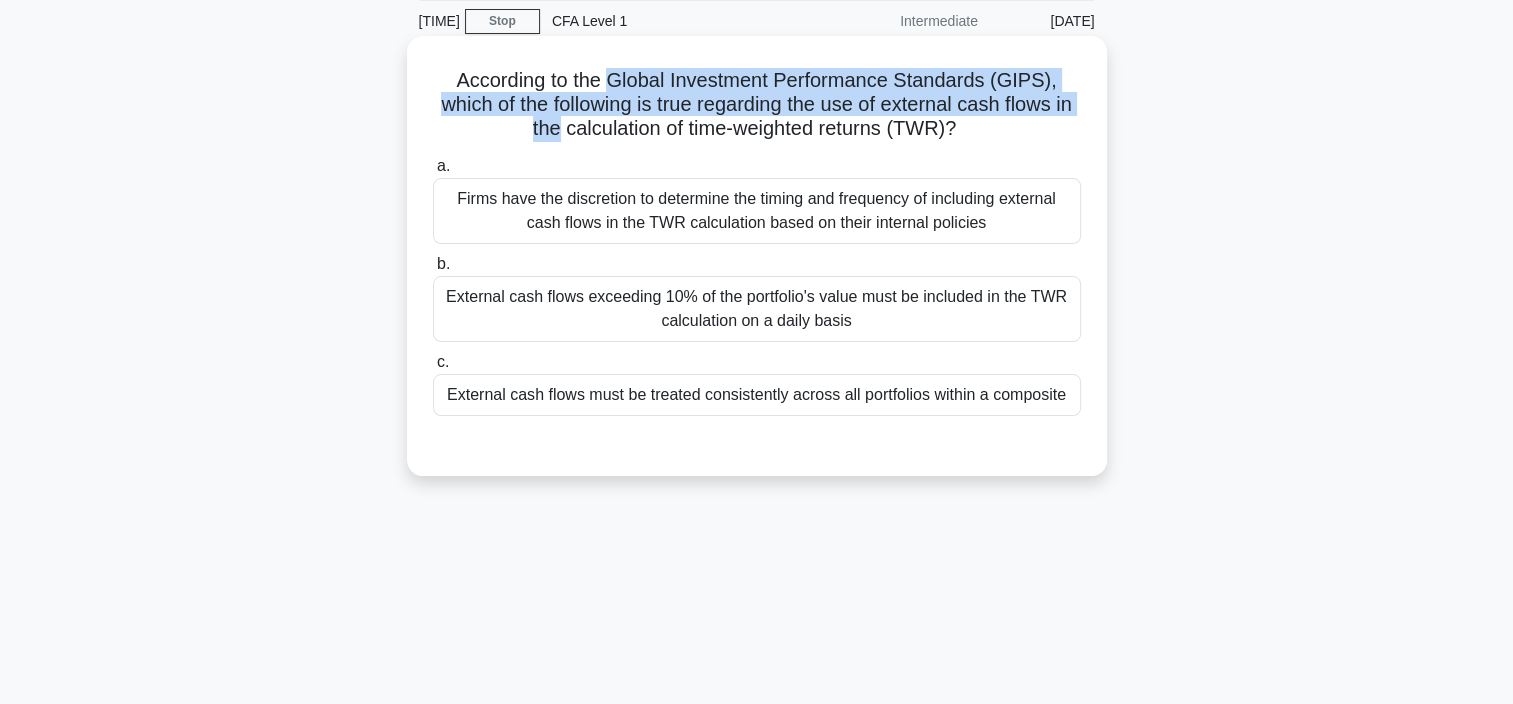 drag, startPoint x: 630, startPoint y: 89, endPoint x: 553, endPoint y: 137, distance: 90.73588 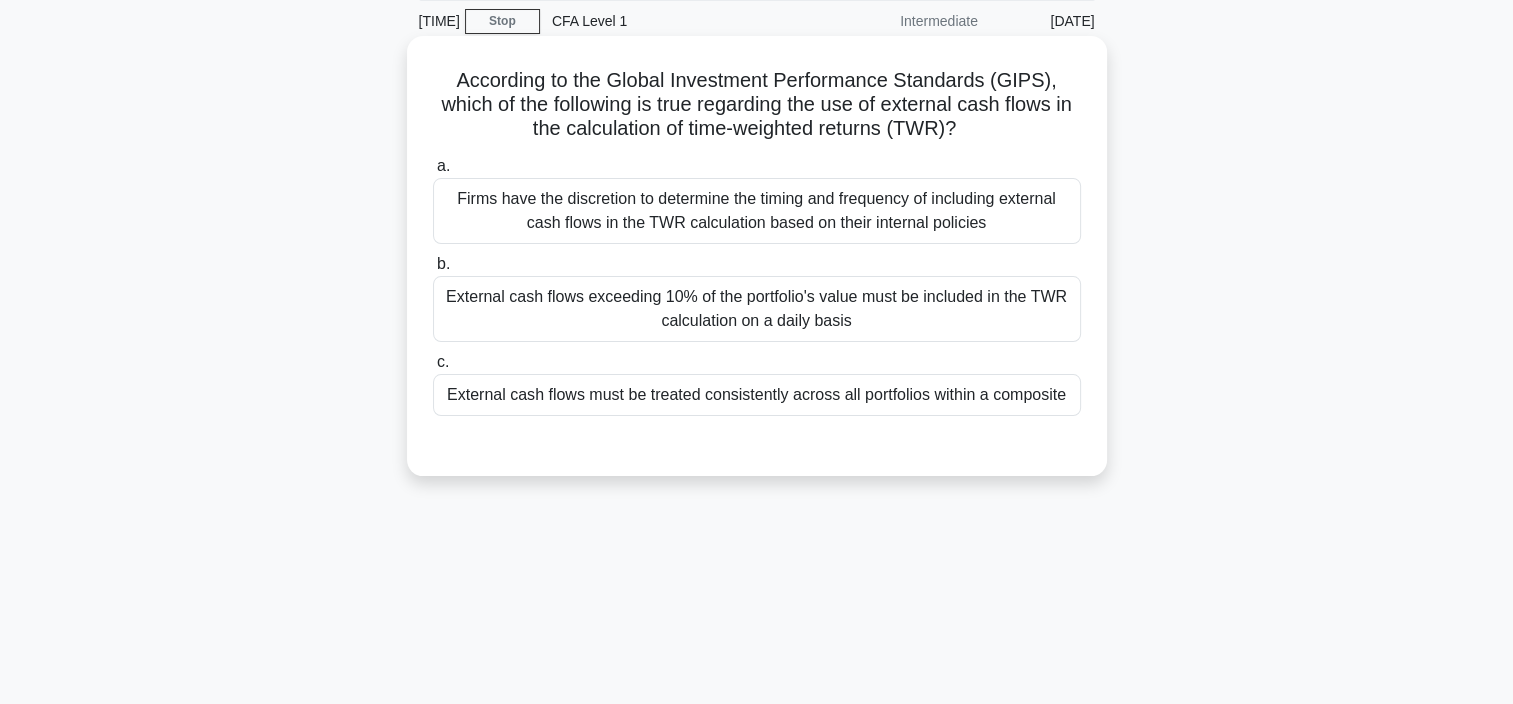 click on "According to the Global Investment Performance Standards (GIPS), which of the following is true regarding the use of external cash flows in the calculation of time-weighted returns (TWR)?
.spinner_0XTQ{transform-origin:center;animation:spinner_y6GP .75s linear infinite}@keyframes spinner_y6GP{100%{transform:rotate(360deg)}}" at bounding box center [757, 105] 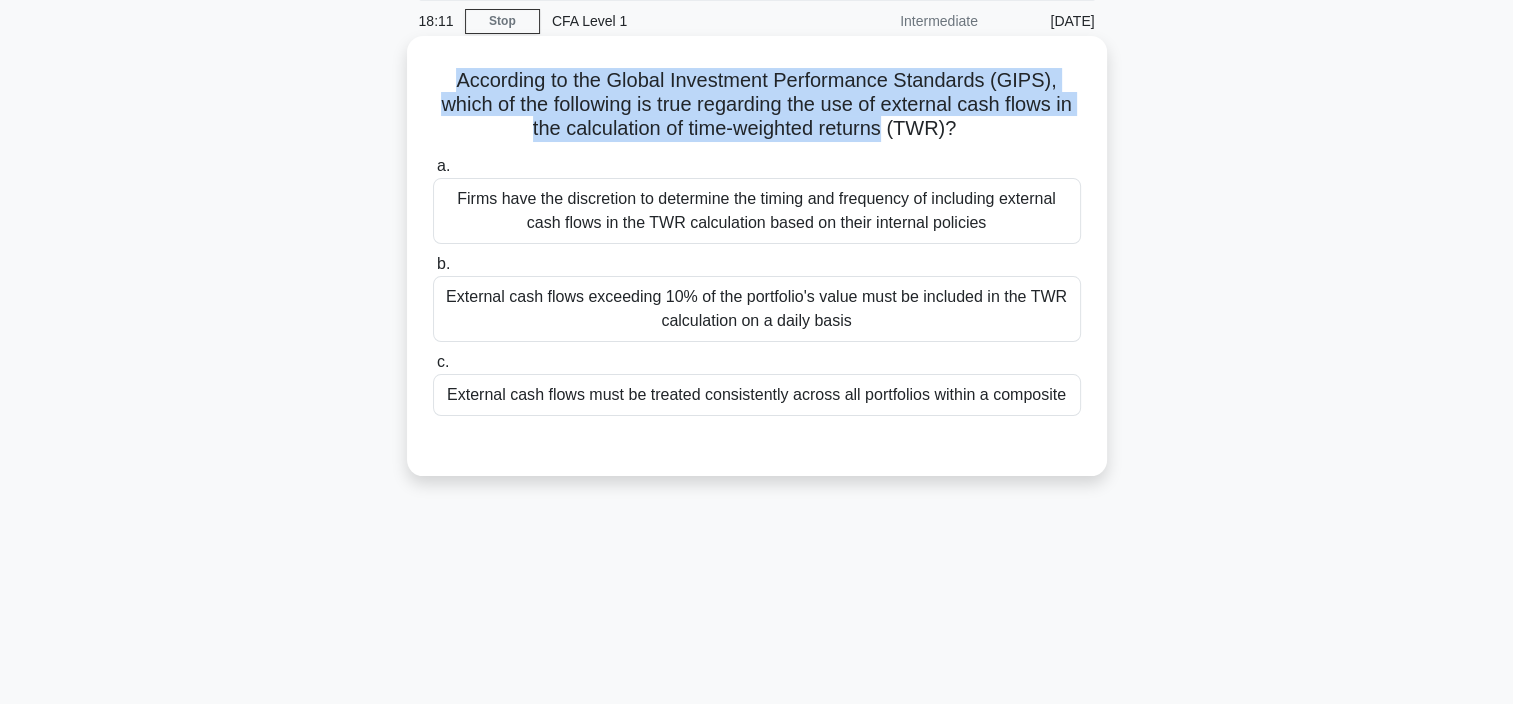drag, startPoint x: 872, startPoint y: 126, endPoint x: 506, endPoint y: 81, distance: 368.756 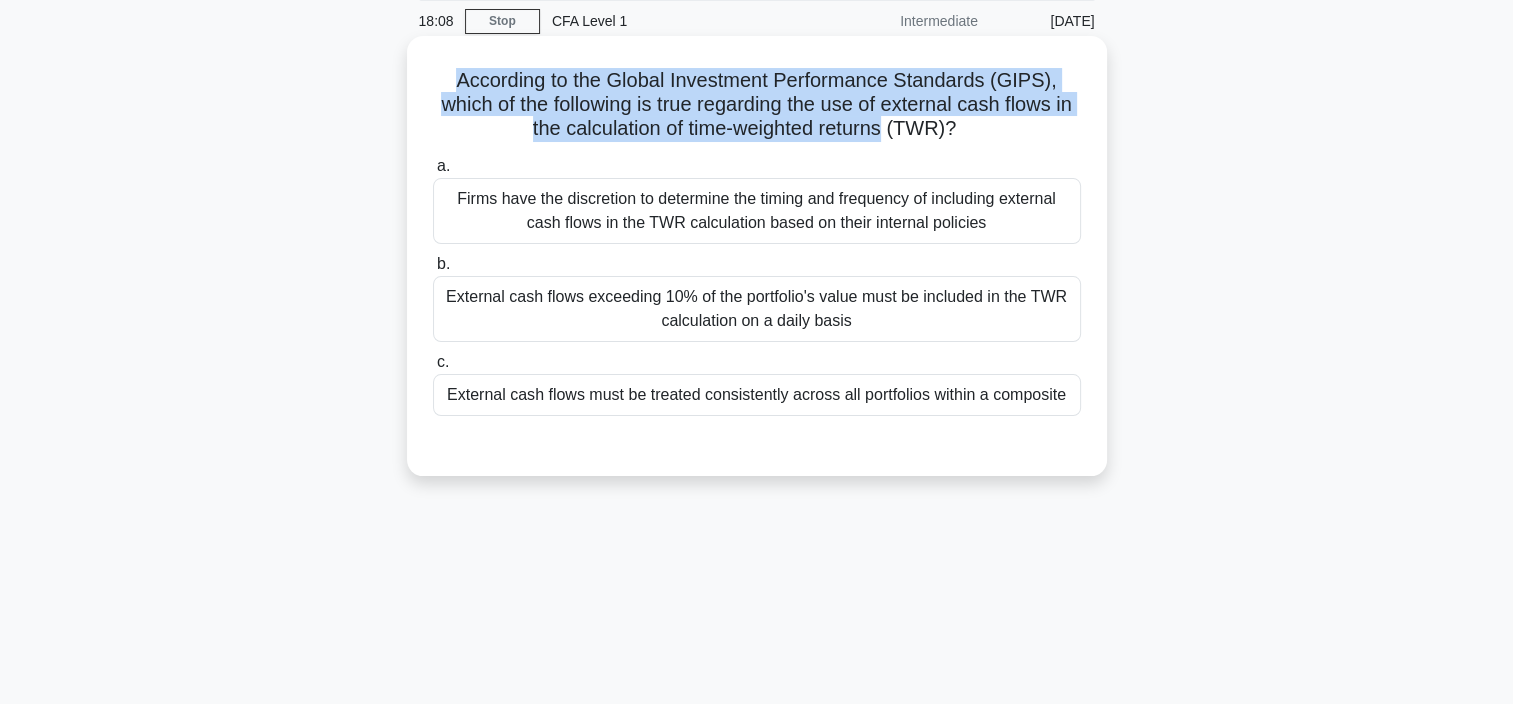 click on "According to the Global Investment Performance Standards (GIPS), which of the following is true regarding the use of external cash flows in the calculation of time-weighted returns (TWR)?
.spinner_0XTQ{transform-origin:center;animation:spinner_y6GP .75s linear infinite}@keyframes spinner_y6GP{100%{transform:rotate(360deg)}}" at bounding box center (757, 105) 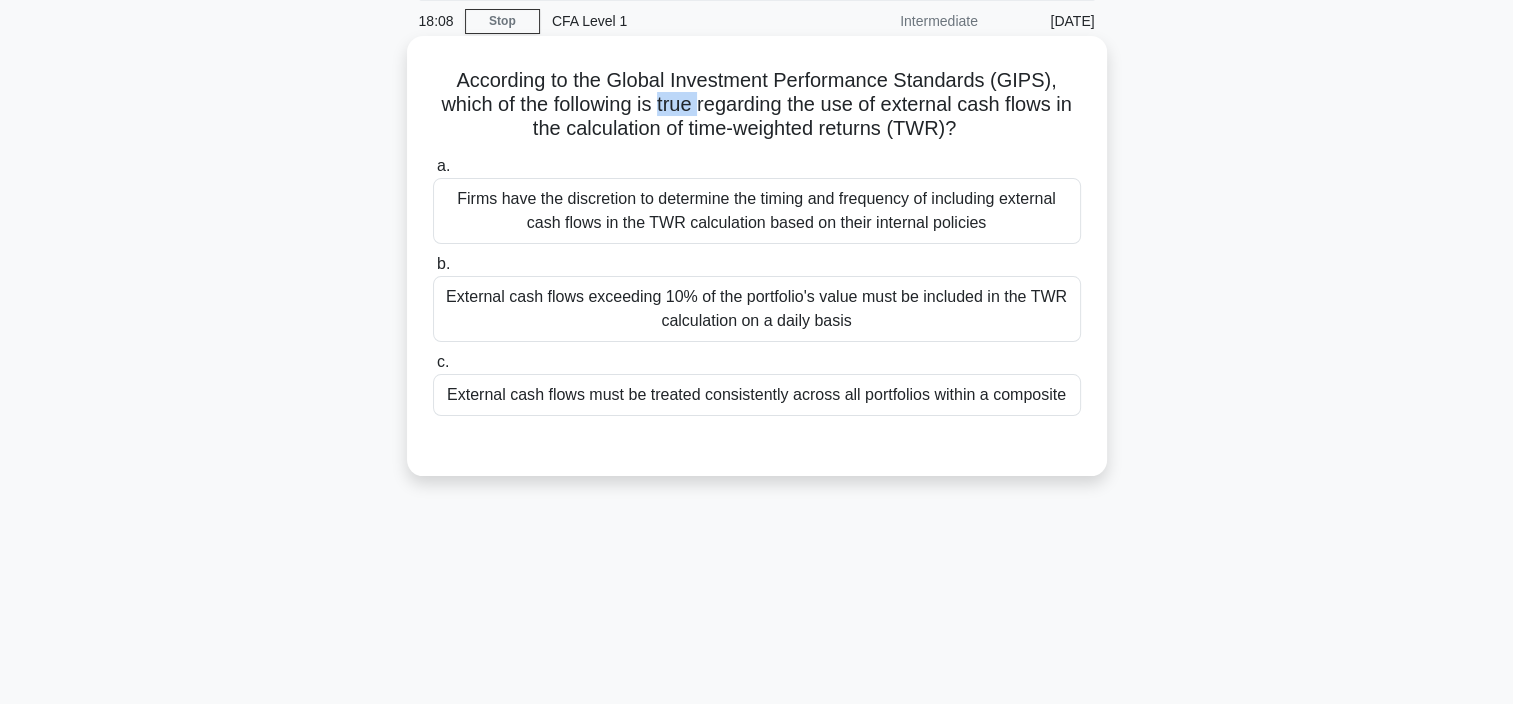 click on "According to the Global Investment Performance Standards (GIPS), which of the following is true regarding the use of external cash flows in the calculation of time-weighted returns (TWR)?
.spinner_0XTQ{transform-origin:center;animation:spinner_y6GP .75s linear infinite}@keyframes spinner_y6GP{100%{transform:rotate(360deg)}}" at bounding box center [757, 105] 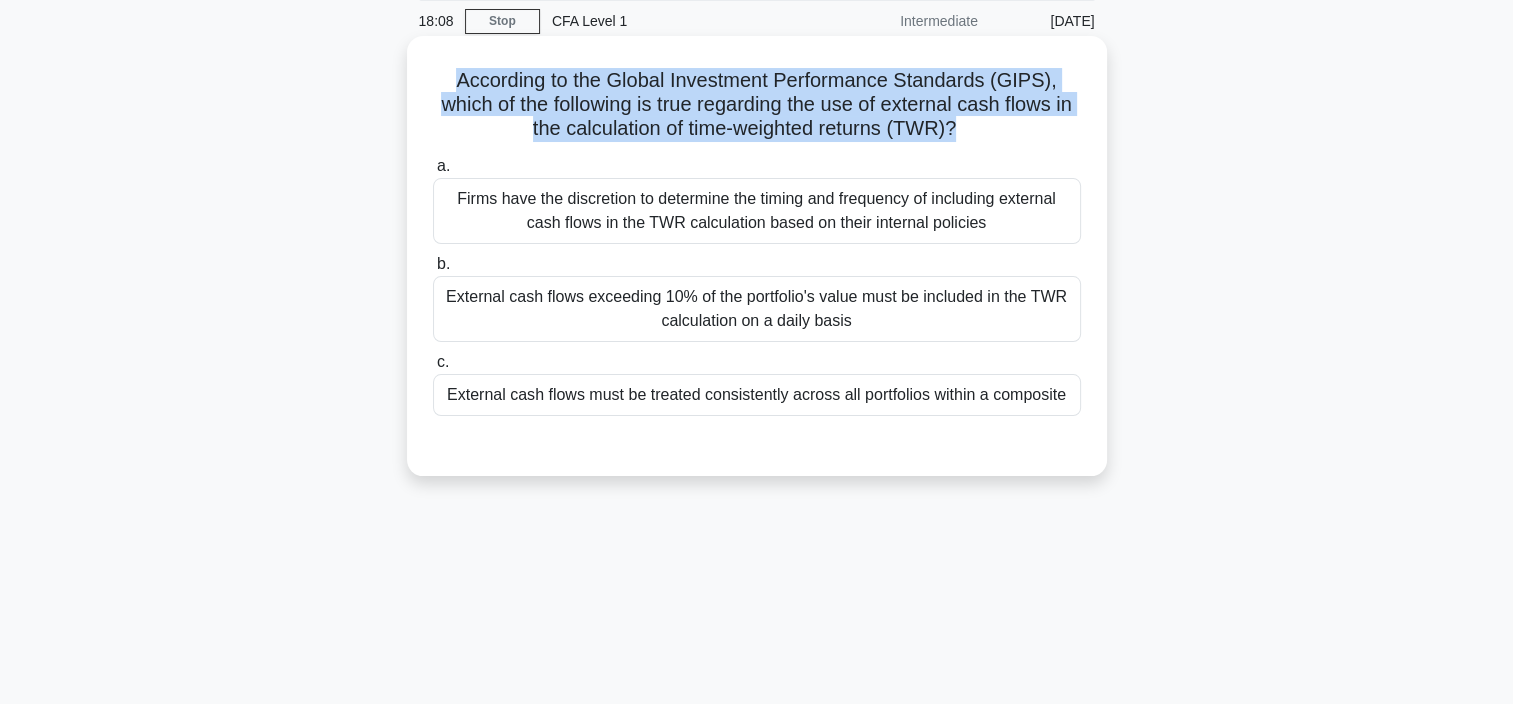 click on "According to the Global Investment Performance Standards (GIPS), which of the following is true regarding the use of external cash flows in the calculation of time-weighted returns (TWR)?
.spinner_0XTQ{transform-origin:center;animation:spinner_y6GP .75s linear infinite}@keyframes spinner_y6GP{100%{transform:rotate(360deg)}}" at bounding box center [757, 105] 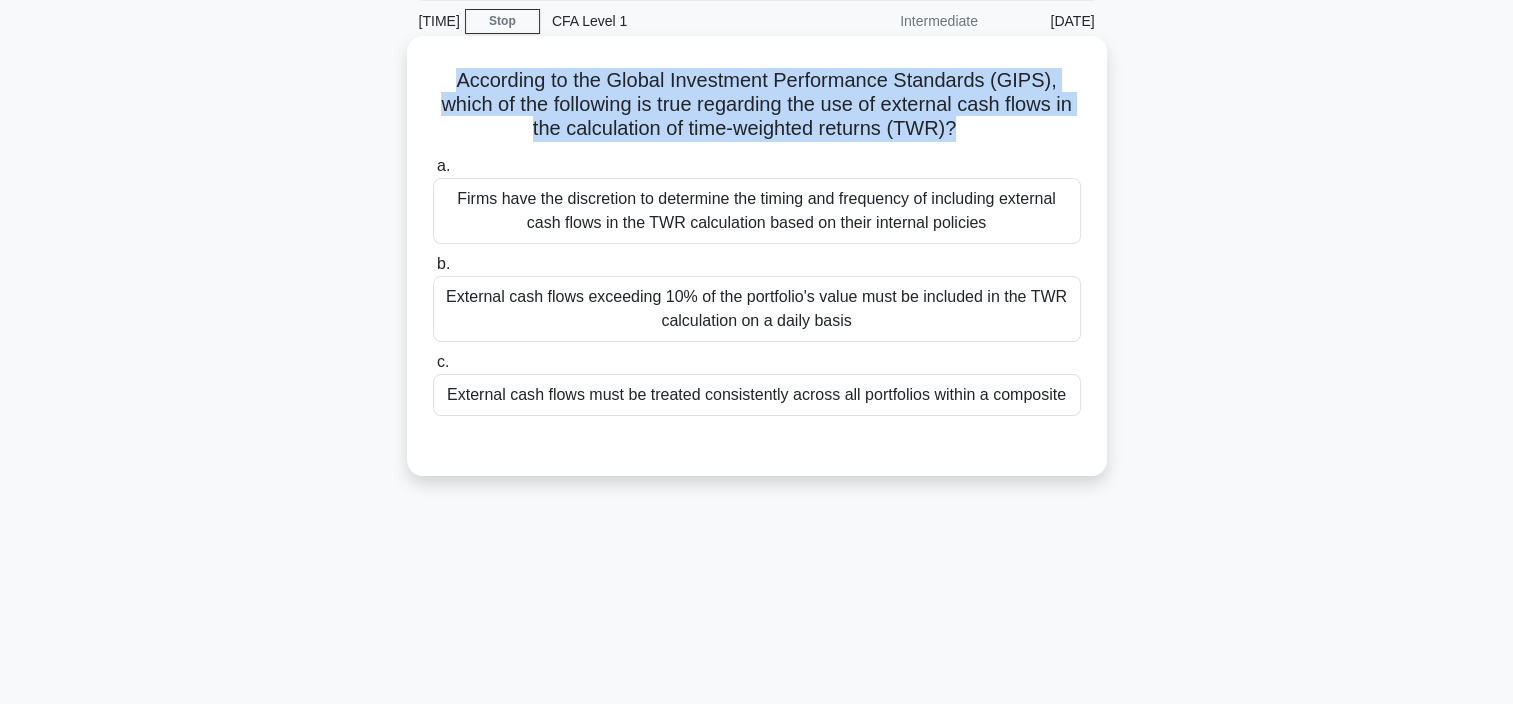 drag, startPoint x: 675, startPoint y: 111, endPoint x: 604, endPoint y: 90, distance: 74.04053 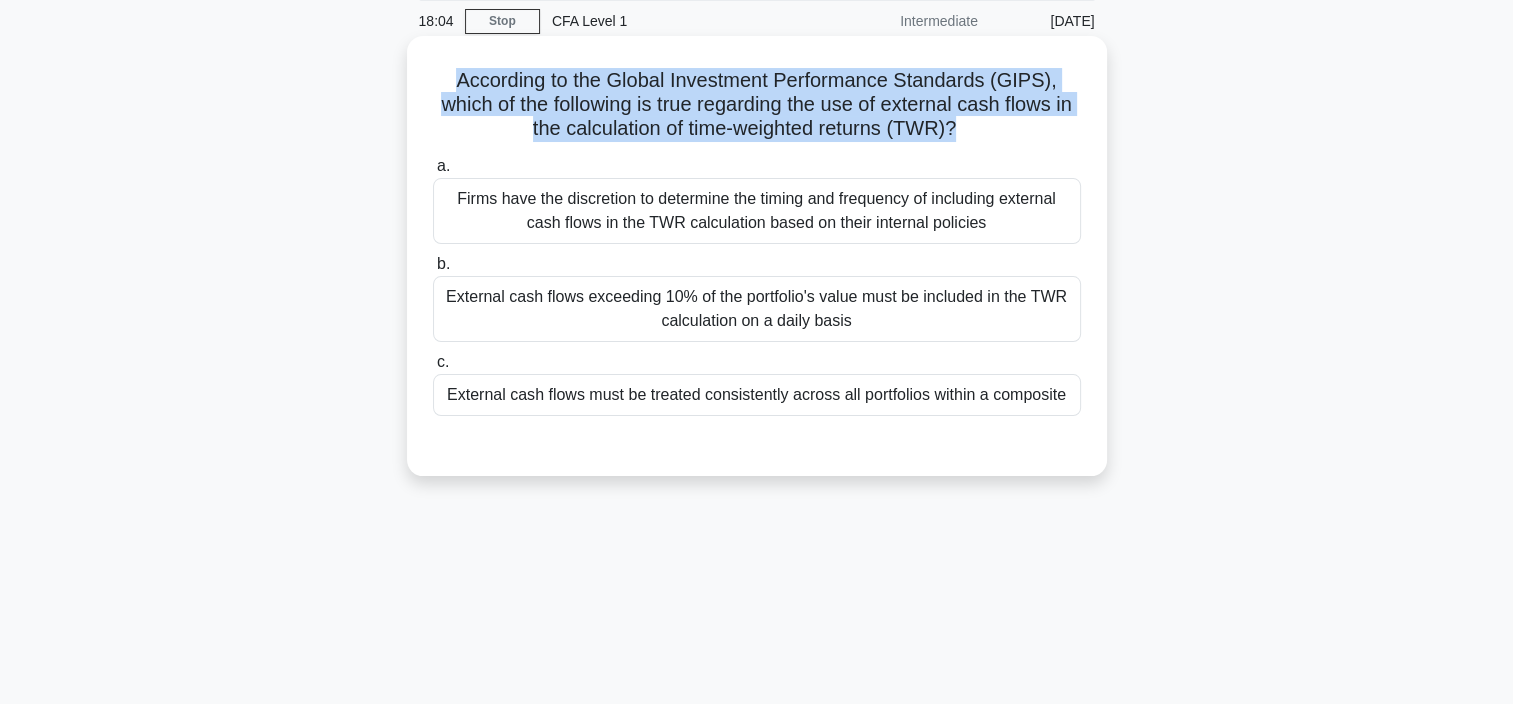 click on "According to the Global Investment Performance Standards (GIPS), which of the following is true regarding the use of external cash flows in the calculation of time-weighted returns (TWR)?
.spinner_0XTQ{transform-origin:center;animation:spinner_y6GP .75s linear infinite}@keyframes spinner_y6GP{100%{transform:rotate(360deg)}}" at bounding box center [757, 105] 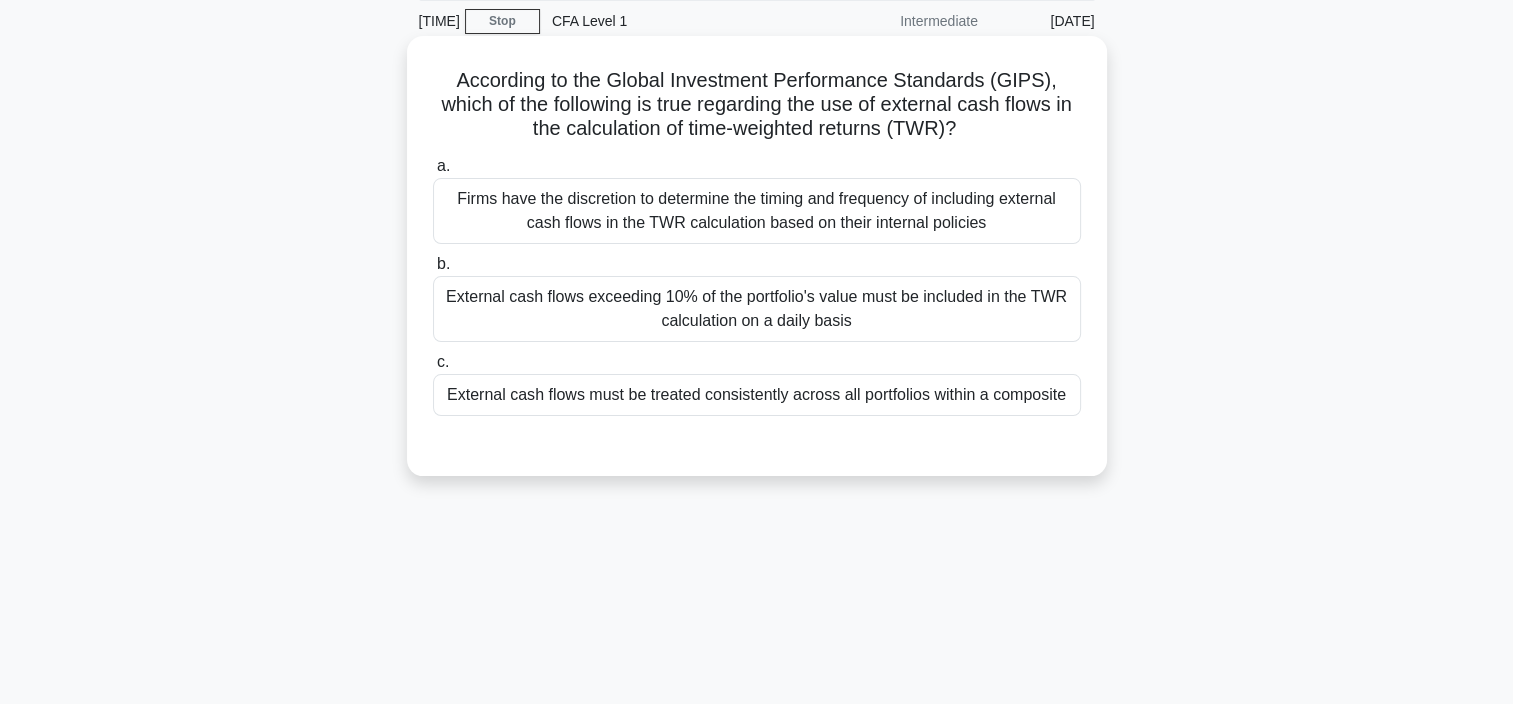 click on "External cash flows must be treated consistently across all portfolios within a composite" at bounding box center [757, 395] 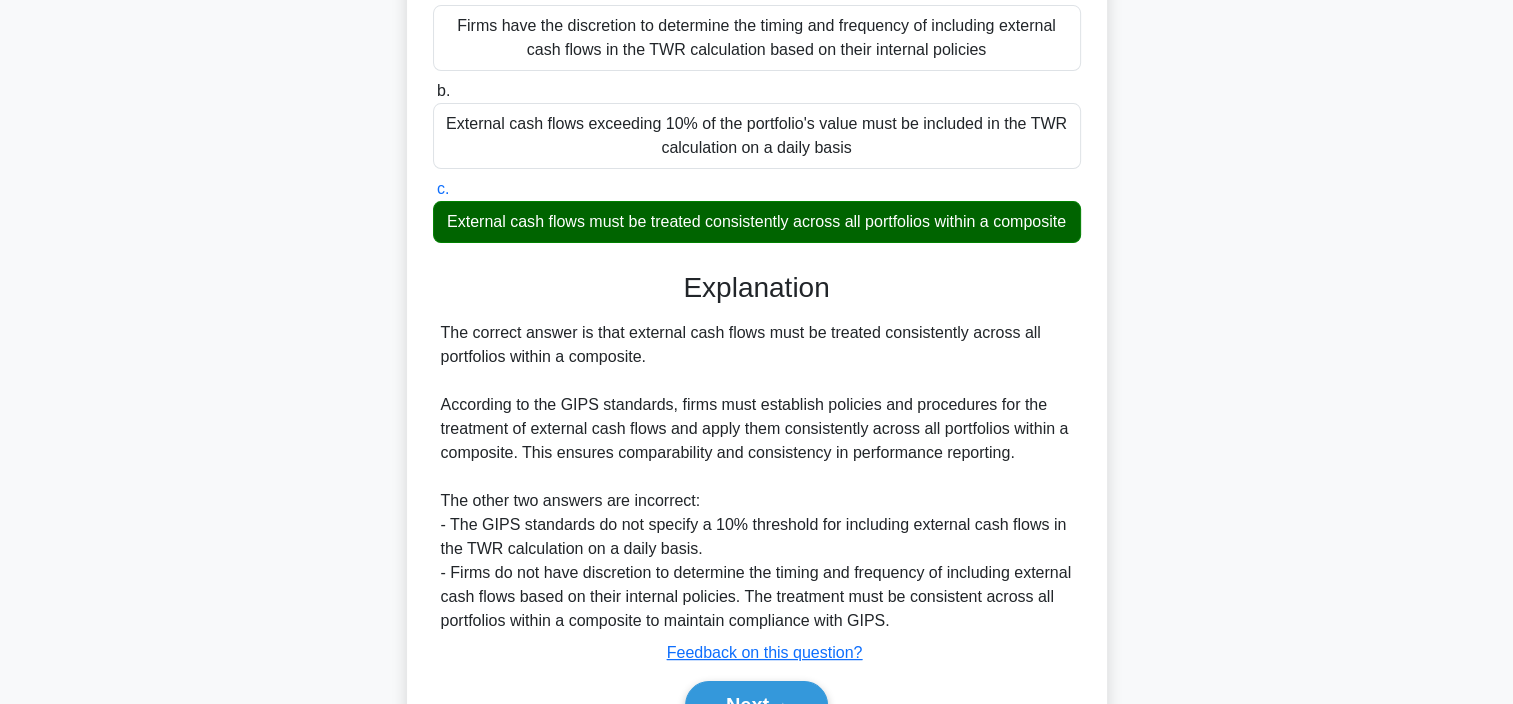 scroll, scrollTop: 382, scrollLeft: 0, axis: vertical 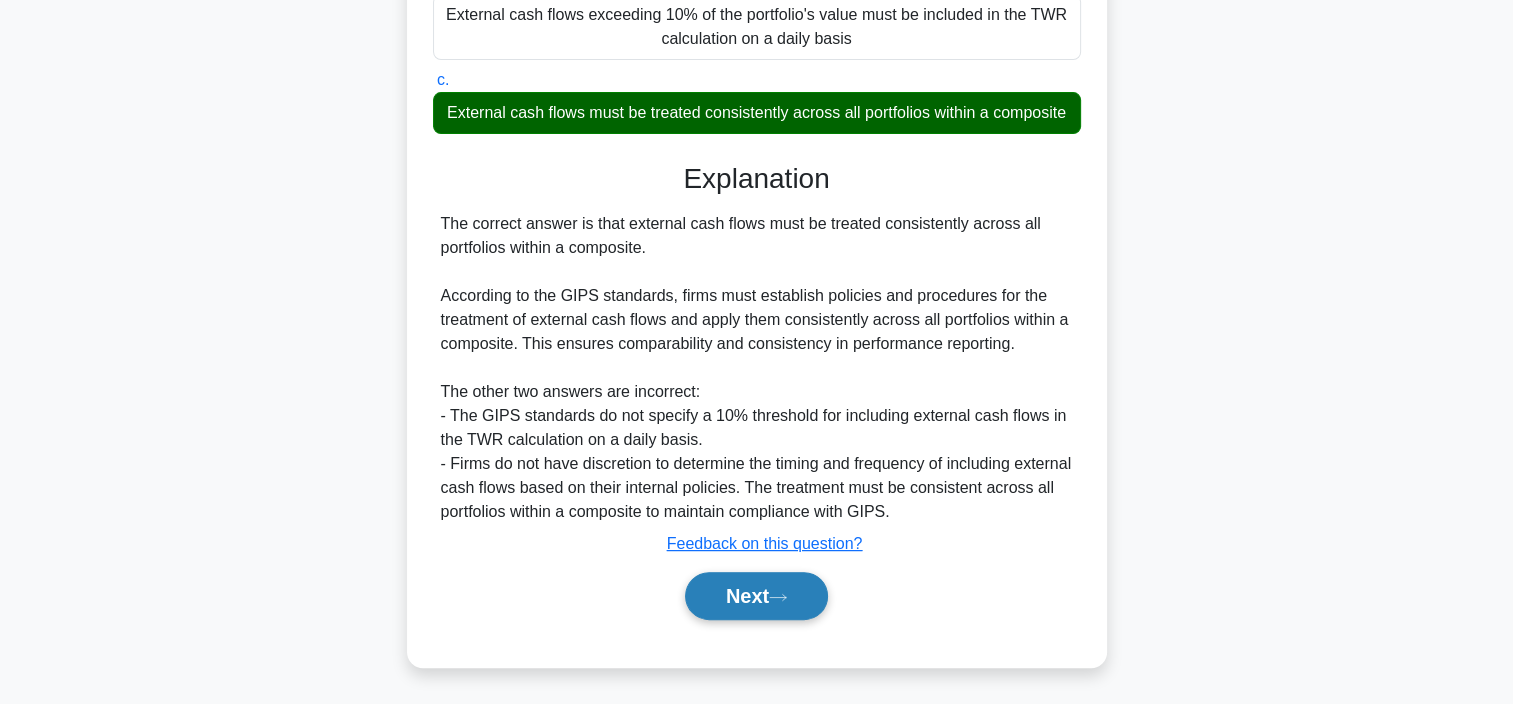 click on "Next" at bounding box center [756, 596] 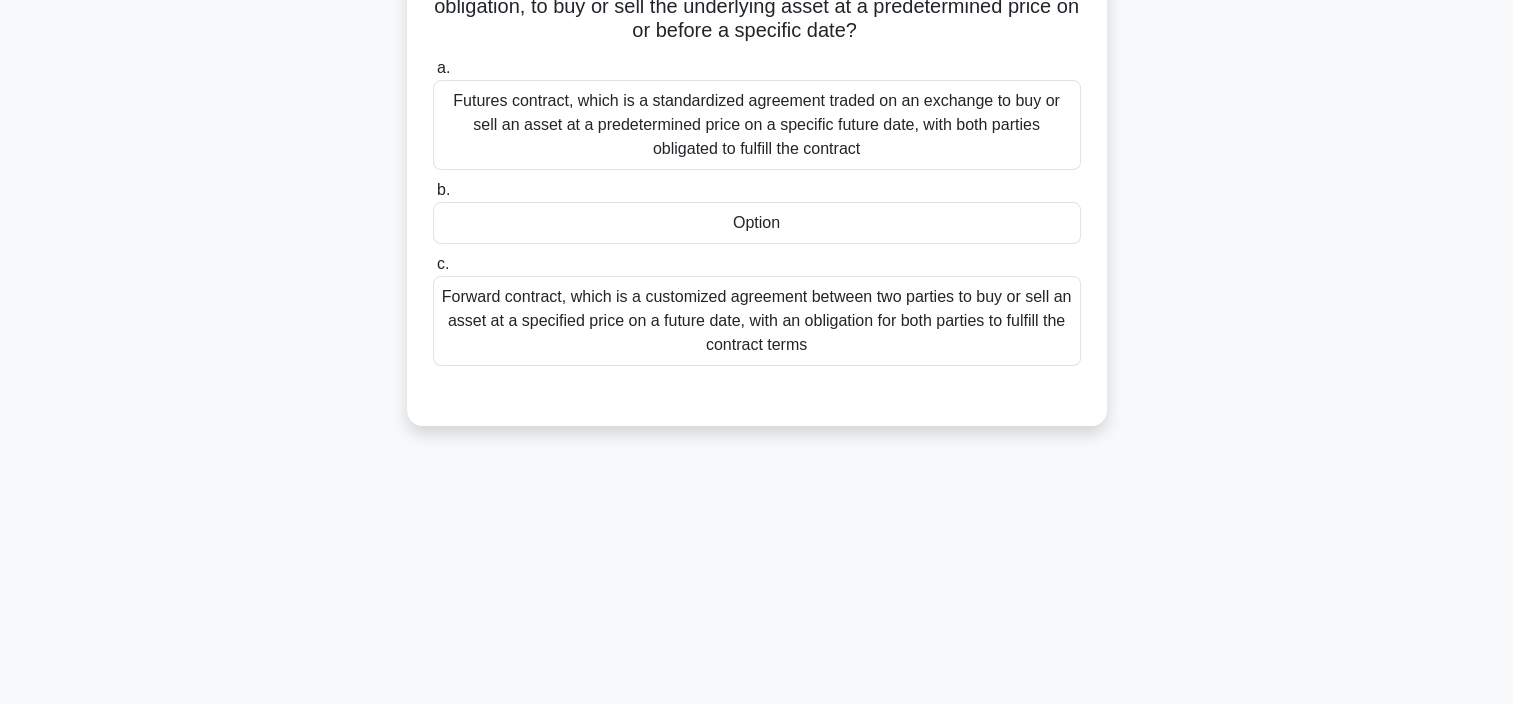 scroll, scrollTop: 0, scrollLeft: 0, axis: both 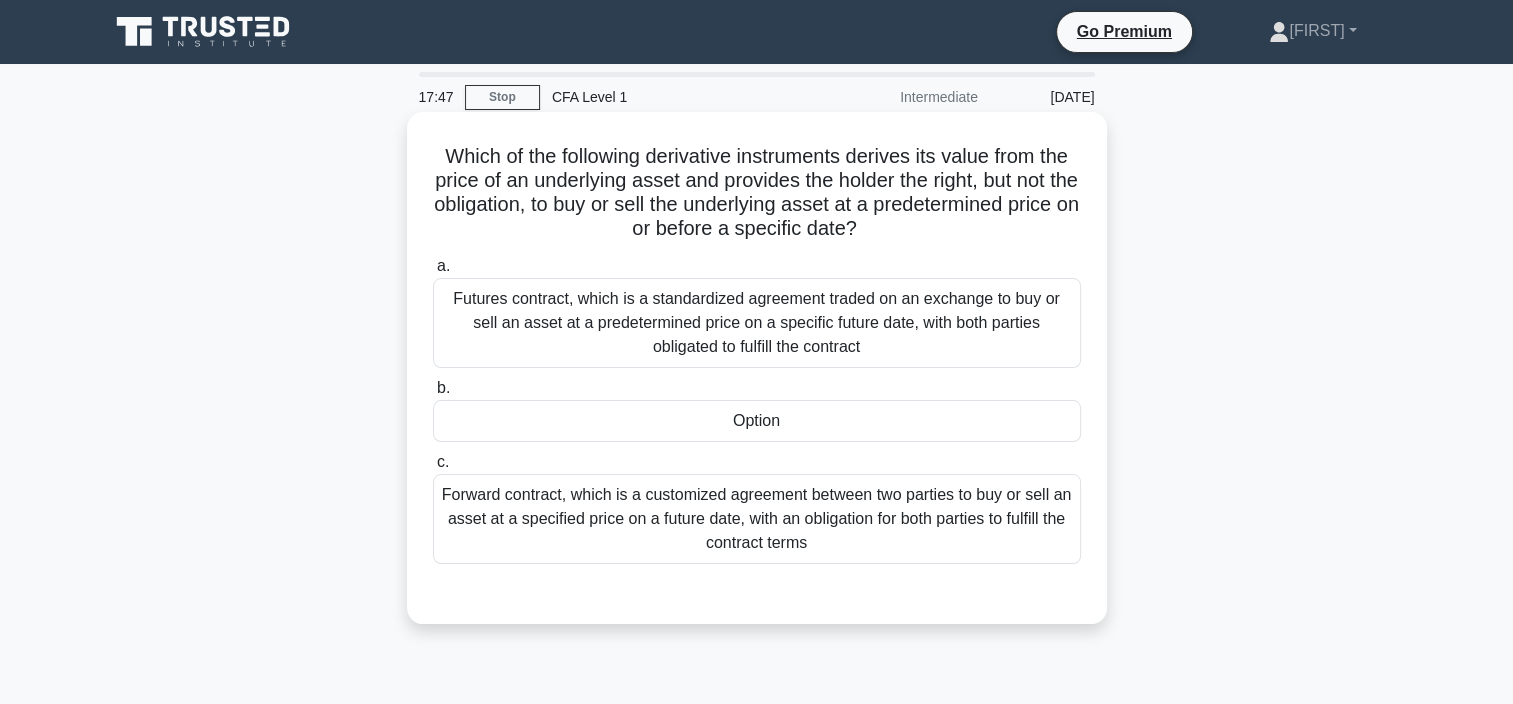 click on "Which of the following derivative instruments derives its value from the price of an underlying asset and provides the holder the right, but not the obligation, to buy or sell the underlying asset at a predetermined price on or before a specific date?
.spinner_0XTQ{transform-origin:center;animation:spinner_y6GP .75s linear infinite}@keyframes spinner_y6GP{100%{transform:rotate(360deg)}}" at bounding box center [757, 193] 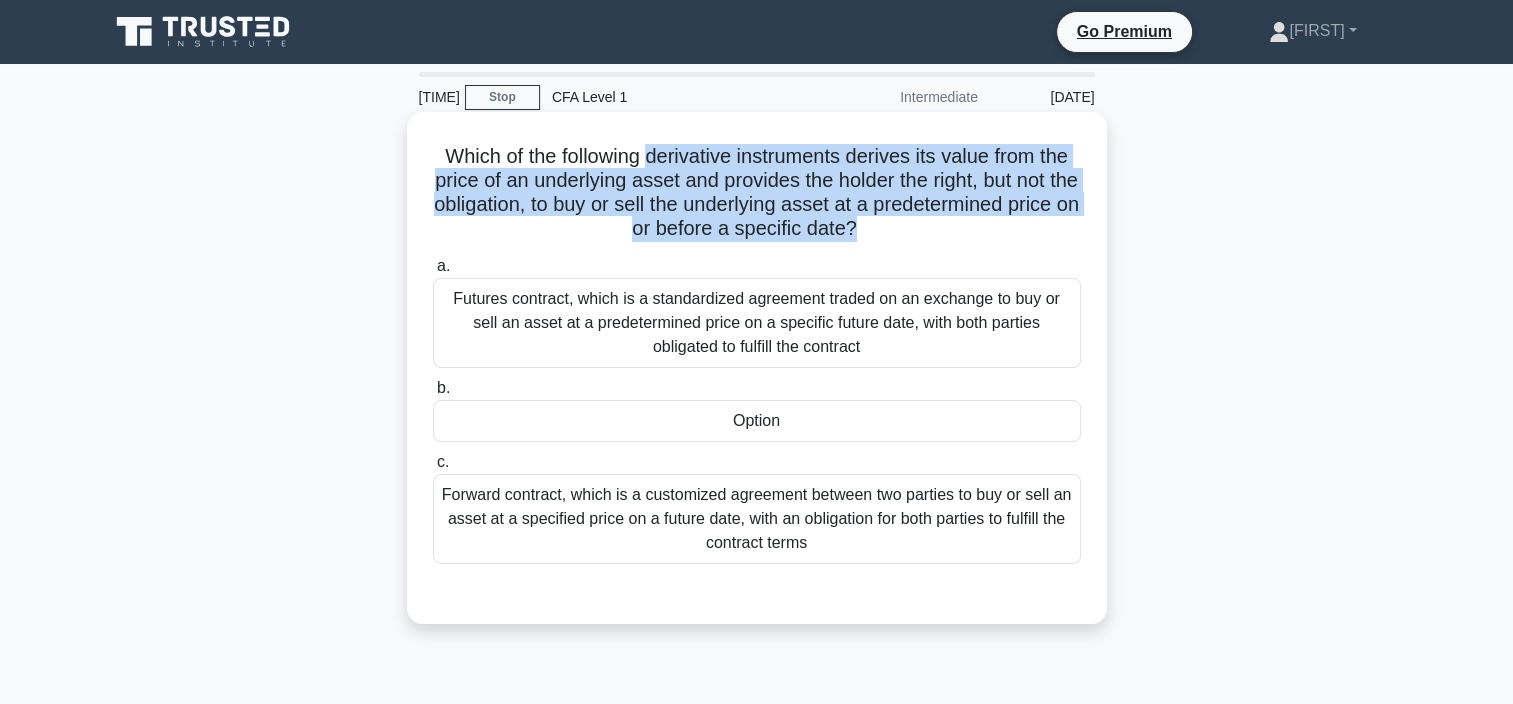drag, startPoint x: 656, startPoint y: 159, endPoint x: 908, endPoint y: 224, distance: 260.24796 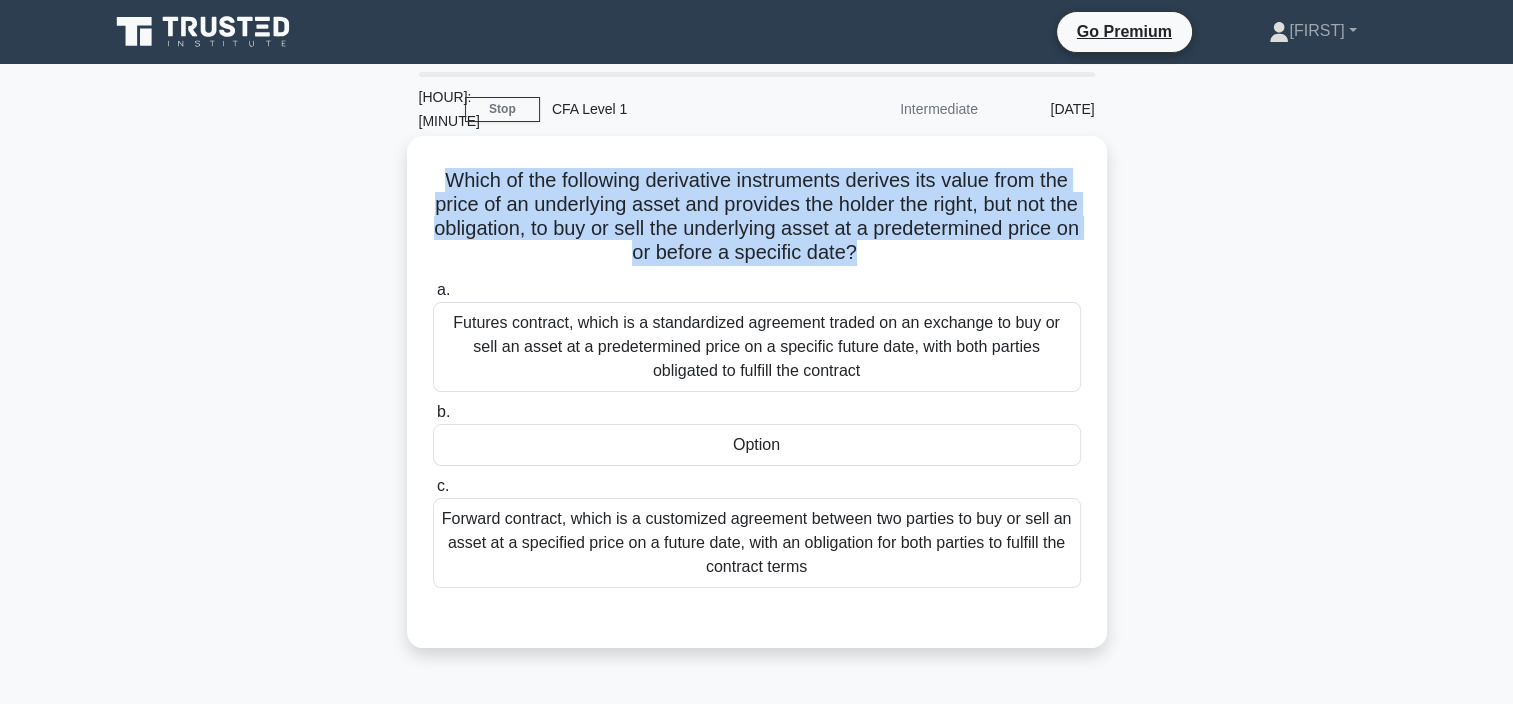 drag, startPoint x: 915, startPoint y: 235, endPoint x: 460, endPoint y: 164, distance: 460.50626 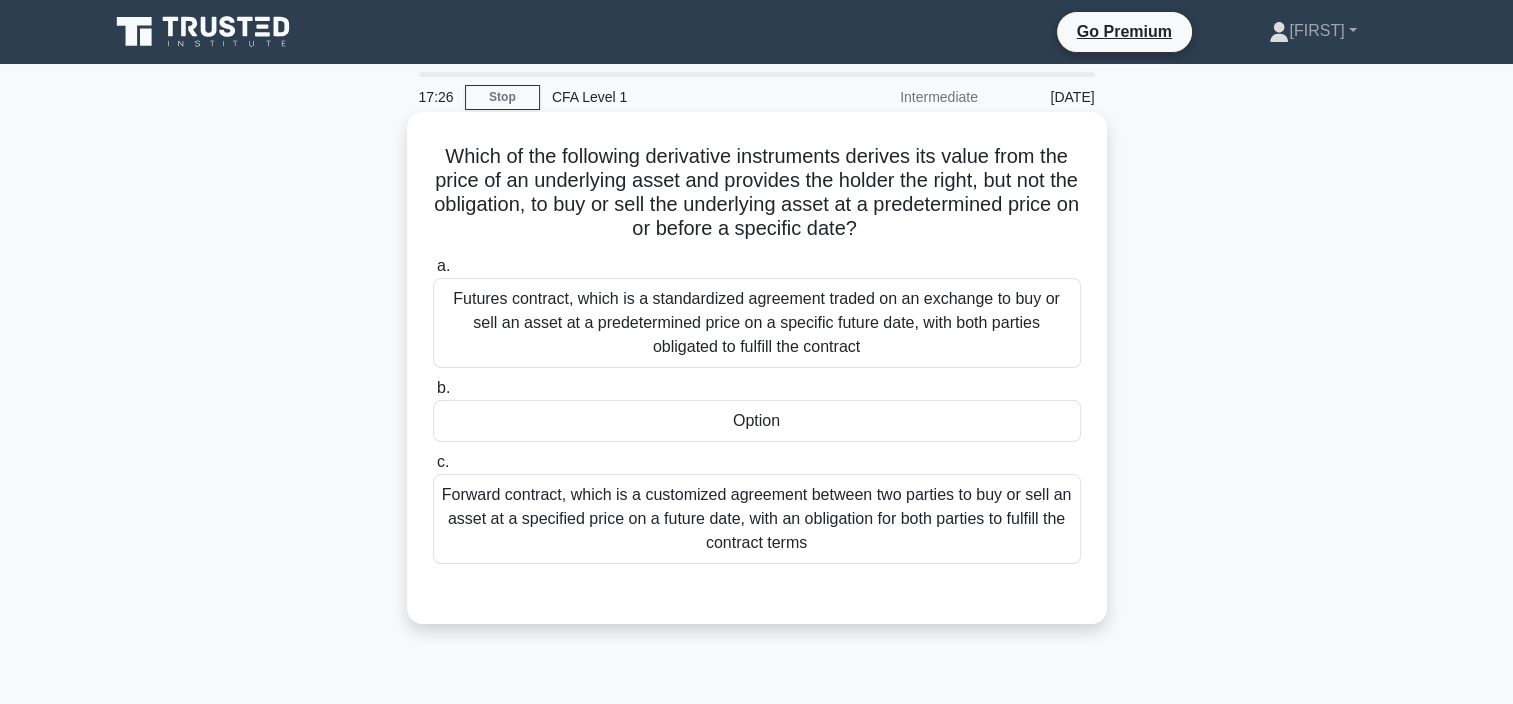 click on "Option" at bounding box center [757, 421] 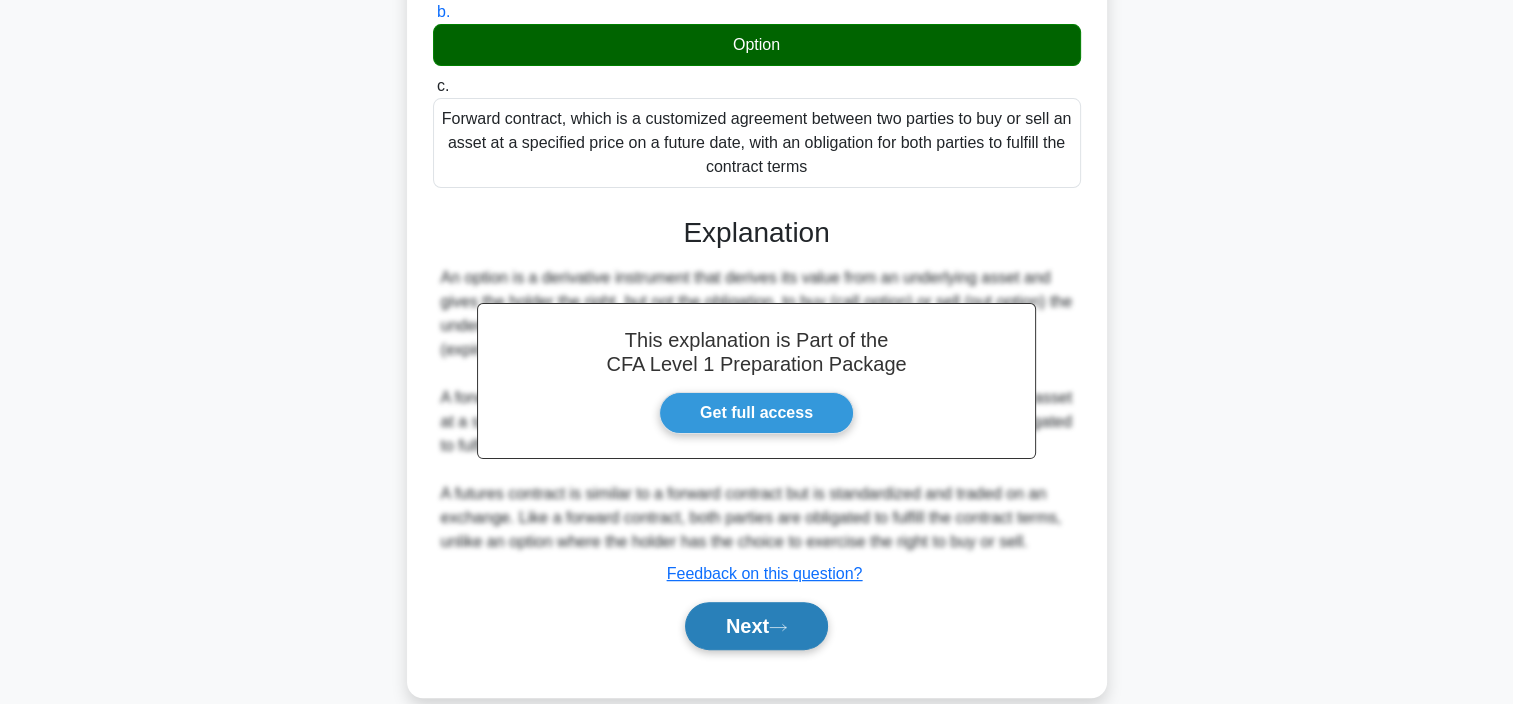 click on "Next" at bounding box center [756, 626] 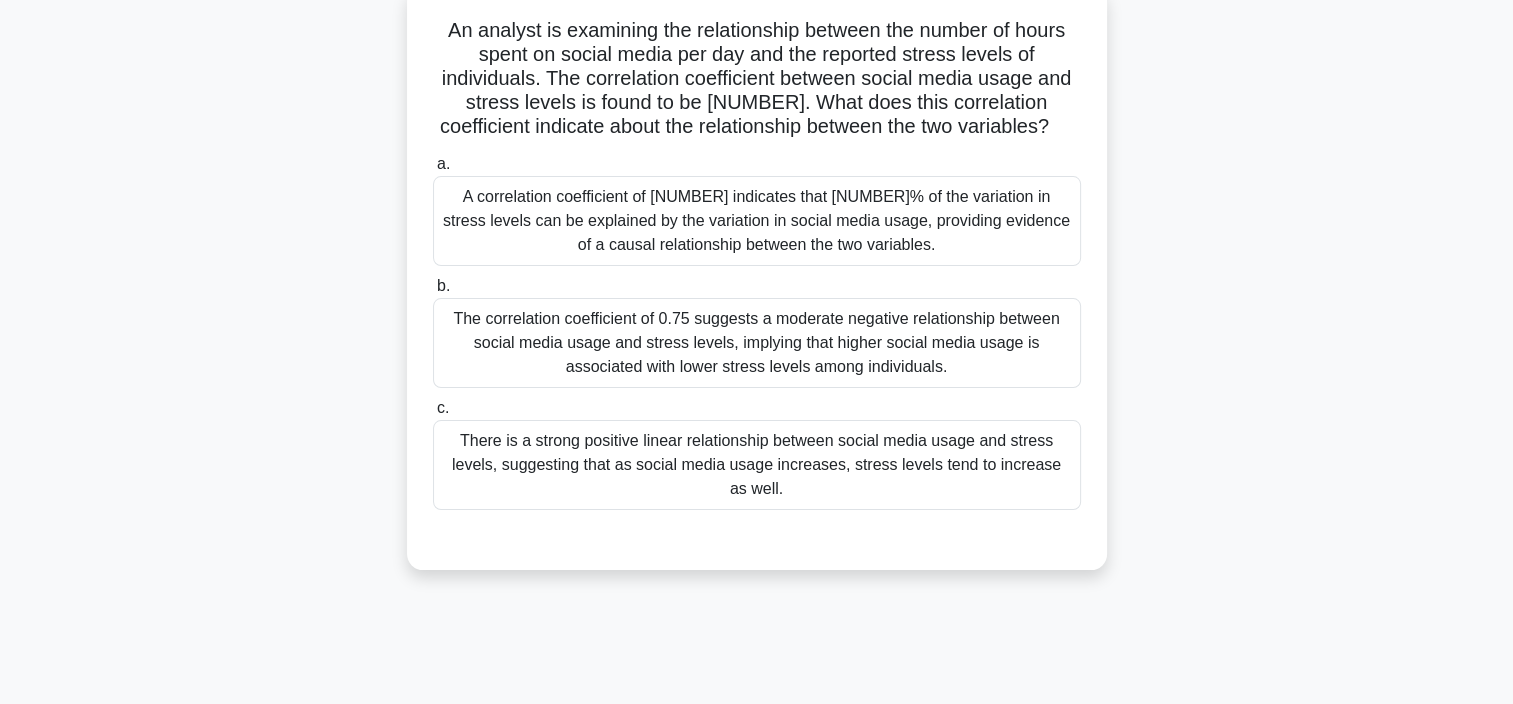 scroll, scrollTop: 76, scrollLeft: 0, axis: vertical 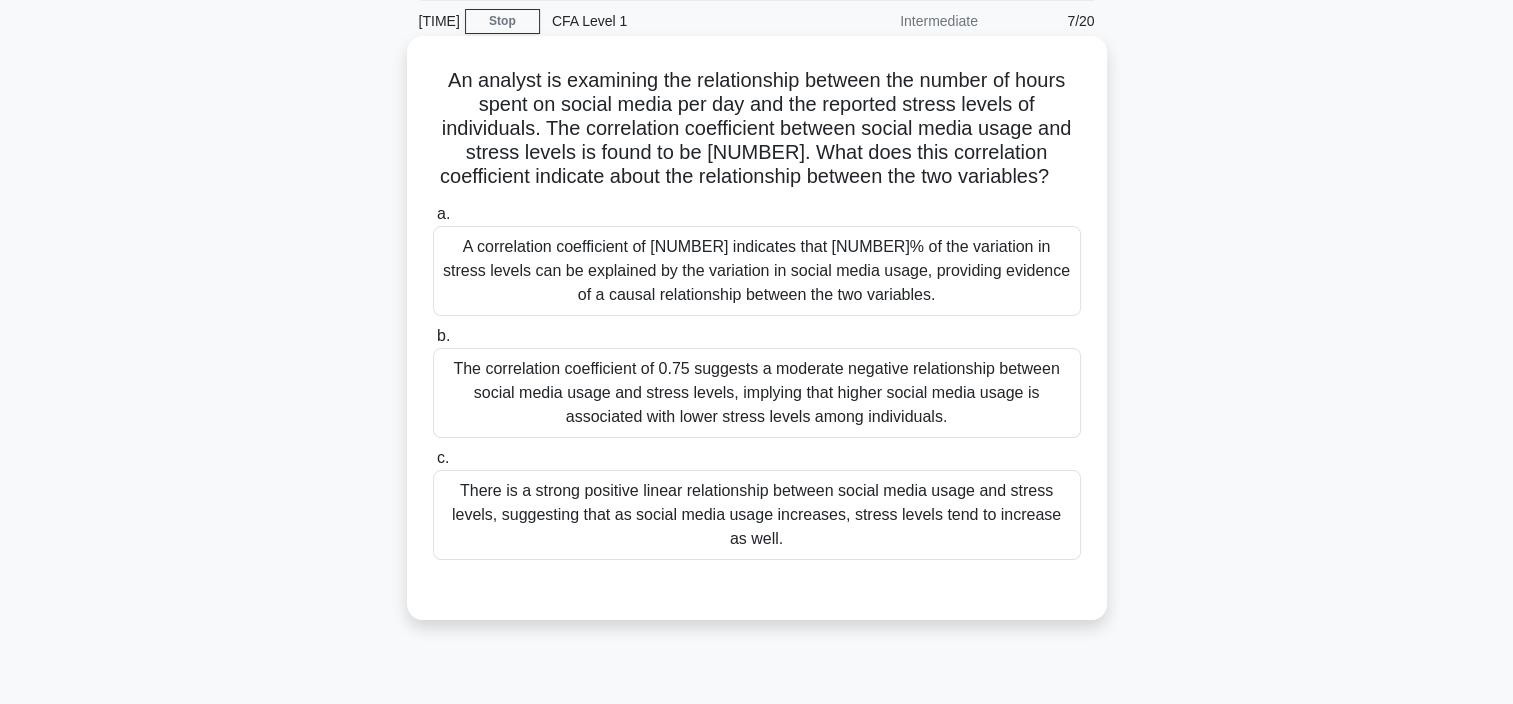 click on "An analyst is examining the relationship between the number of hours spent on social media per day and the reported stress levels of individuals. The correlation coefficient between social media usage and stress levels is found to be 0.75. What does this correlation coefficient indicate about the relationship between the two variables?
.spinner_0XTQ{transform-origin:center;animation:spinner_y6GP .75s linear infinite}@keyframes spinner_y6GP{100%{transform:rotate(360deg)}}" at bounding box center [757, 129] 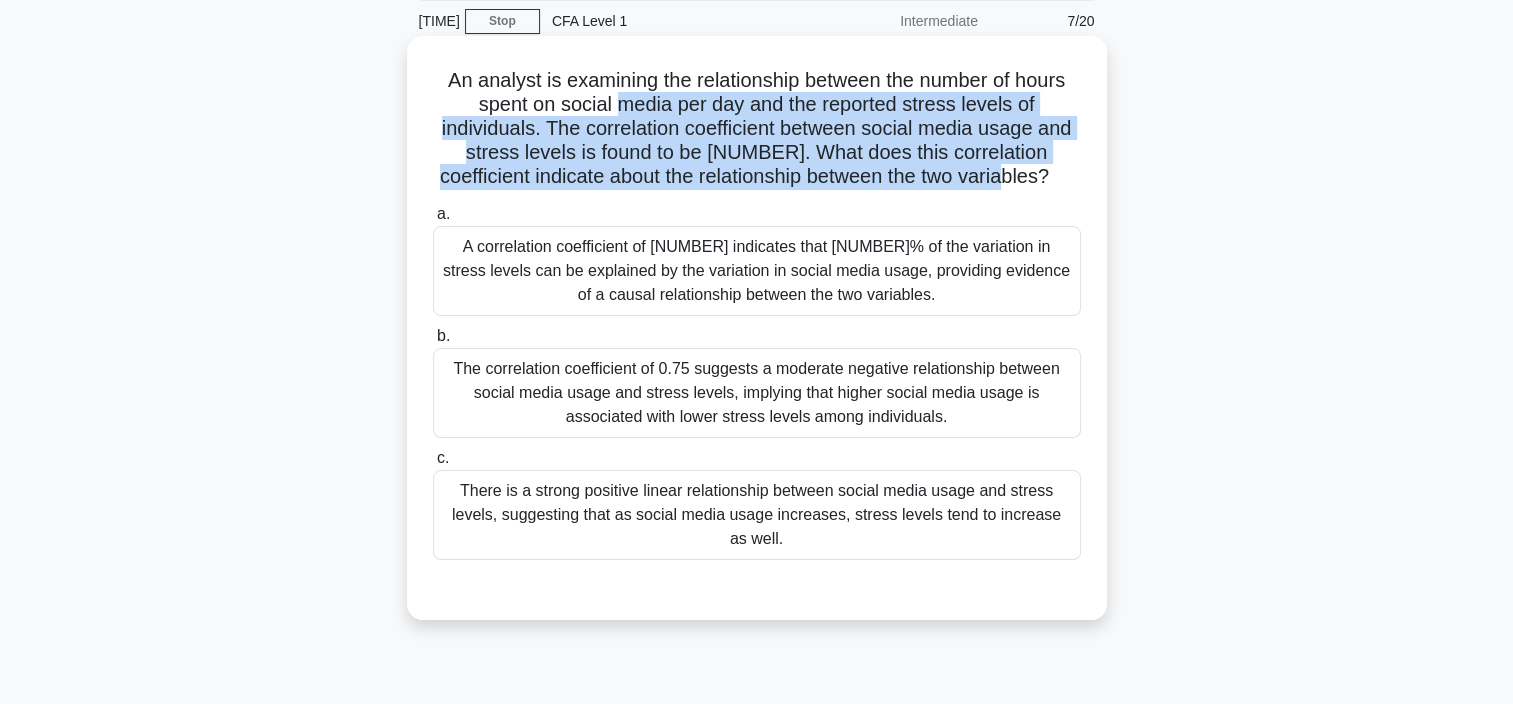 drag, startPoint x: 640, startPoint y: 95, endPoint x: 990, endPoint y: 188, distance: 362.145 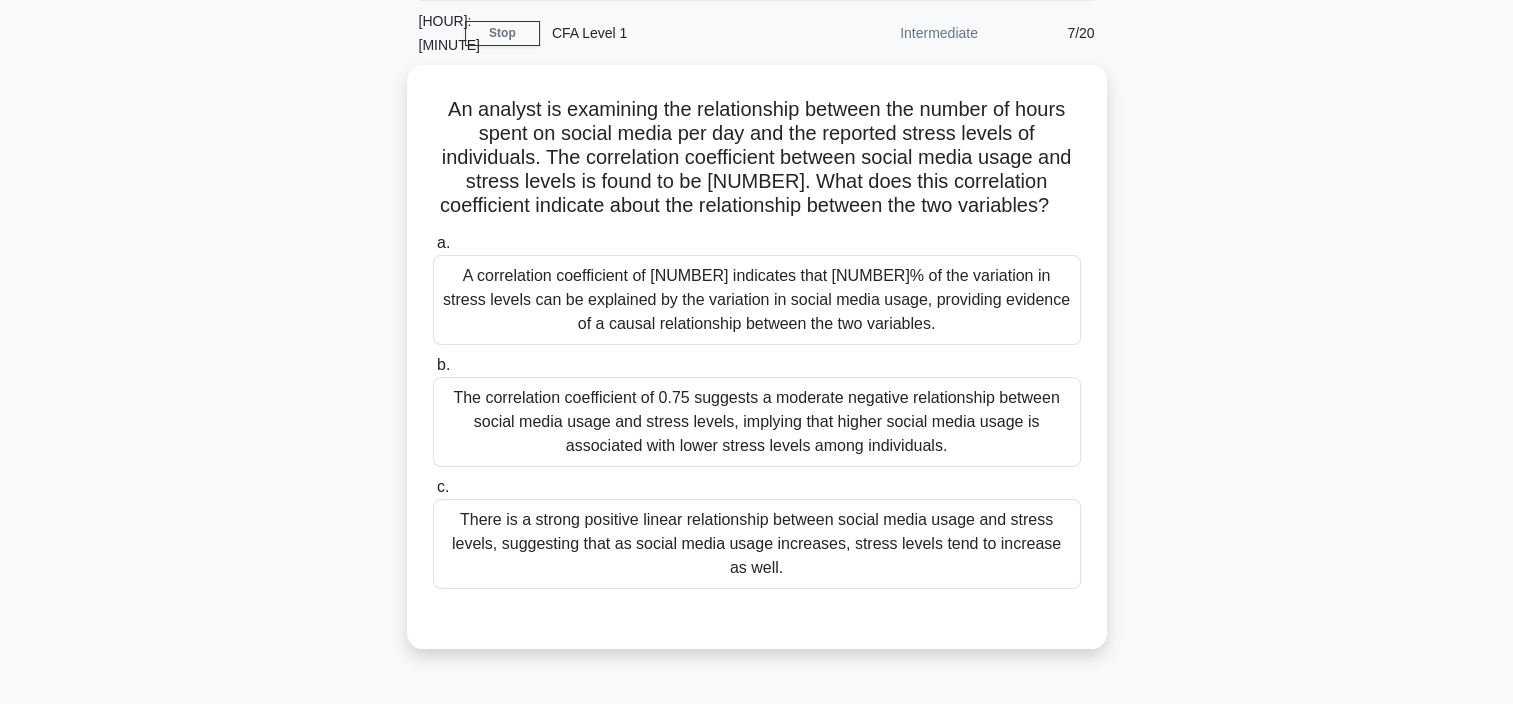 click on "An analyst is examining the relationship between the number of hours spent on social media per day and the reported stress levels of individuals. The correlation coefficient between social media usage and stress levels is found to be 0.75. What does this correlation coefficient indicate about the relationship between the two variables?
.spinner_0XTQ{transform-origin:center;animation:spinner_y6GP .75s linear infinite}@keyframes spinner_y6GP{100%{transform:rotate(360deg)}}
a.
b. c." at bounding box center (757, 369) 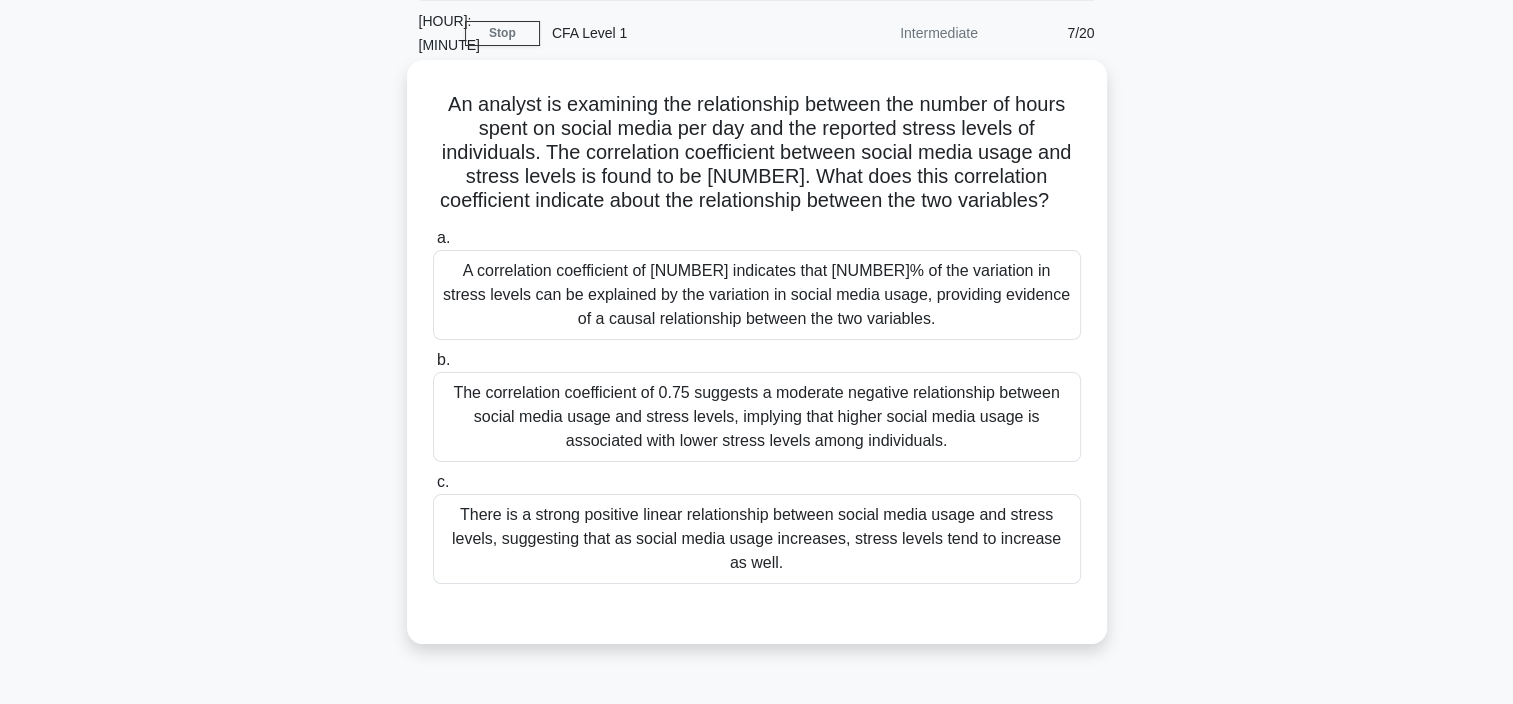 click on "There is a strong positive linear relationship between social media usage and stress levels, suggesting that as social media usage increases, stress levels tend to increase as well." at bounding box center [757, 539] 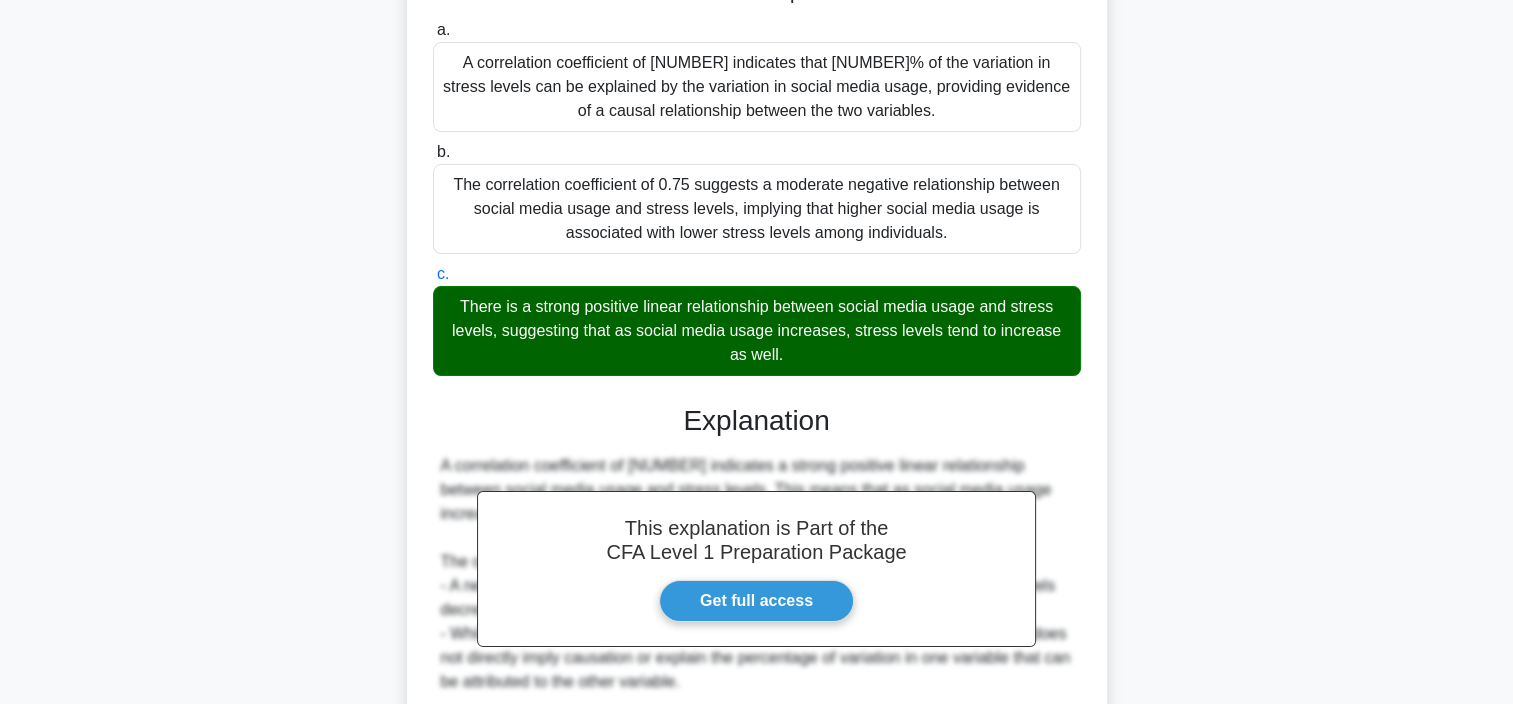 scroll, scrollTop: 430, scrollLeft: 0, axis: vertical 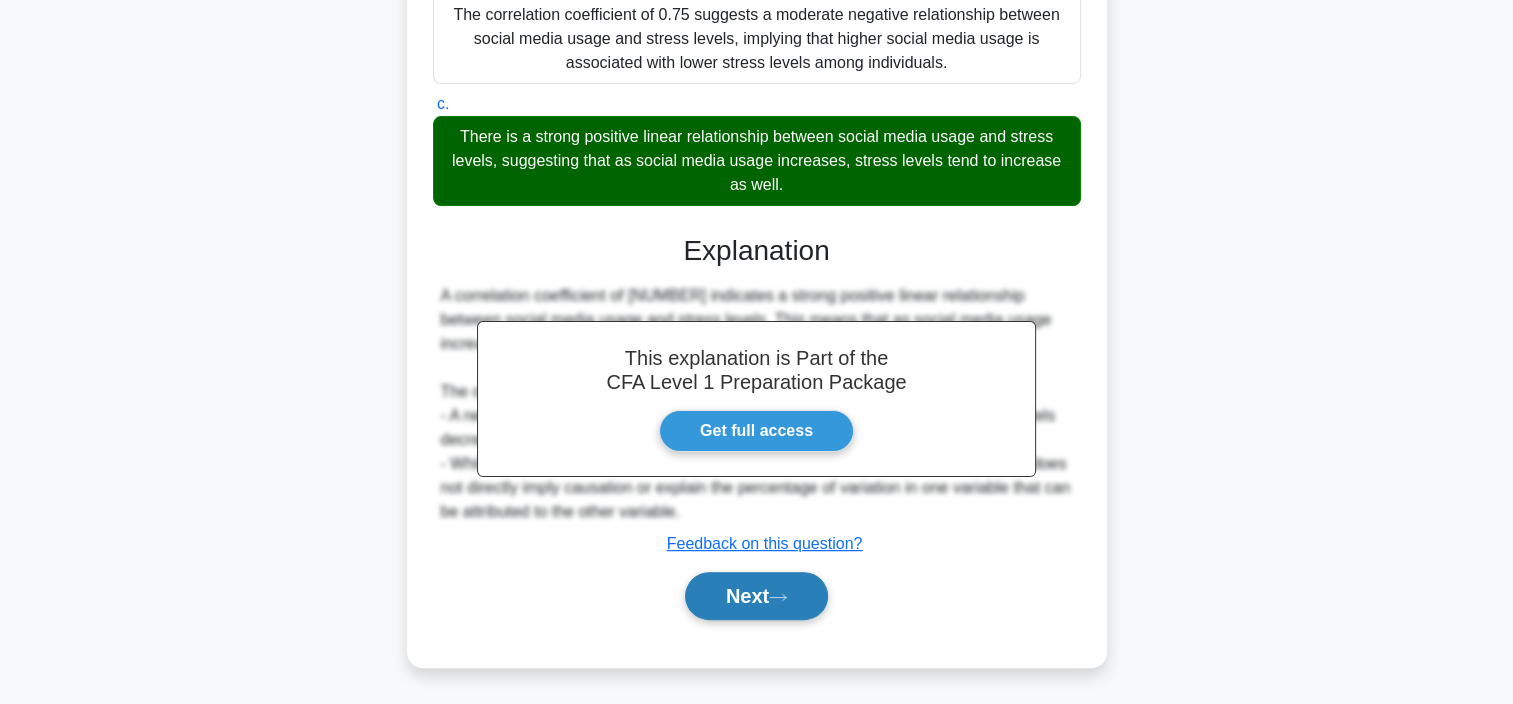 click on "Next" at bounding box center (756, 596) 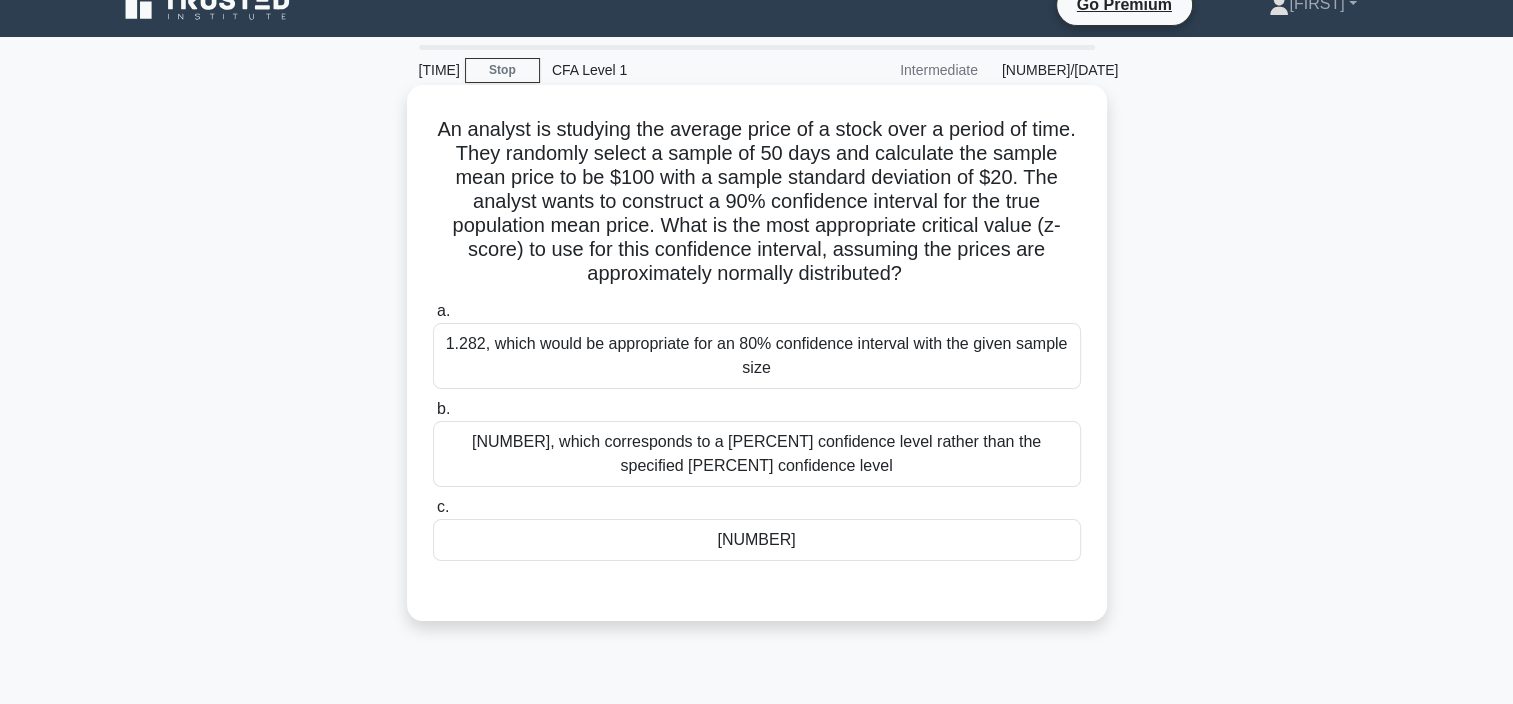 scroll, scrollTop: 0, scrollLeft: 0, axis: both 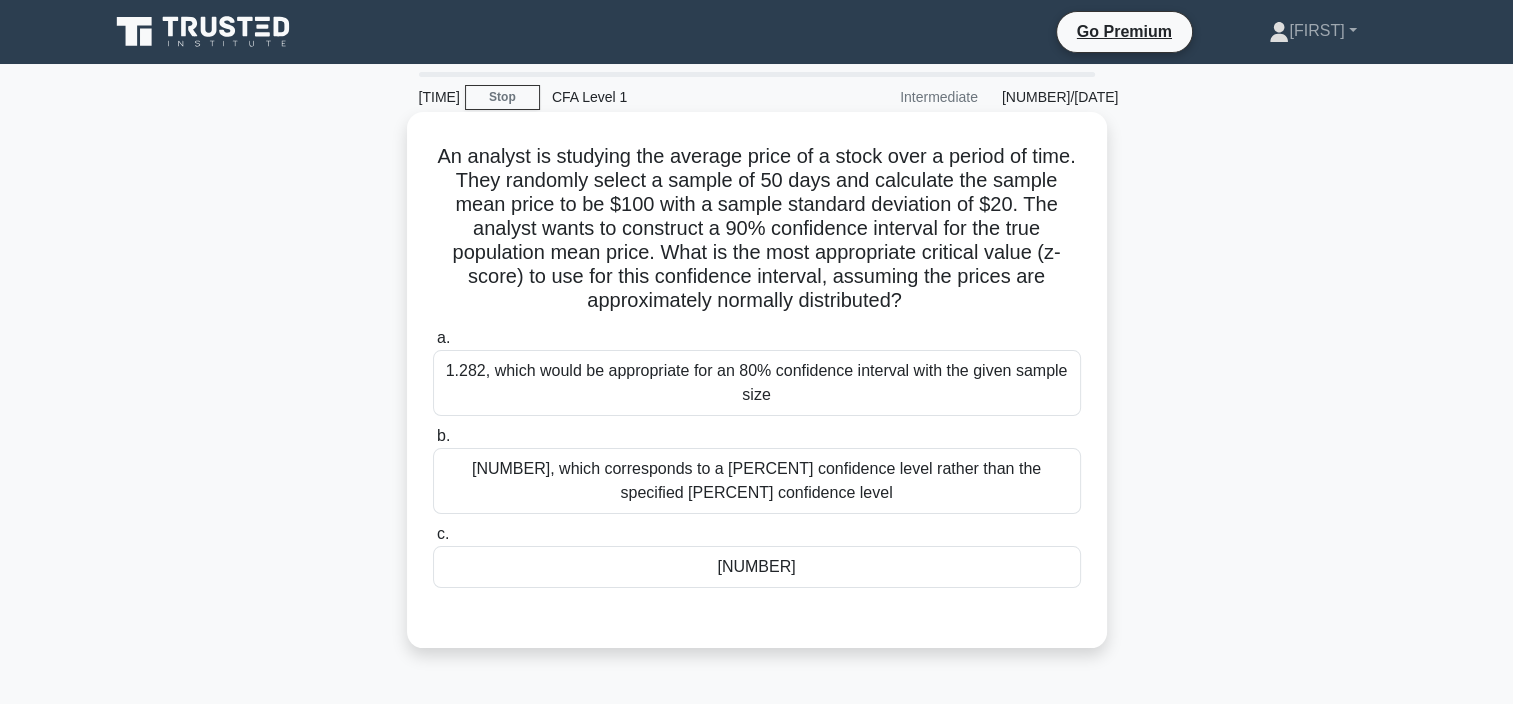 click on "An analyst is studying the average price of a stock over a period of time. They randomly select a sample of [NUMBER] days and calculate the sample mean price to be $[NUMBER] with a sample standard deviation of $[NUMBER]. The analyst wants to construct a [PERCENT] confidence interval for the true population mean price. What is the most appropriate critical value (z-score) to use for this confidence interval, assuming the prices are approximately normally distributed?
.spinner_0XTQ{transform-origin:center;animation:spinner_y6GP .75s linear infinite}@keyframes spinner_y6GP{100%{transform:rotate(360deg)}}" at bounding box center (757, 229) 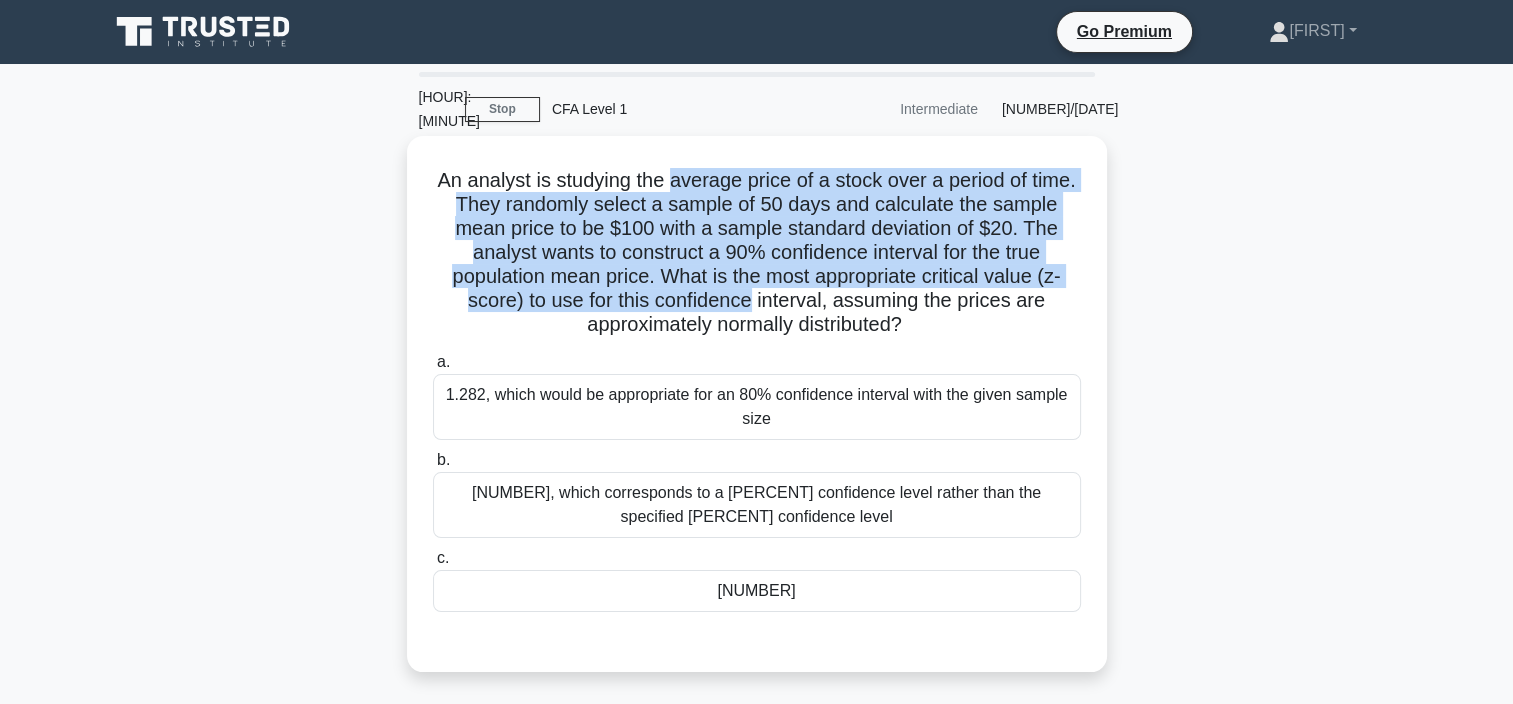 drag, startPoint x: 756, startPoint y: 168, endPoint x: 672, endPoint y: 276, distance: 136.82104 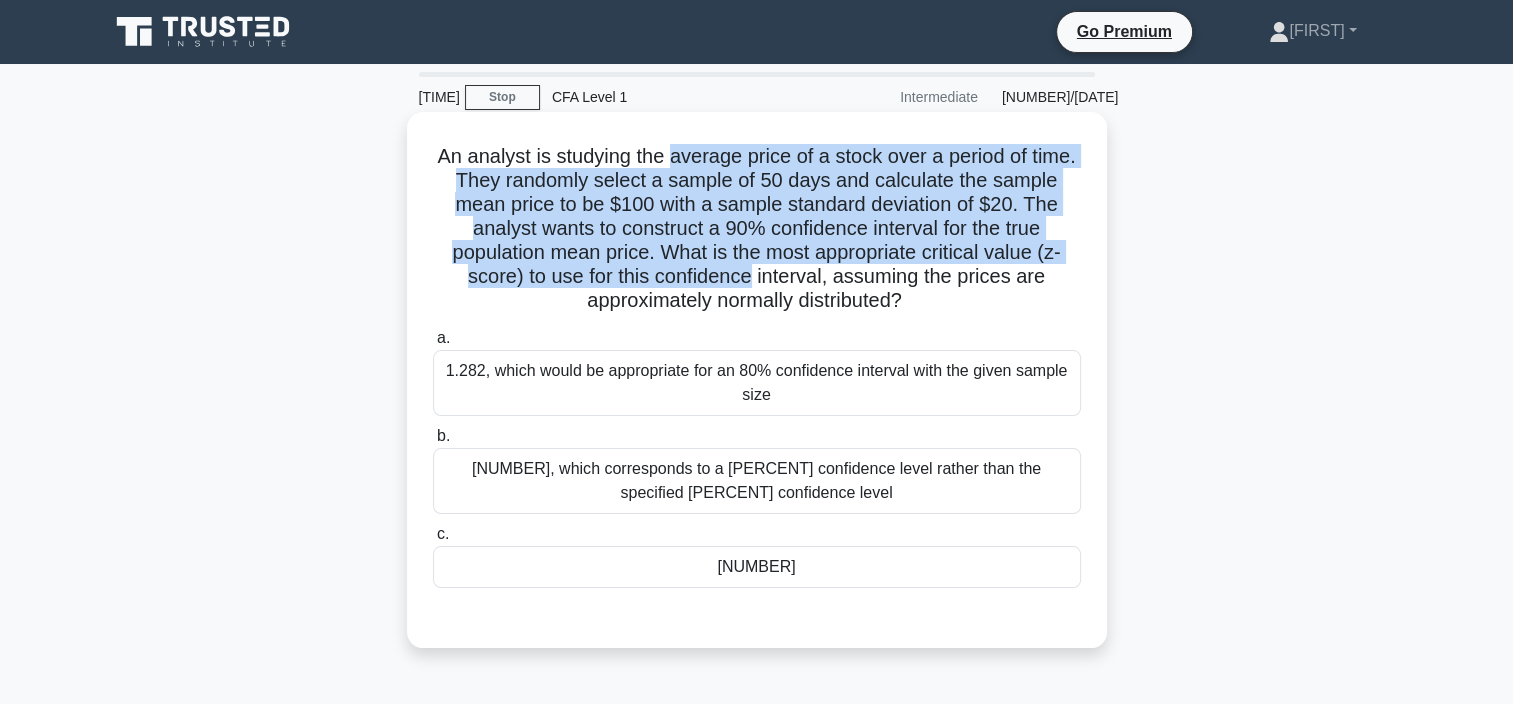 drag, startPoint x: 672, startPoint y: 276, endPoint x: 644, endPoint y: 286, distance: 29.732138 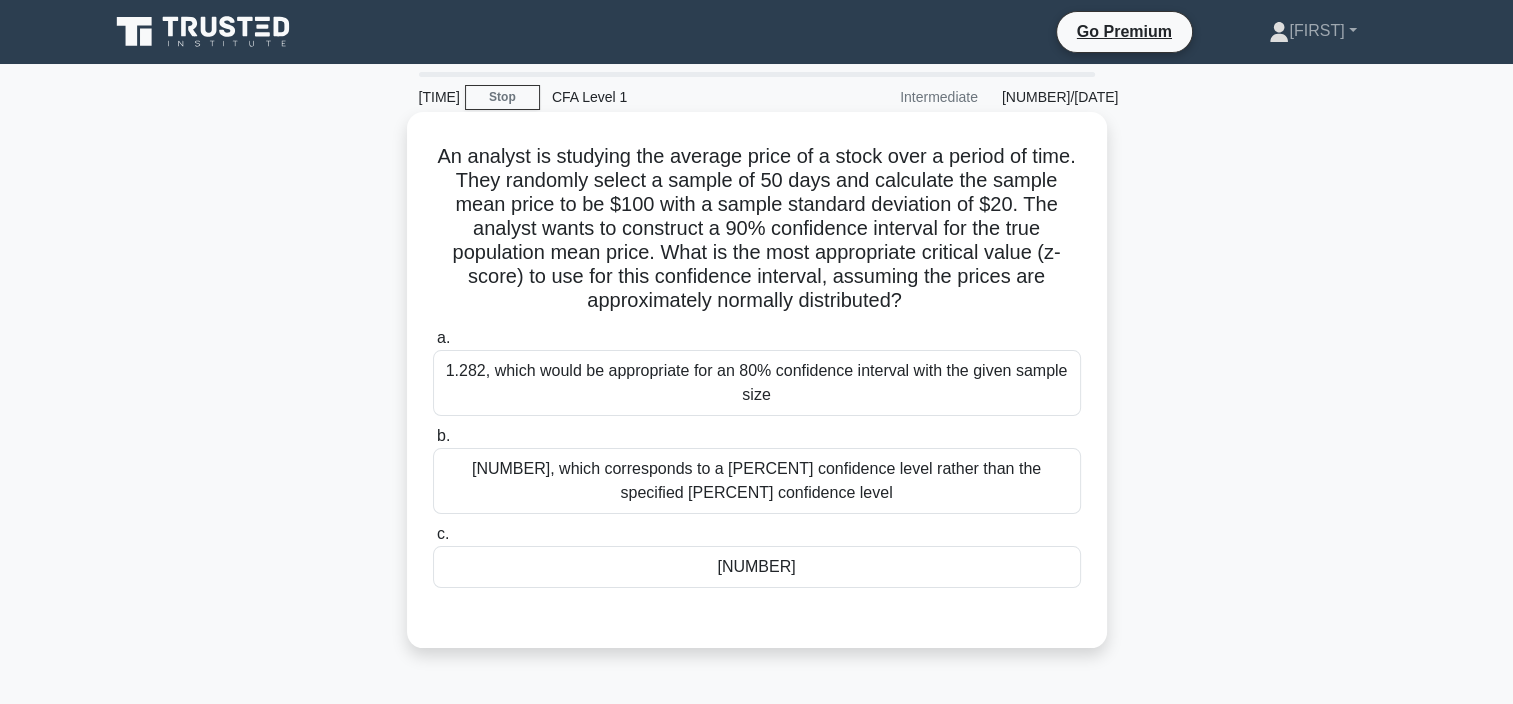 click on "An analyst is studying the average price of a stock over a period of time. They randomly select a sample of [NUMBER] days and calculate the sample mean price to be $[NUMBER] with a sample standard deviation of $[NUMBER]. The analyst wants to construct a [PERCENT] confidence interval for the true population mean price. What is the most appropriate critical value (z-score) to use for this confidence interval, assuming the prices are approximately normally distributed?
.spinner_0XTQ{transform-origin:center;animation:spinner_y6GP .75s linear infinite}@keyframes spinner_y6GP{100%{transform:rotate(360deg)}}" at bounding box center [757, 229] 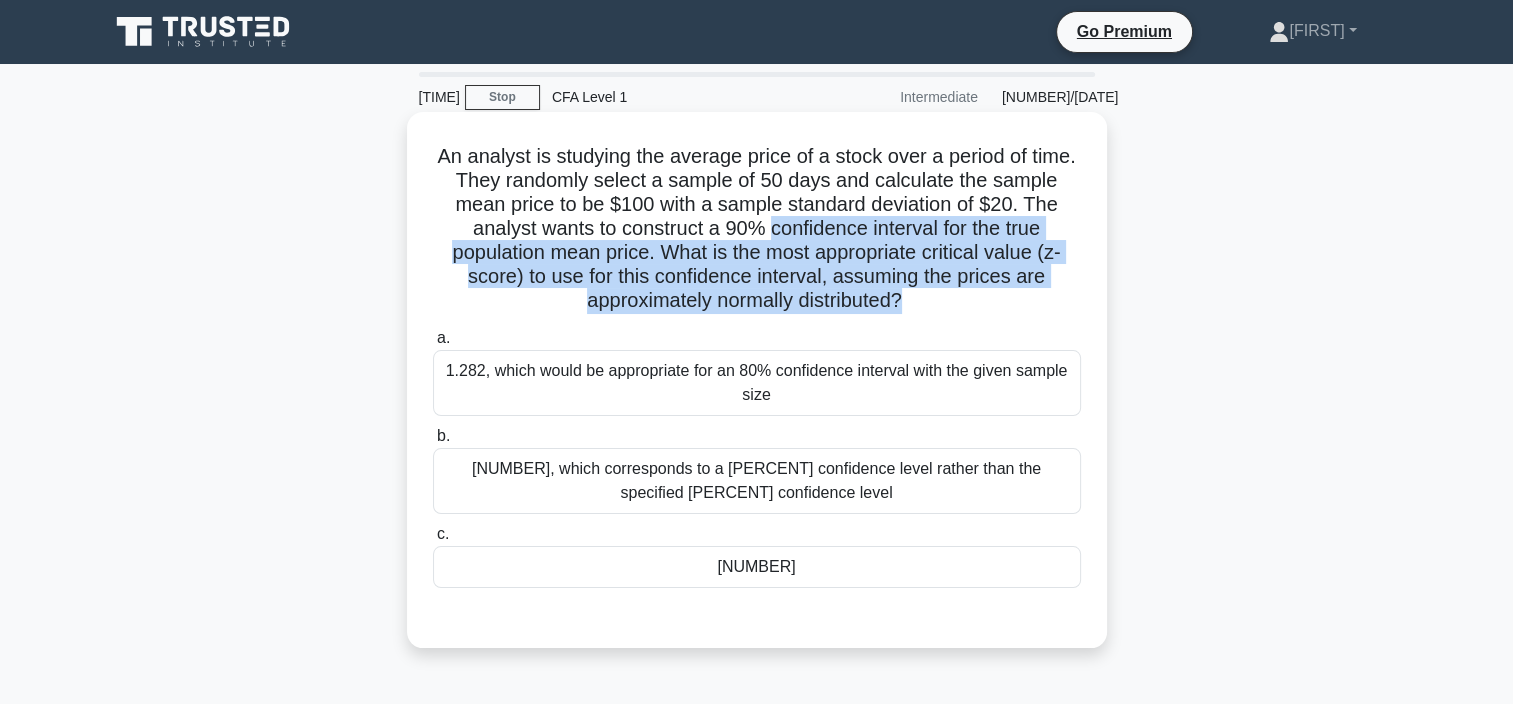drag, startPoint x: 816, startPoint y: 235, endPoint x: 939, endPoint y: 317, distance: 147.8276 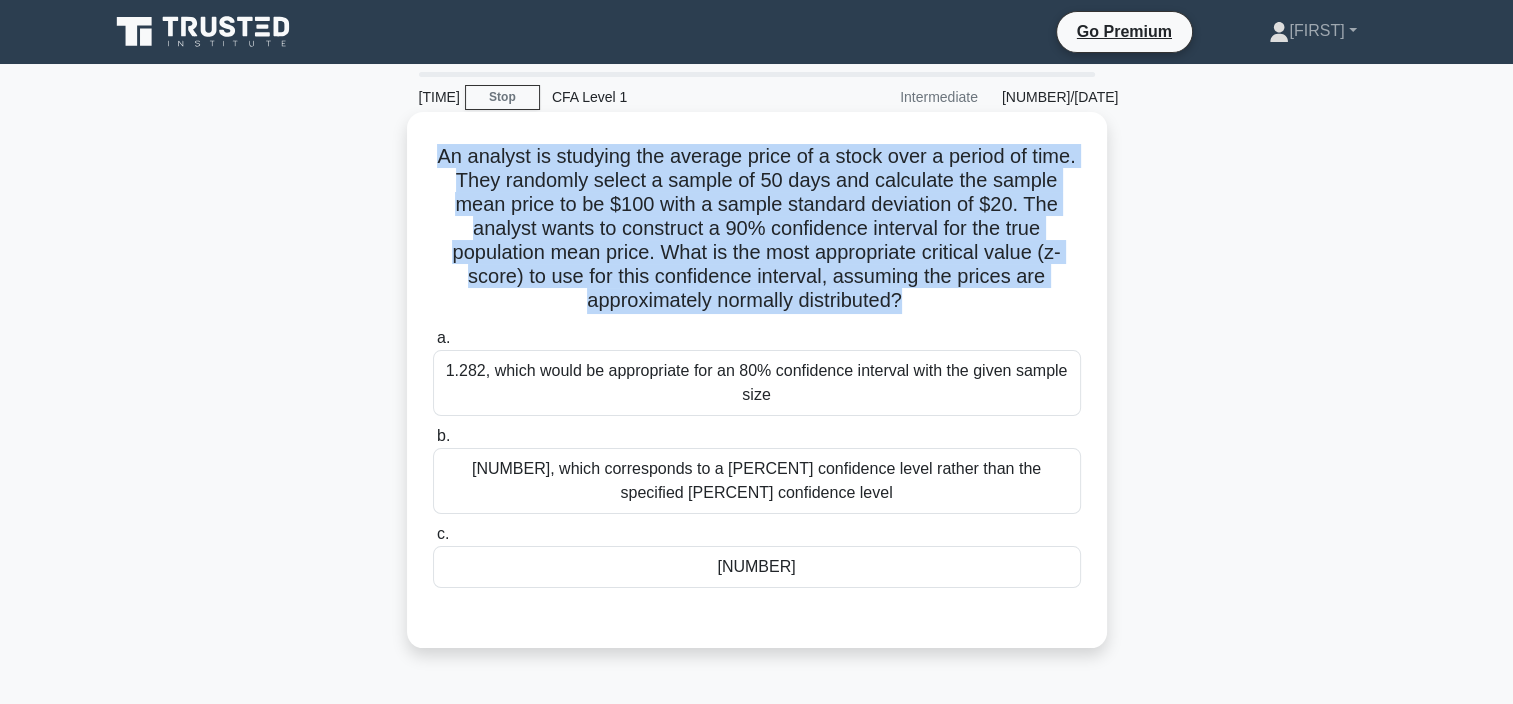 click on "An analyst is studying the average price of a stock over a period of time. They randomly select a sample of [NUMBER] days and calculate the sample mean price to be $[PRICE] with a sample standard deviation of $[PRICE]. The analyst wants to construct a [NUMBER]% confidence interval for the true population mean price. What is the most appropriate critical value (z-score) to use for this confidence interval, assuming the prices are approximately normally distributed?
.spinner_0XTQ{transform-origin:center;animation:spinner_y6GP .75s linear infinite}@keyframes spinner_y6GP{100%{transform:rotate(360deg)}}
a." at bounding box center (757, 380) 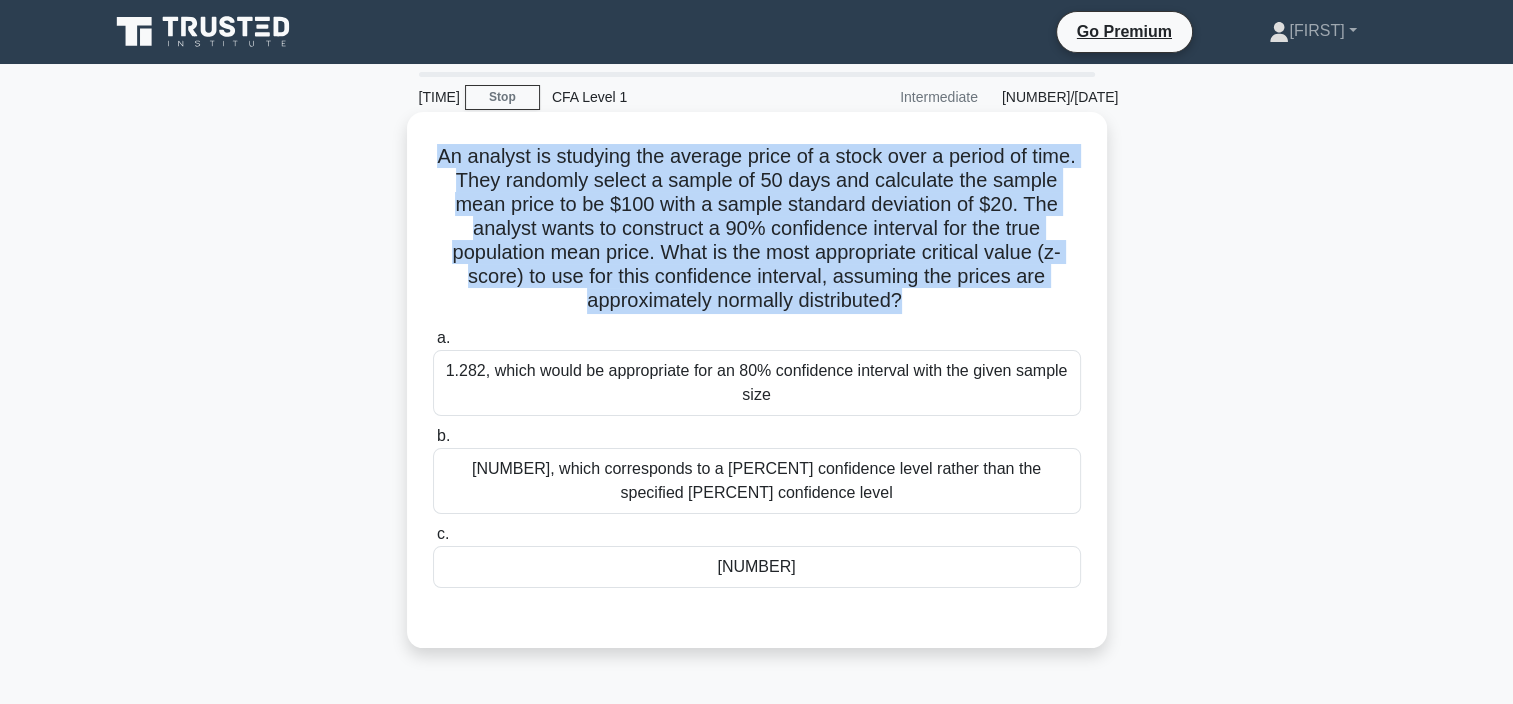 drag, startPoint x: 936, startPoint y: 317, endPoint x: 902, endPoint y: 308, distance: 35.17101 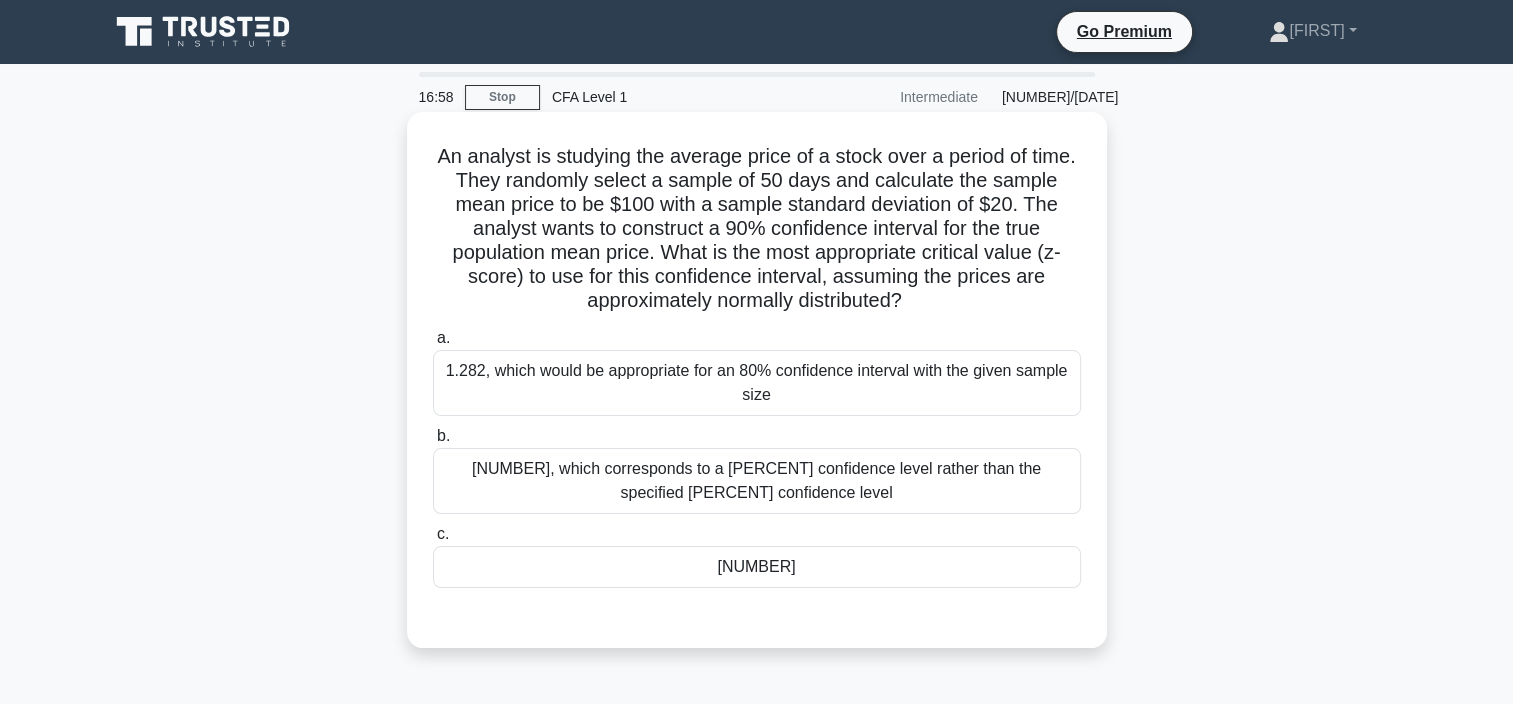 click on "[NUMBER]" at bounding box center (757, 567) 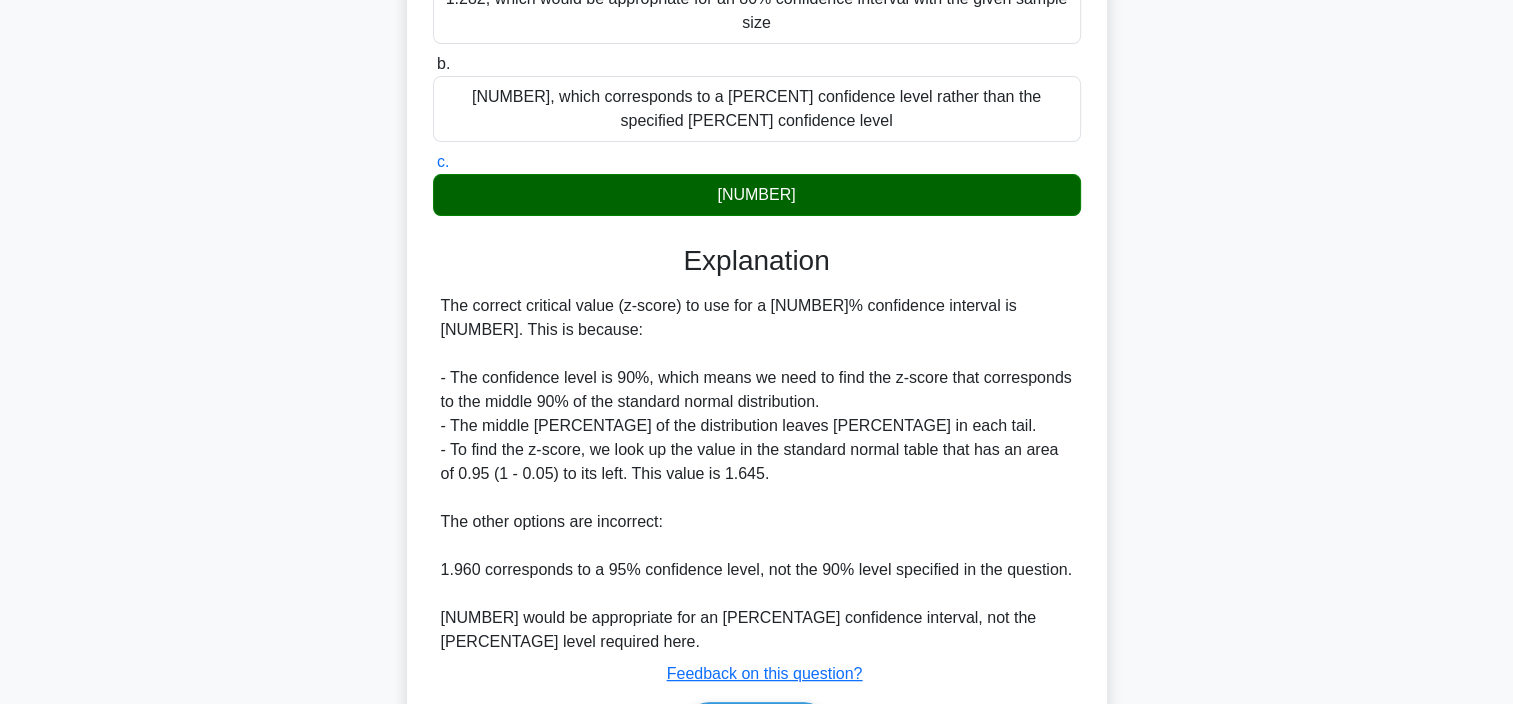 scroll, scrollTop: 500, scrollLeft: 0, axis: vertical 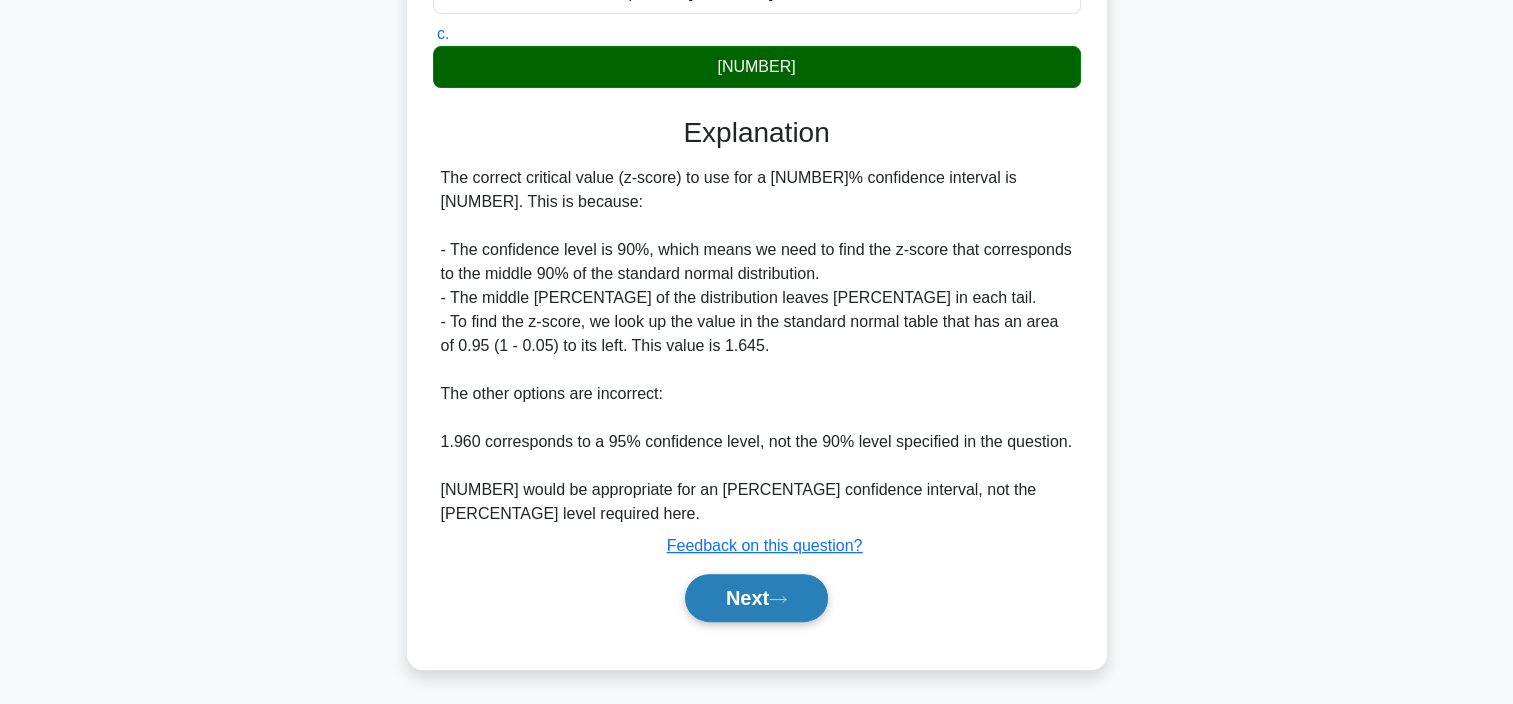 click on "Next" at bounding box center (756, 598) 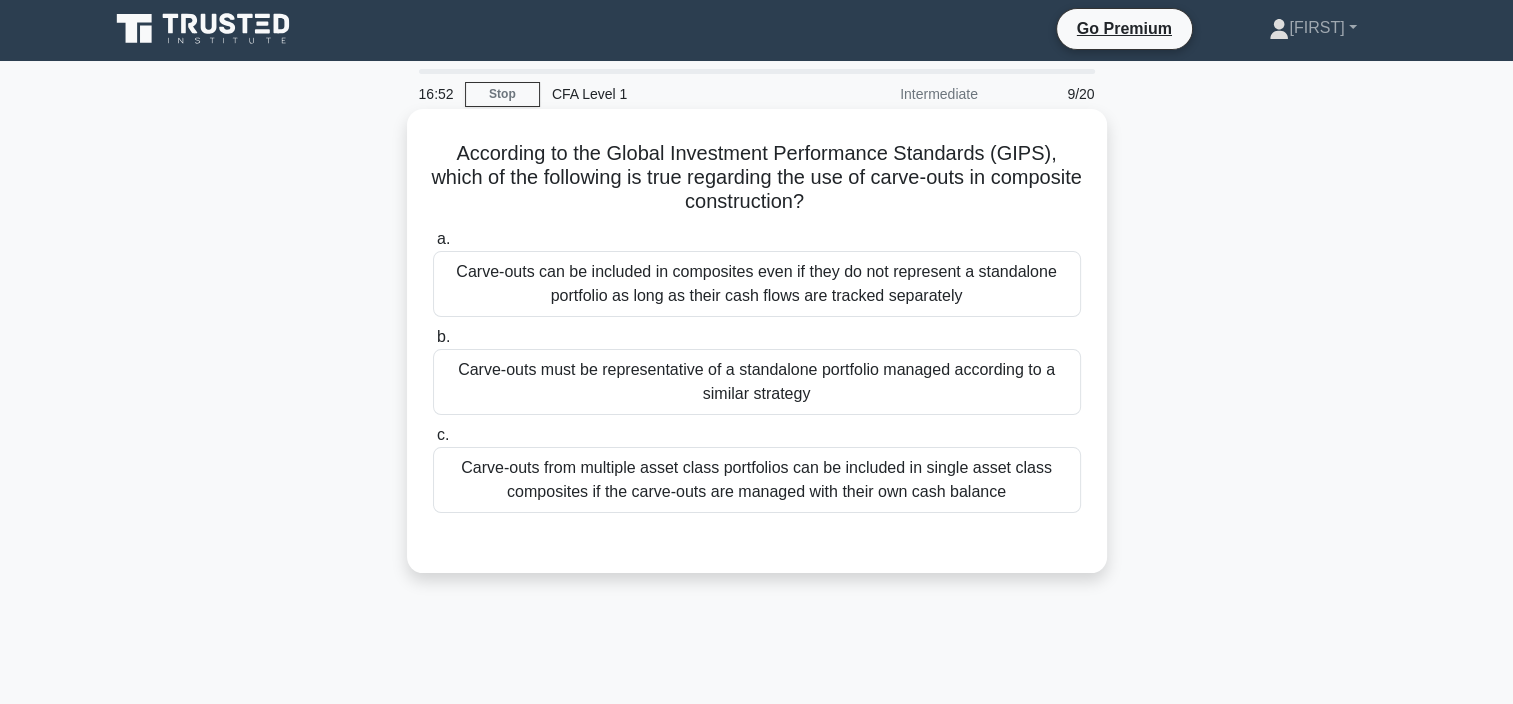 scroll, scrollTop: 0, scrollLeft: 0, axis: both 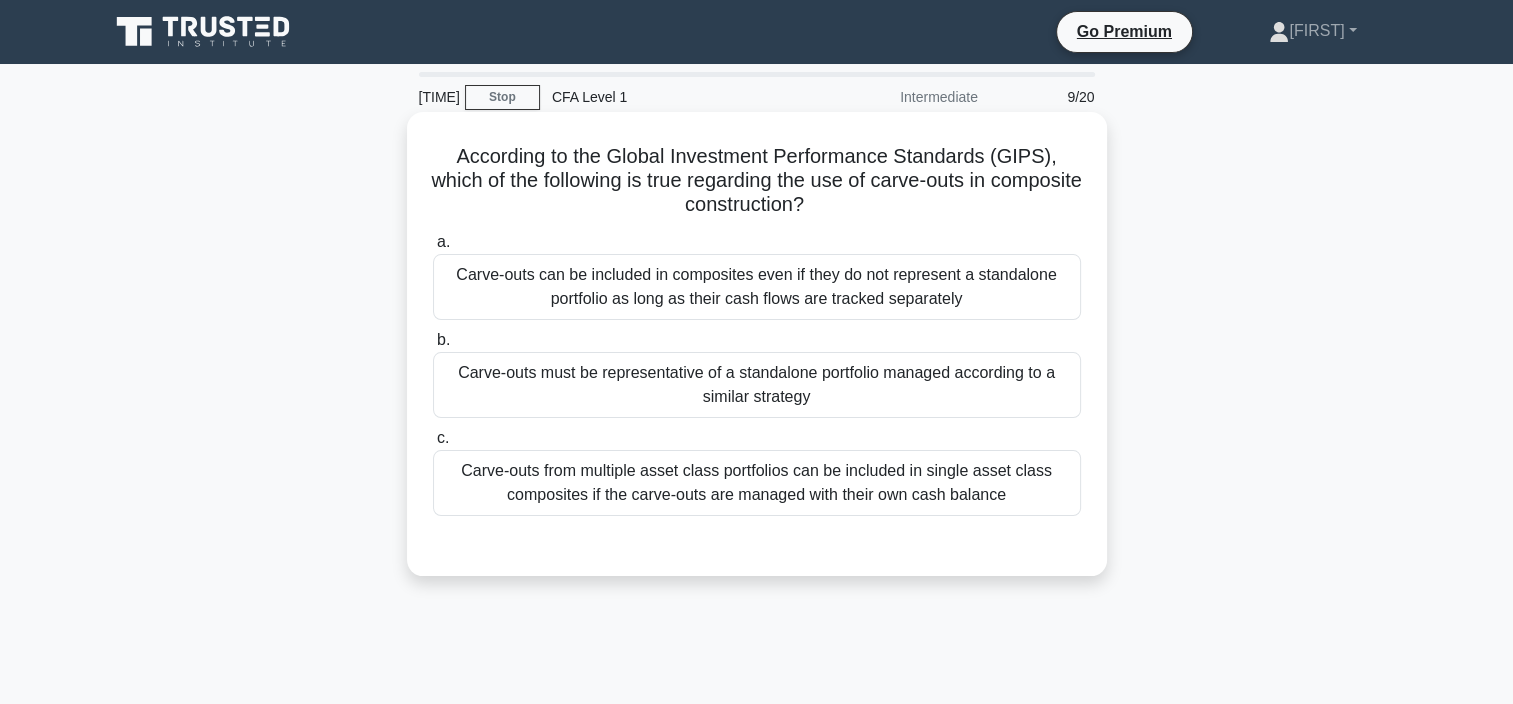click on "According to the Global Investment Performance Standards (GIPS), which of the following is true regarding the use of carve-outs in composite construction?
.spinner_0XTQ{transform-origin:center;animation:spinner_y6GP .75s linear infinite}@keyframes spinner_y6GP{100%{transform:rotate(360deg)}}" at bounding box center (757, 181) 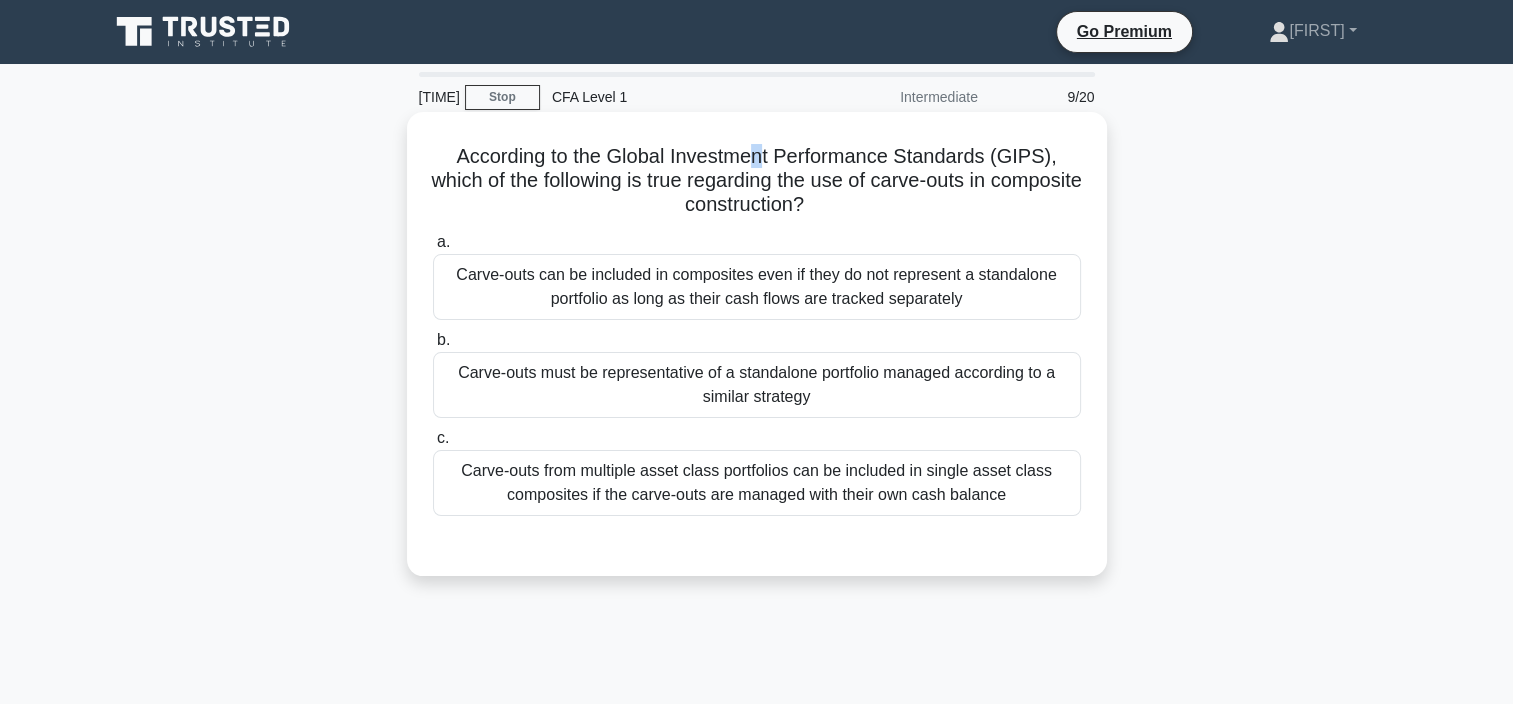 drag, startPoint x: 764, startPoint y: 165, endPoint x: 772, endPoint y: 156, distance: 12.0415945 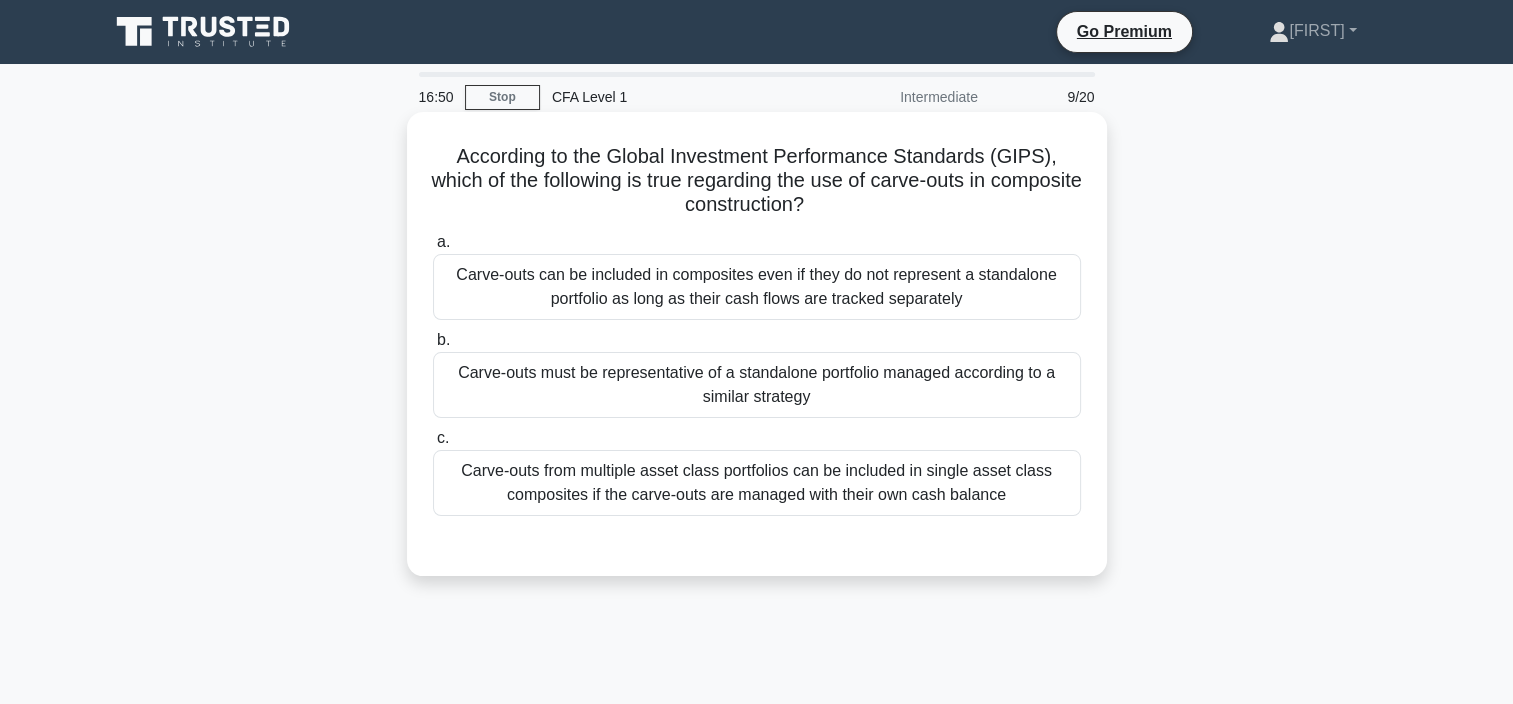 click on "According to the Global Investment Performance Standards (GIPS), which of the following is true regarding the use of carve-outs in composite construction?
.spinner_0XTQ{transform-origin:center;animation:spinner_y6GP .75s linear infinite}@keyframes spinner_y6GP{100%{transform:rotate(360deg)}}" at bounding box center [757, 181] 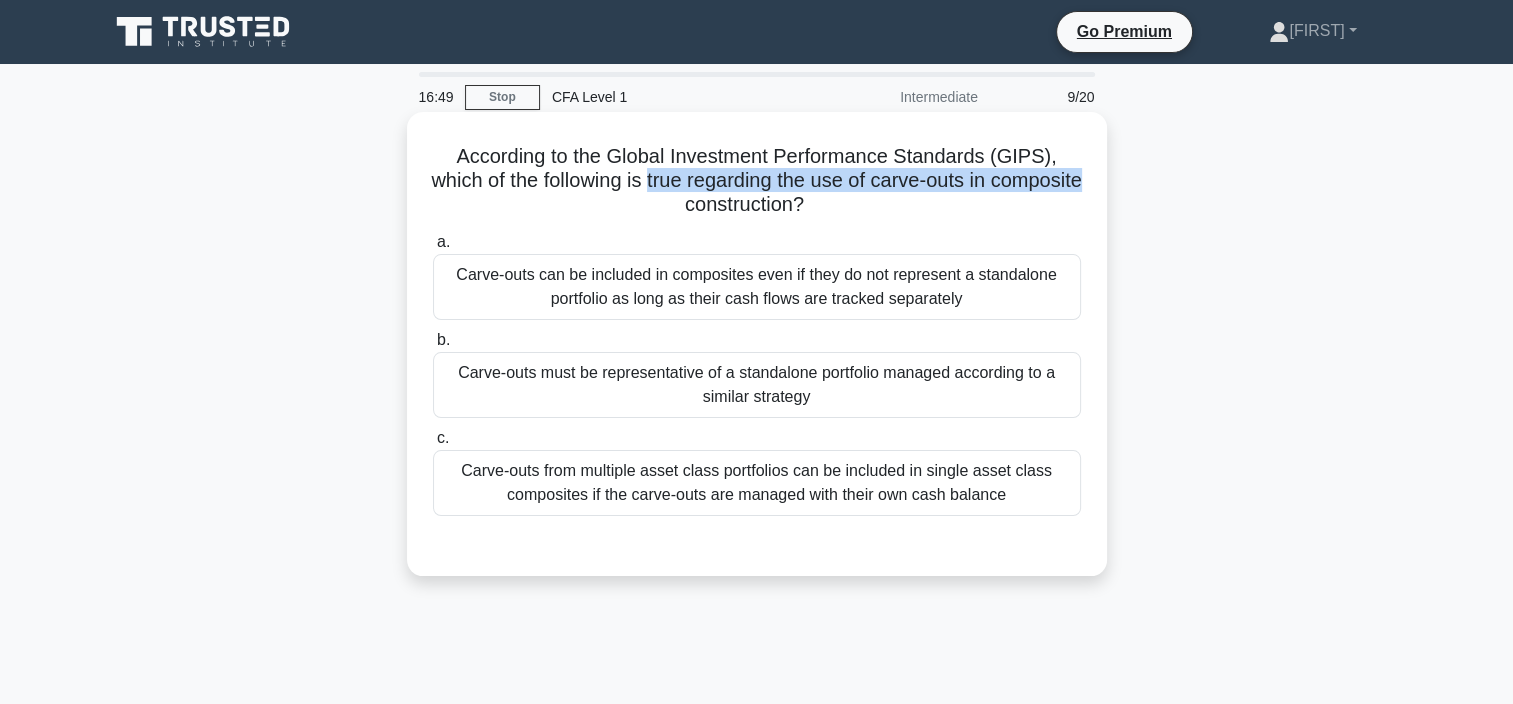 drag, startPoint x: 726, startPoint y: 189, endPoint x: 716, endPoint y: 220, distance: 32.572994 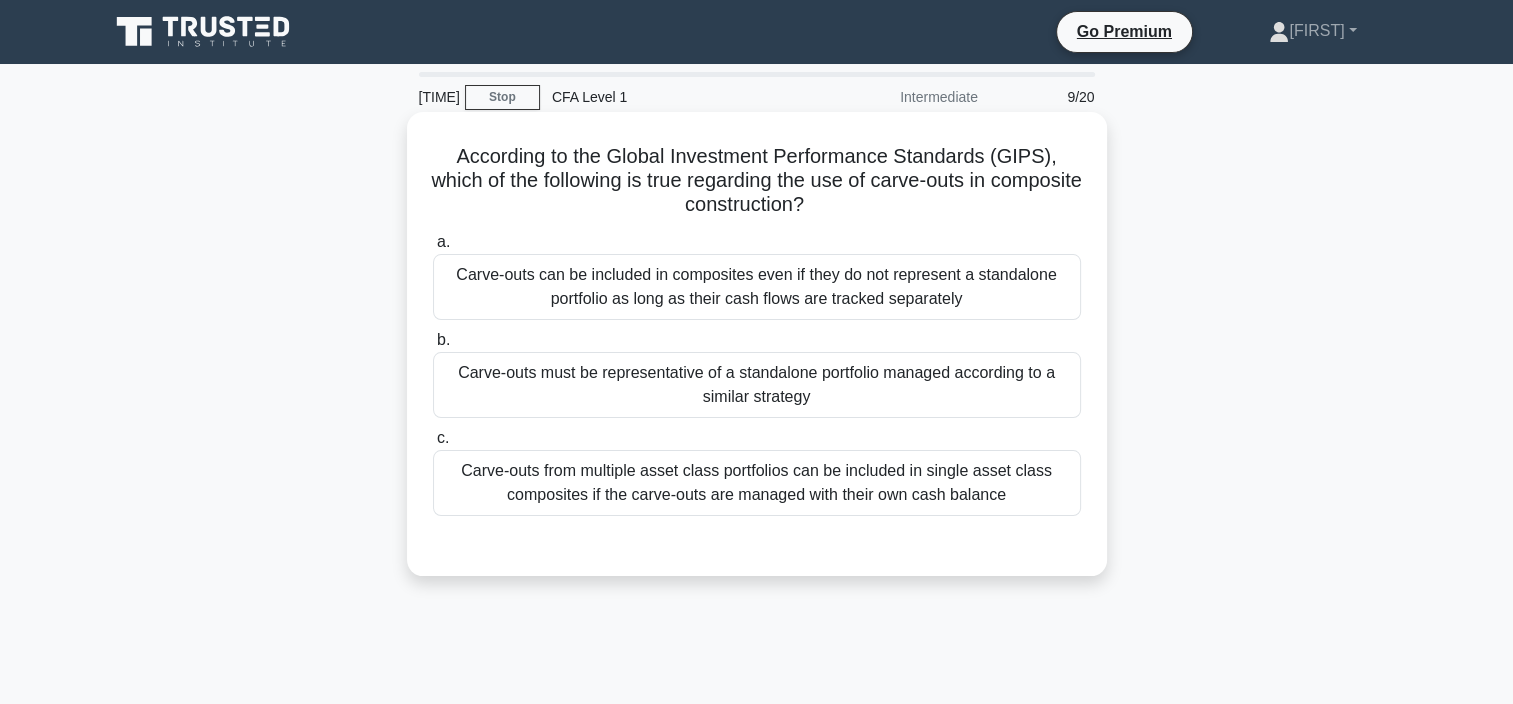 click on "Carve-outs must be representative of a standalone portfolio managed according to a similar strategy" at bounding box center [757, 385] 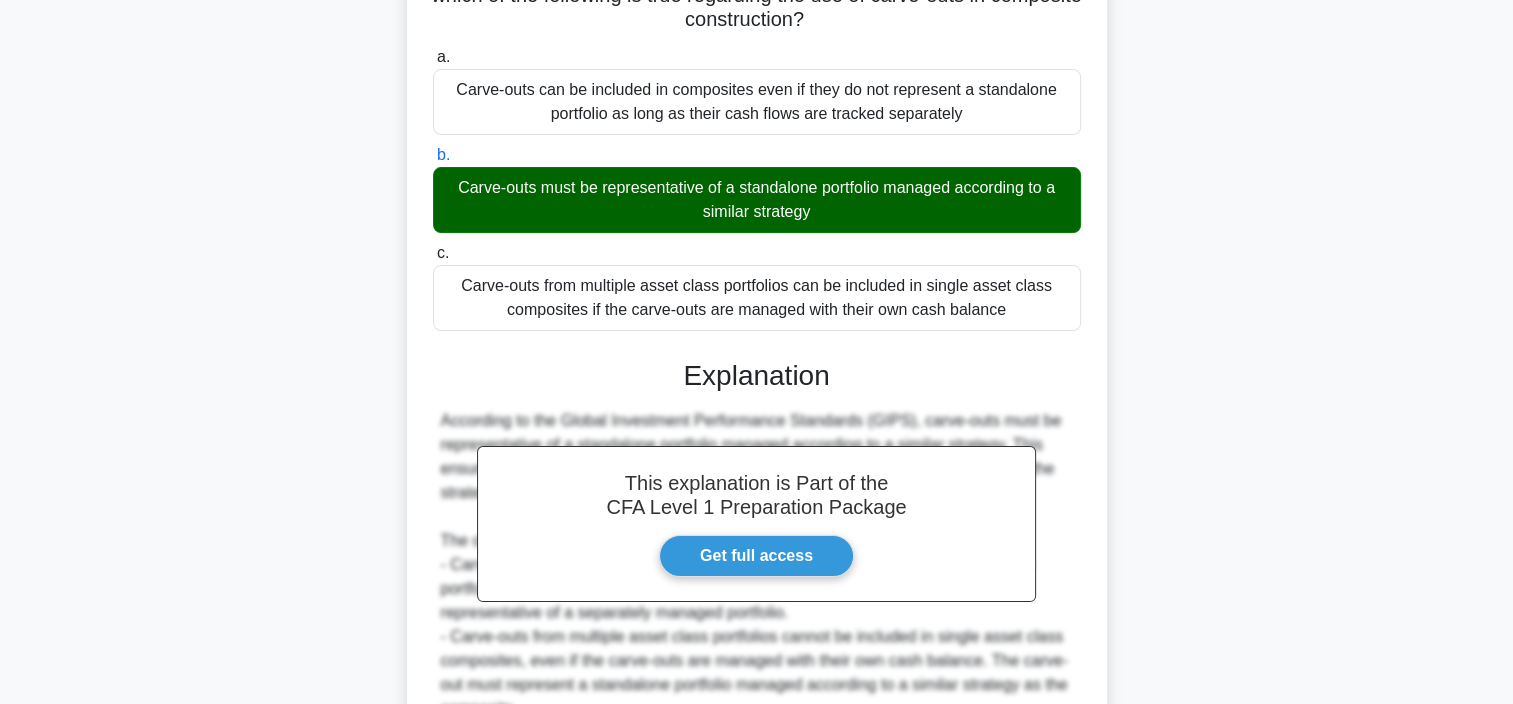 scroll, scrollTop: 382, scrollLeft: 0, axis: vertical 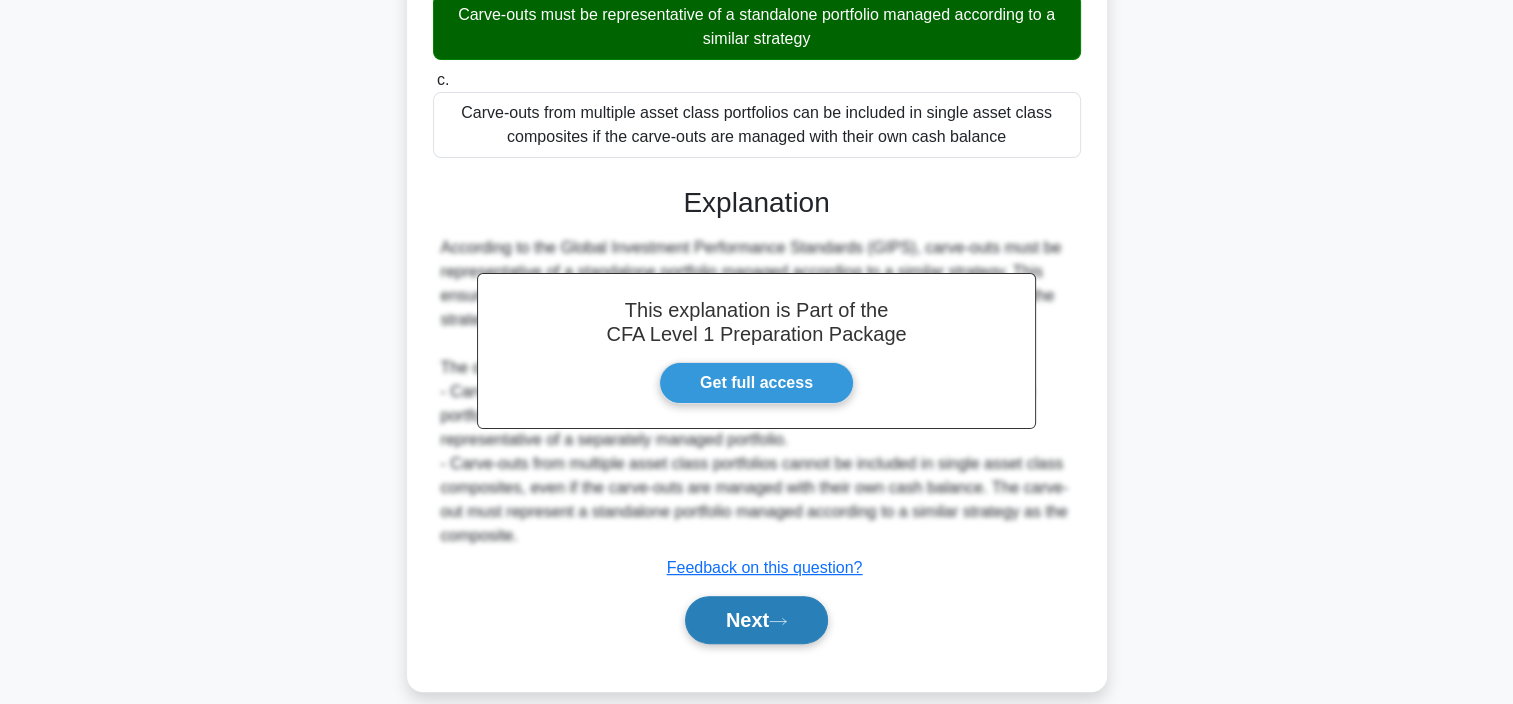 click at bounding box center [778, 621] 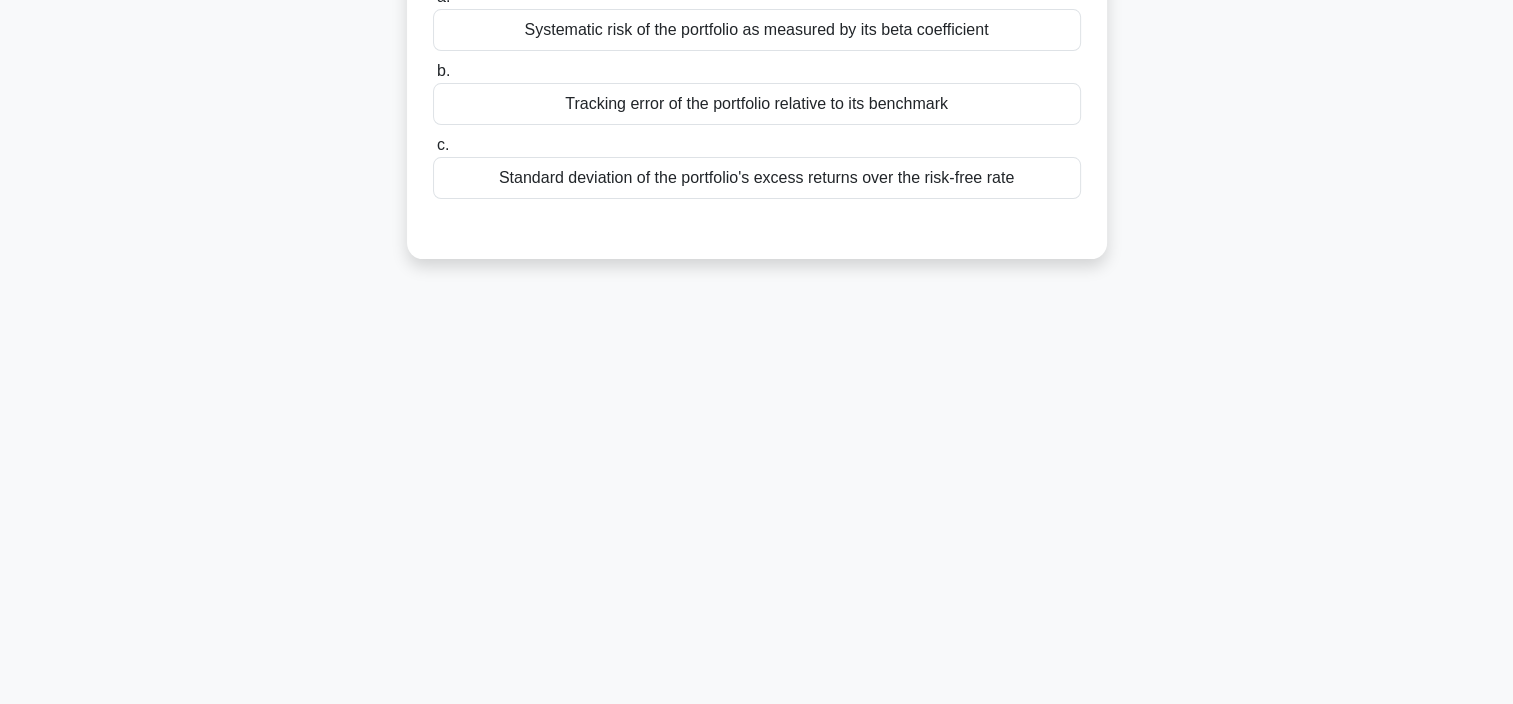 scroll, scrollTop: 76, scrollLeft: 0, axis: vertical 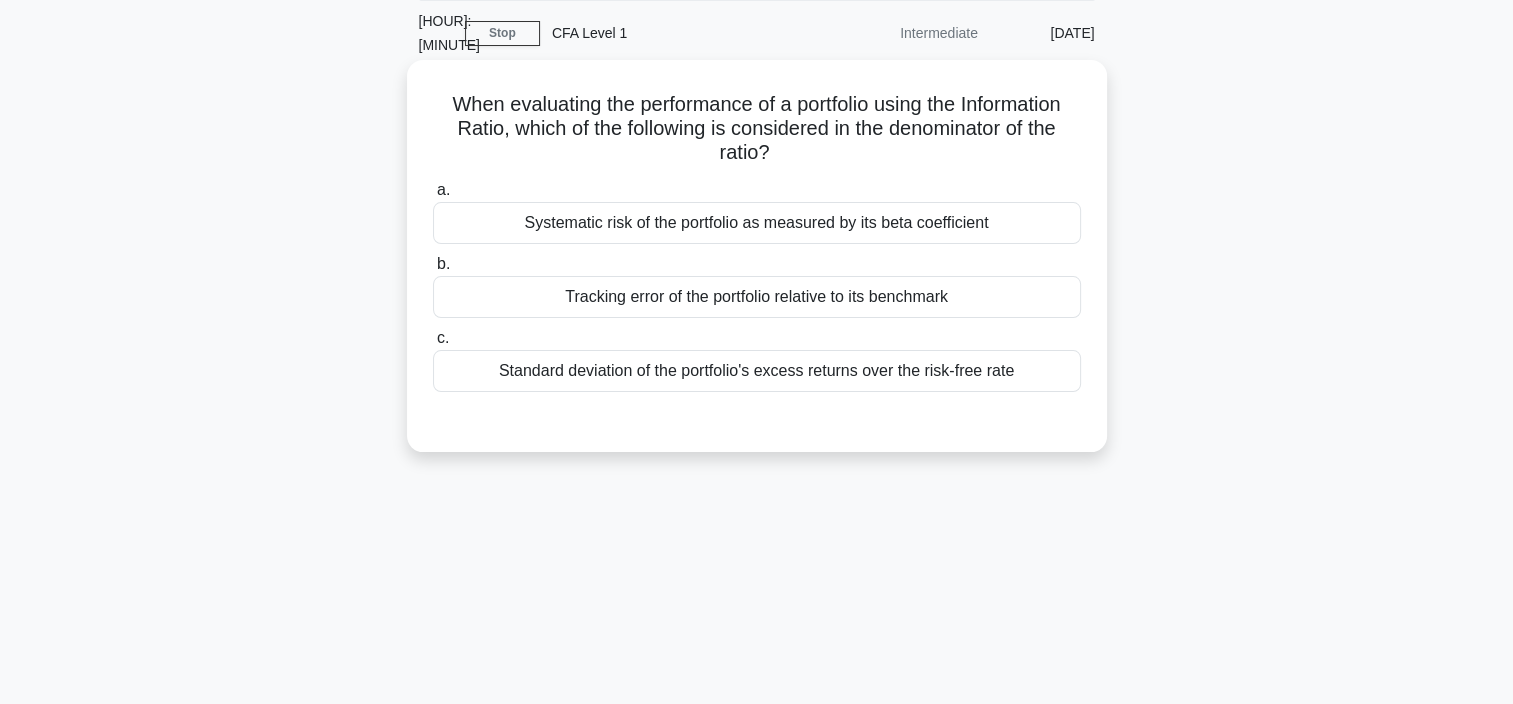 click on "Systematic risk of the portfolio as measured by its beta coefficient" at bounding box center [757, 223] 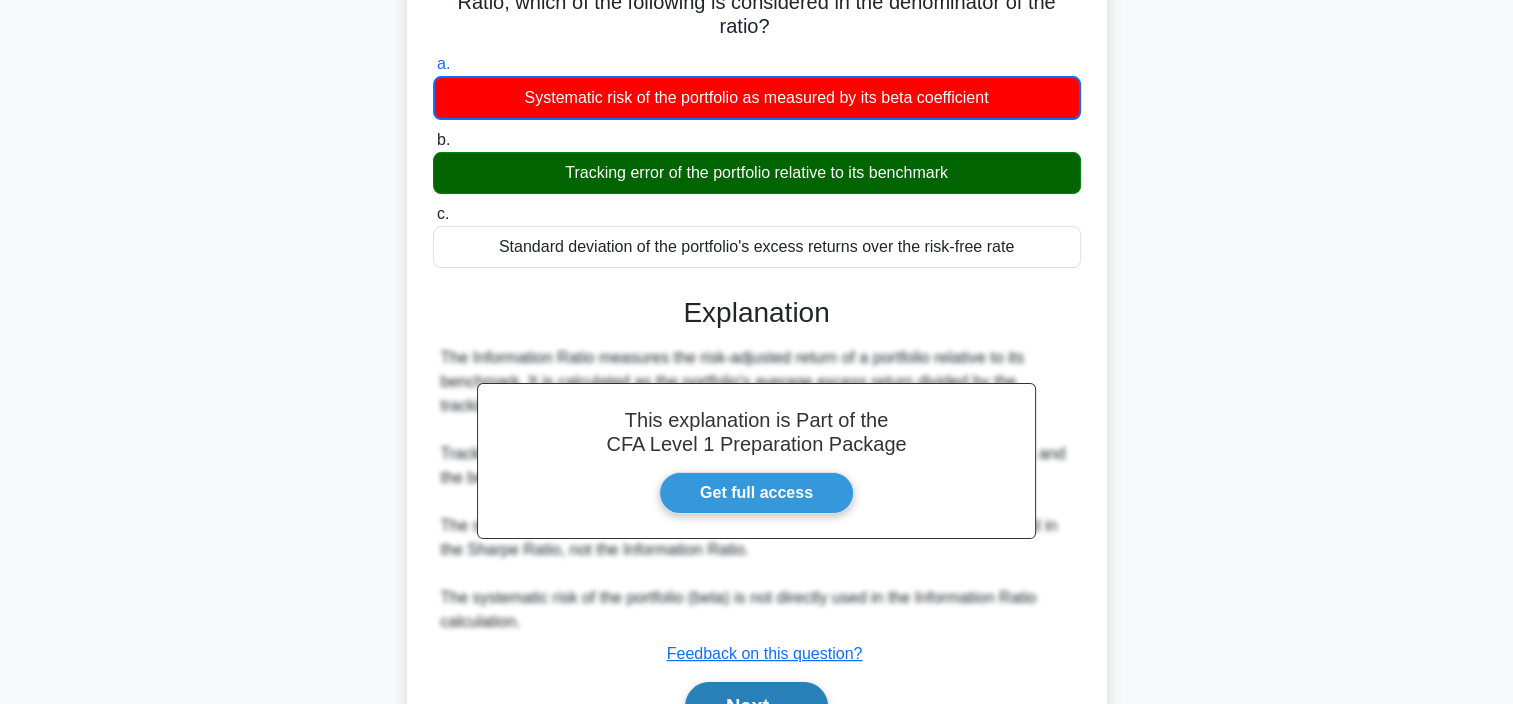 scroll, scrollTop: 376, scrollLeft: 0, axis: vertical 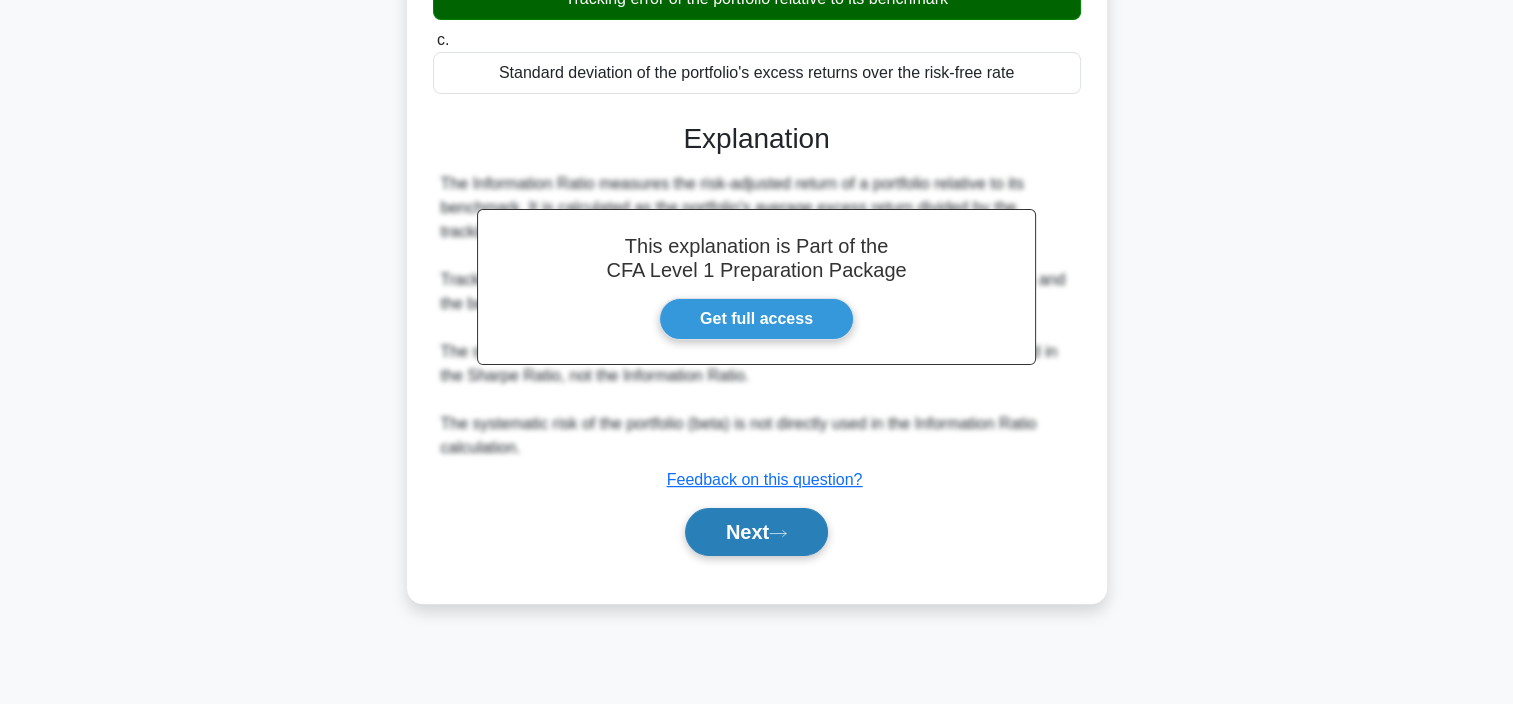 click at bounding box center (778, 533) 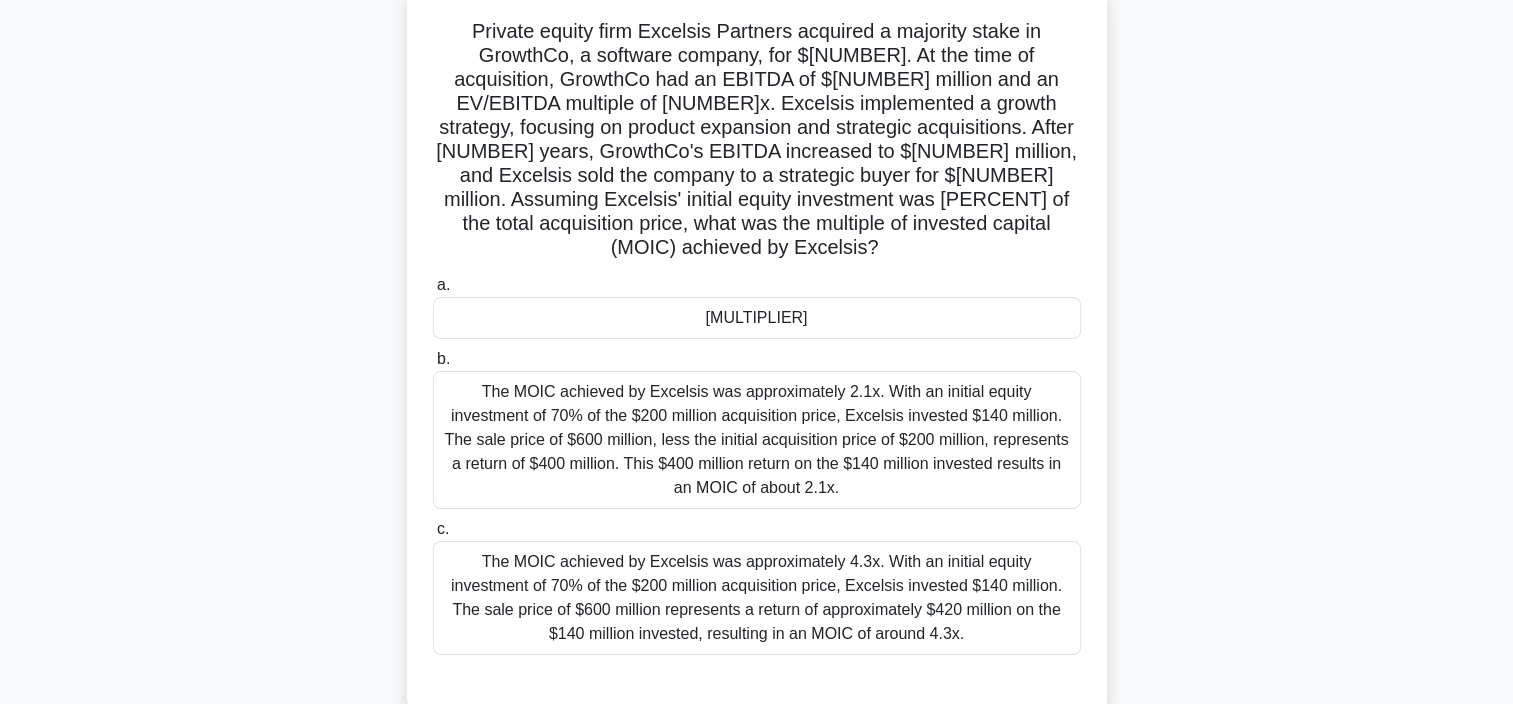 scroll, scrollTop: 76, scrollLeft: 0, axis: vertical 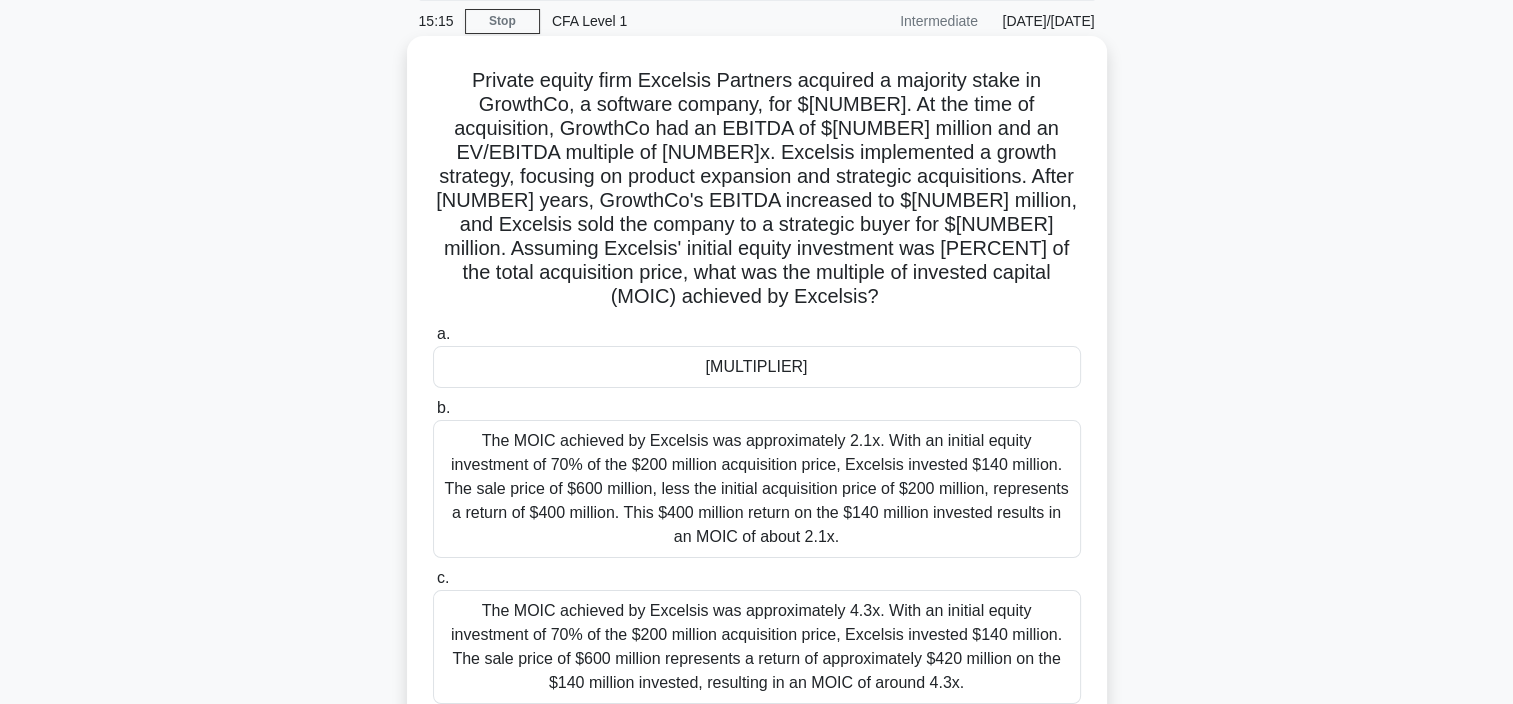 click on "Private equity firm Excelsis Partners acquired a majority stake in GrowthCo, a software company, for $[NUMBER]. At the time of acquisition, GrowthCo had an EBITDA of $[NUMBER] million and an EV/EBITDA multiple of [NUMBER]x. Excelsis implemented a growth strategy, focusing on product expansion and strategic acquisitions. After [NUMBER] years, GrowthCo's EBITDA increased to $[NUMBER] million, and Excelsis sold the company to a strategic buyer for $[NUMBER] million. Assuming Excelsis' initial equity investment was [PERCENT] of the total acquisition price, what was the multiple of invested capital (MOIC) achieved by Excelsis?
.spinner_0XTQ{transform-origin:center;animation:spinner_y6GP .75s linear infinite}@keyframes spinner_y6GP{100%{transform:rotate(360deg)}}" at bounding box center (757, 189) 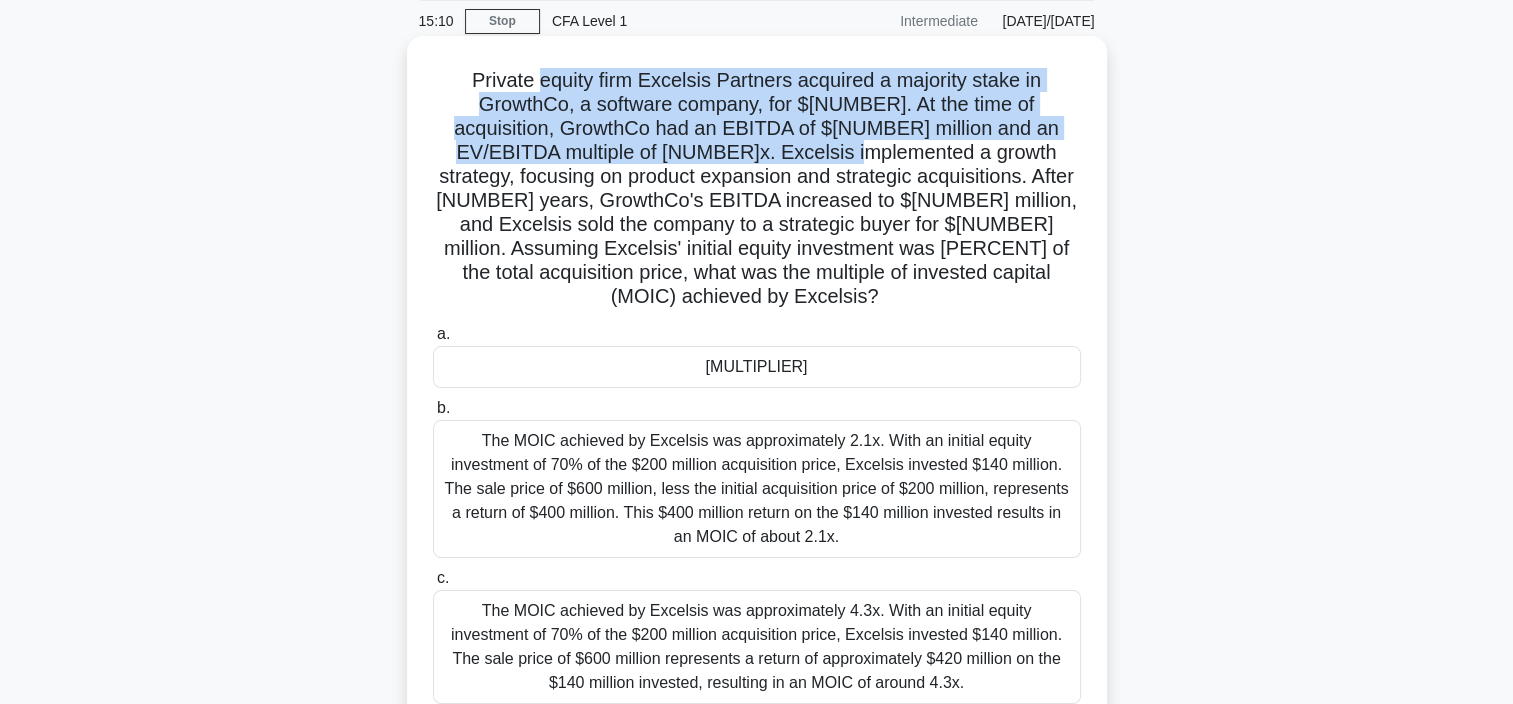 drag, startPoint x: 540, startPoint y: 88, endPoint x: 666, endPoint y: 157, distance: 143.65584 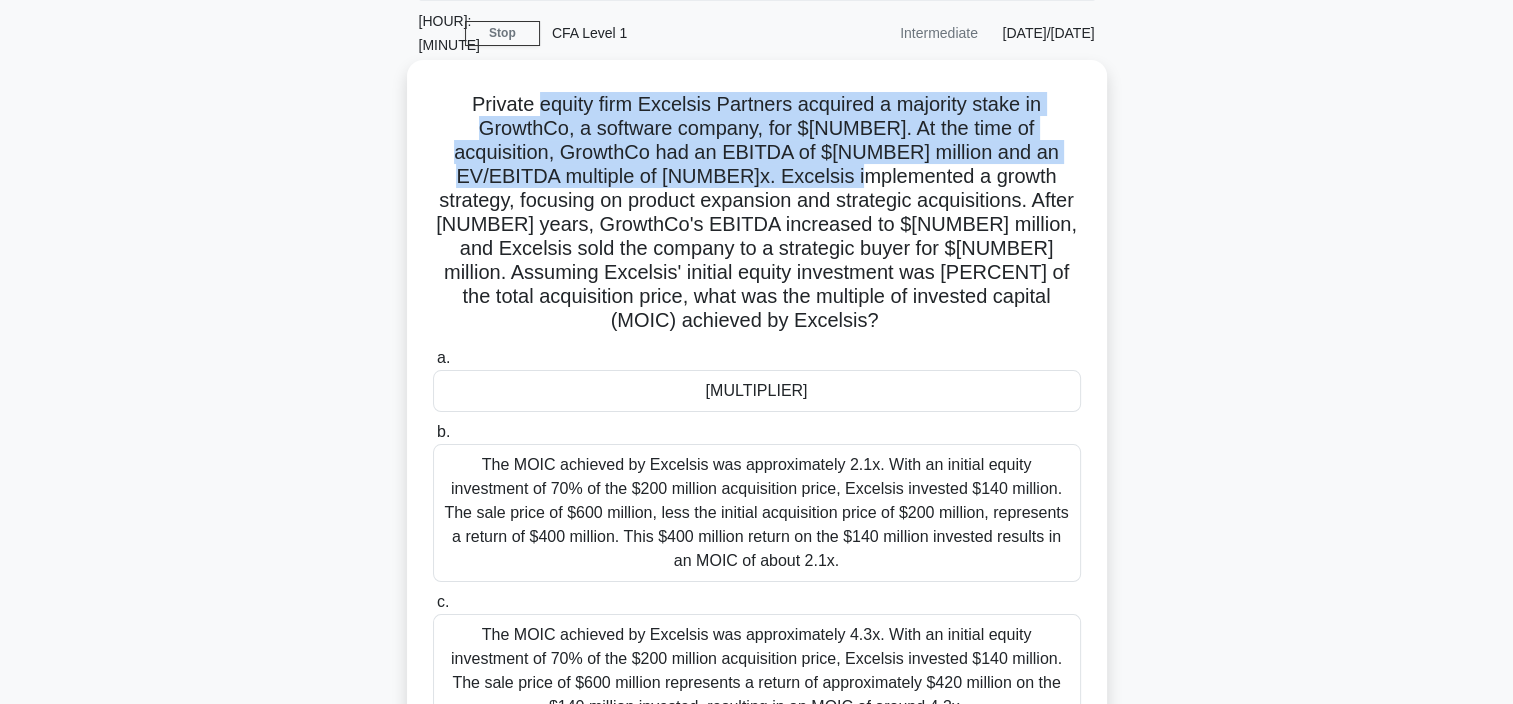 click on "Private equity firm Excelsis Partners acquired a majority stake in GrowthCo, a software company, for $[NUMBER]. At the time of acquisition, GrowthCo had an EBITDA of $[NUMBER] million and an EV/EBITDA multiple of [NUMBER]x. Excelsis implemented a growth strategy, focusing on product expansion and strategic acquisitions. After [NUMBER] years, GrowthCo's EBITDA increased to $[NUMBER] million, and Excelsis sold the company to a strategic buyer for $[NUMBER] million. Assuming Excelsis' initial equity investment was [PERCENT] of the total acquisition price, what was the multiple of invested capital (MOIC) achieved by Excelsis?
.spinner_0XTQ{transform-origin:center;animation:spinner_y6GP .75s linear infinite}@keyframes spinner_y6GP{100%{transform:rotate(360deg)}}" at bounding box center (757, 213) 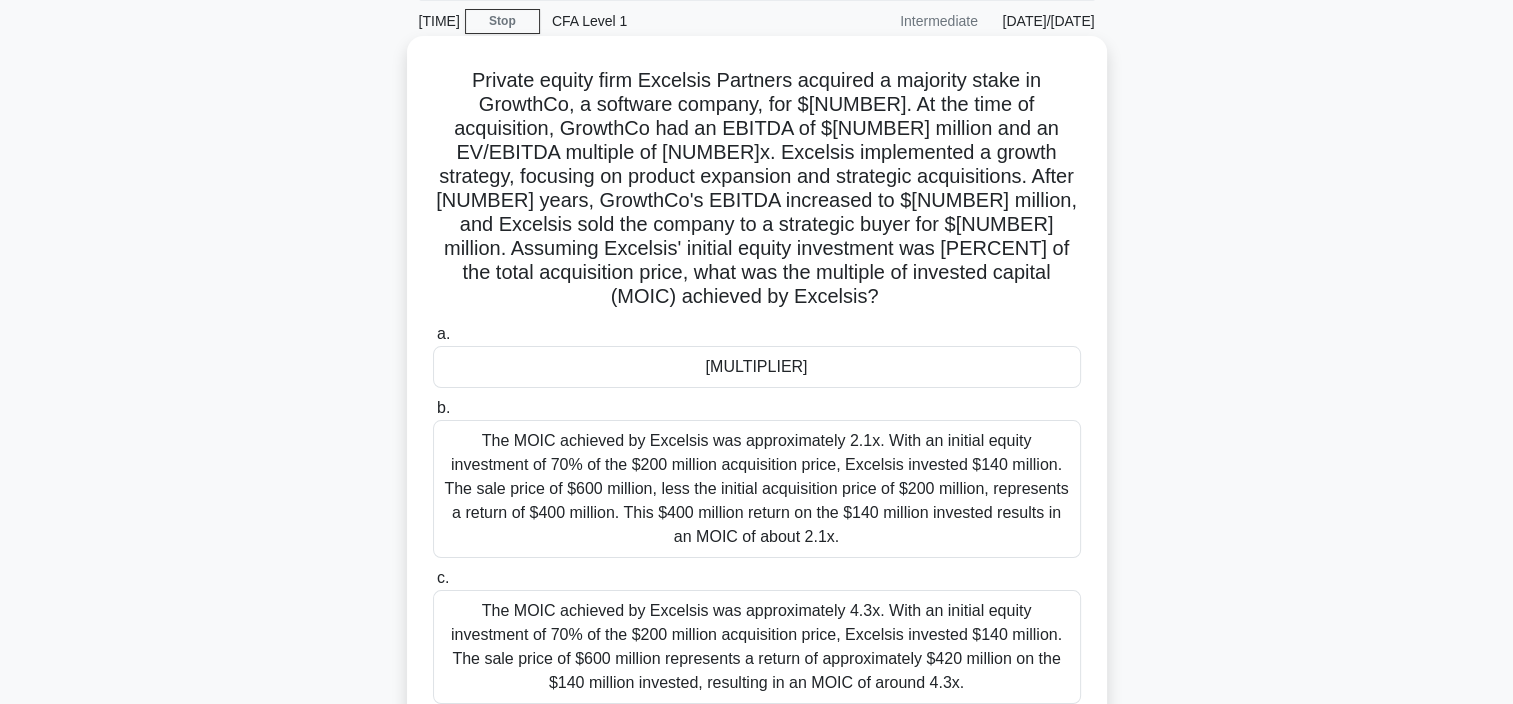 click on "The MOIC achieved by Excelsis was approximately 4.3x. With an initial equity investment of 70% of the $200 million acquisition price, Excelsis invested $140 million. The sale price of $600 million represents a return of approximately $420 million on the $140 million invested, resulting in an MOIC of around 4.3x." at bounding box center [757, 647] 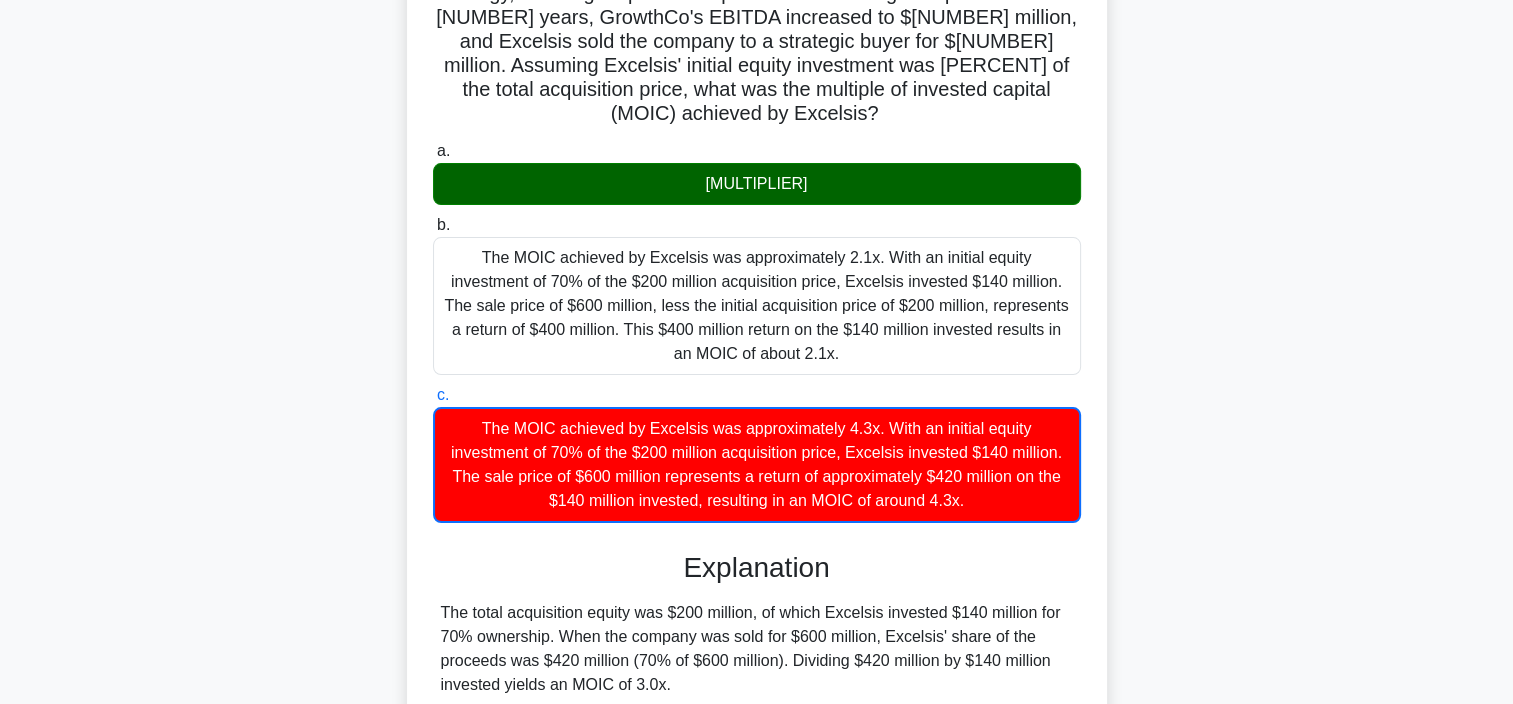 scroll, scrollTop: 408, scrollLeft: 0, axis: vertical 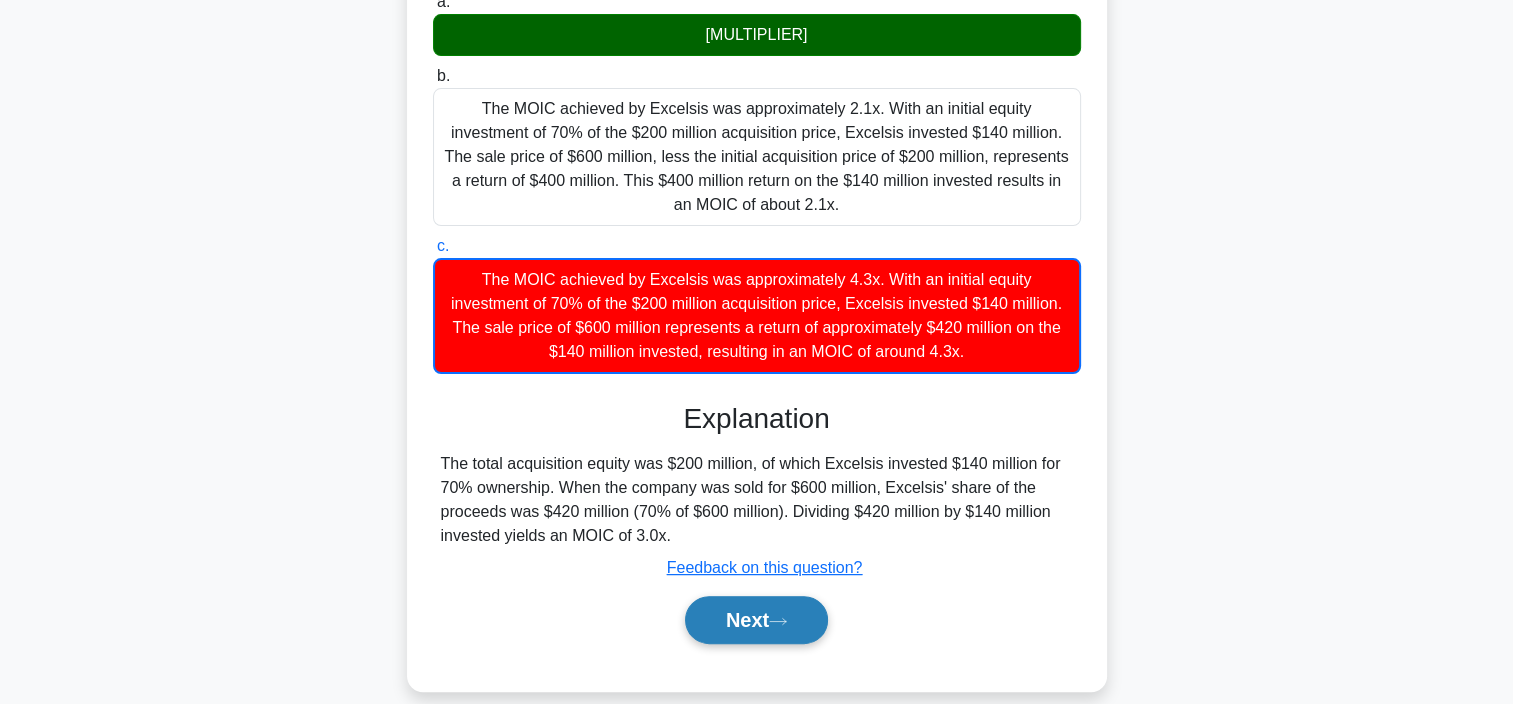 click on "Next" at bounding box center (756, 620) 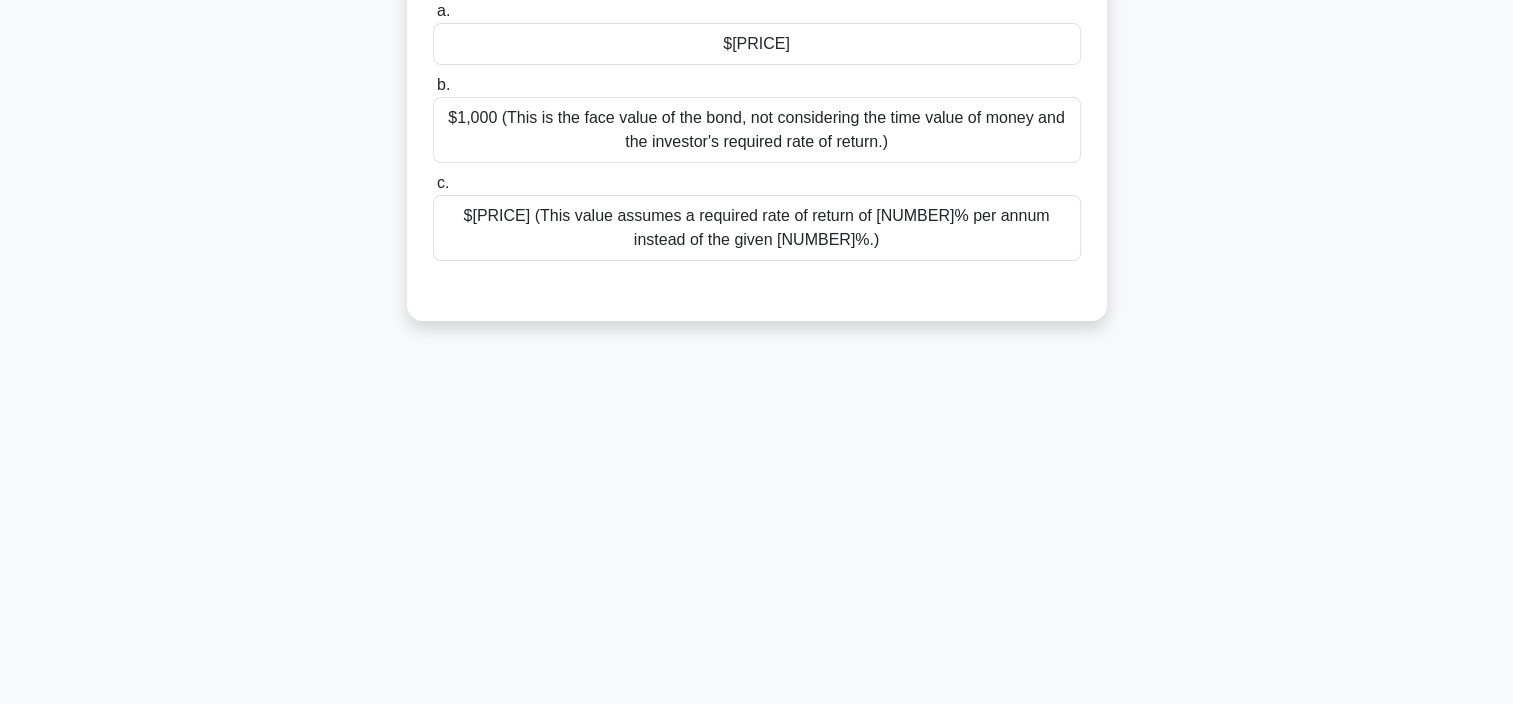 scroll, scrollTop: 76, scrollLeft: 0, axis: vertical 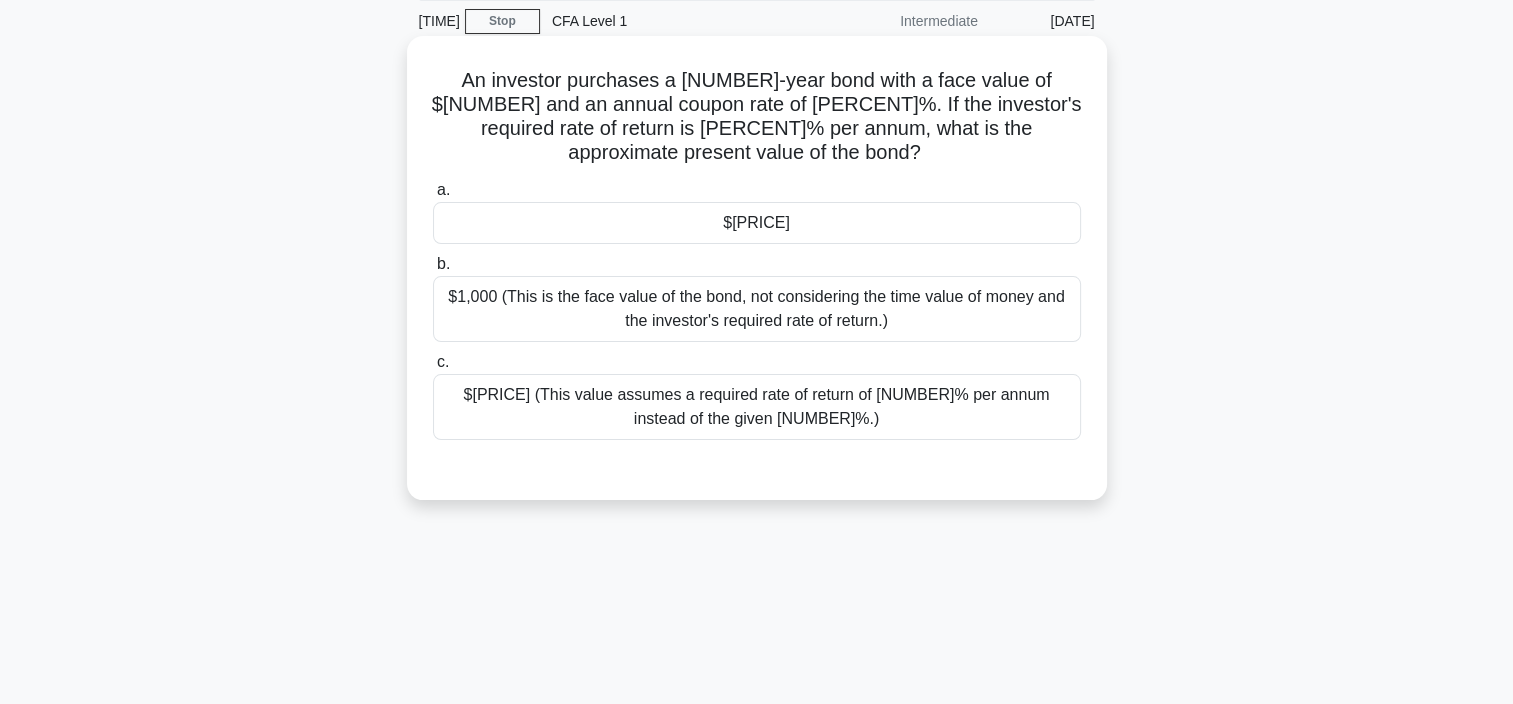 click on "a.
$926" at bounding box center (757, 211) 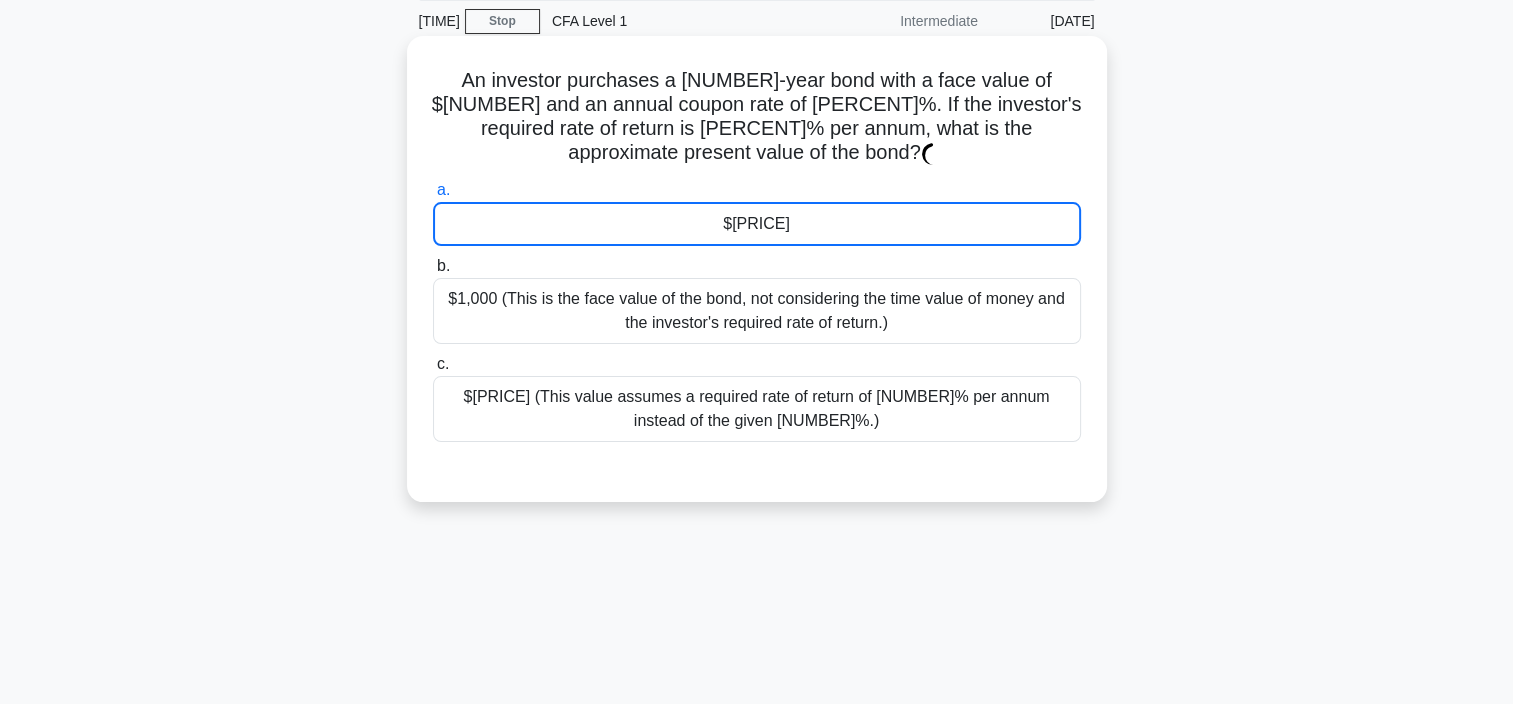 click on "$[PRICE]" at bounding box center (757, 224) 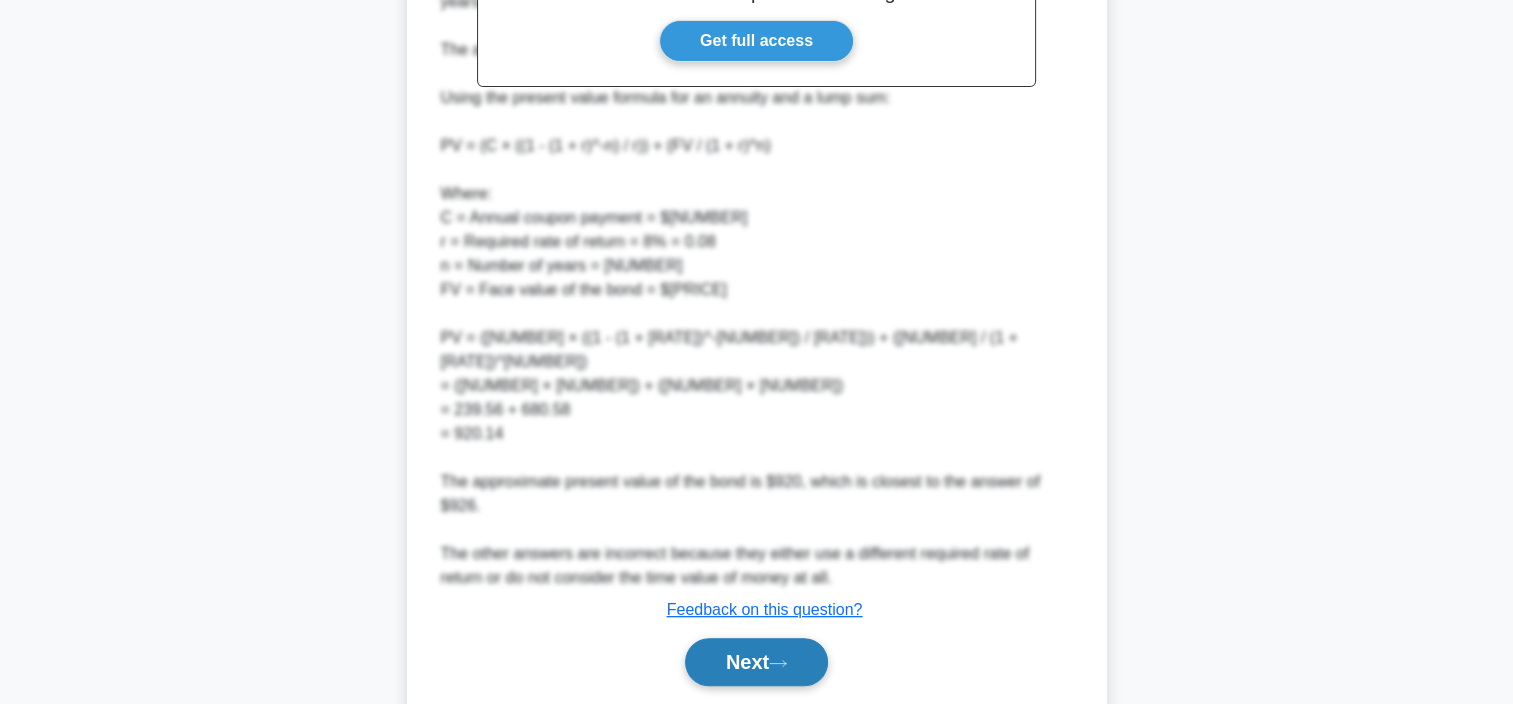 click on "Next" at bounding box center (756, 662) 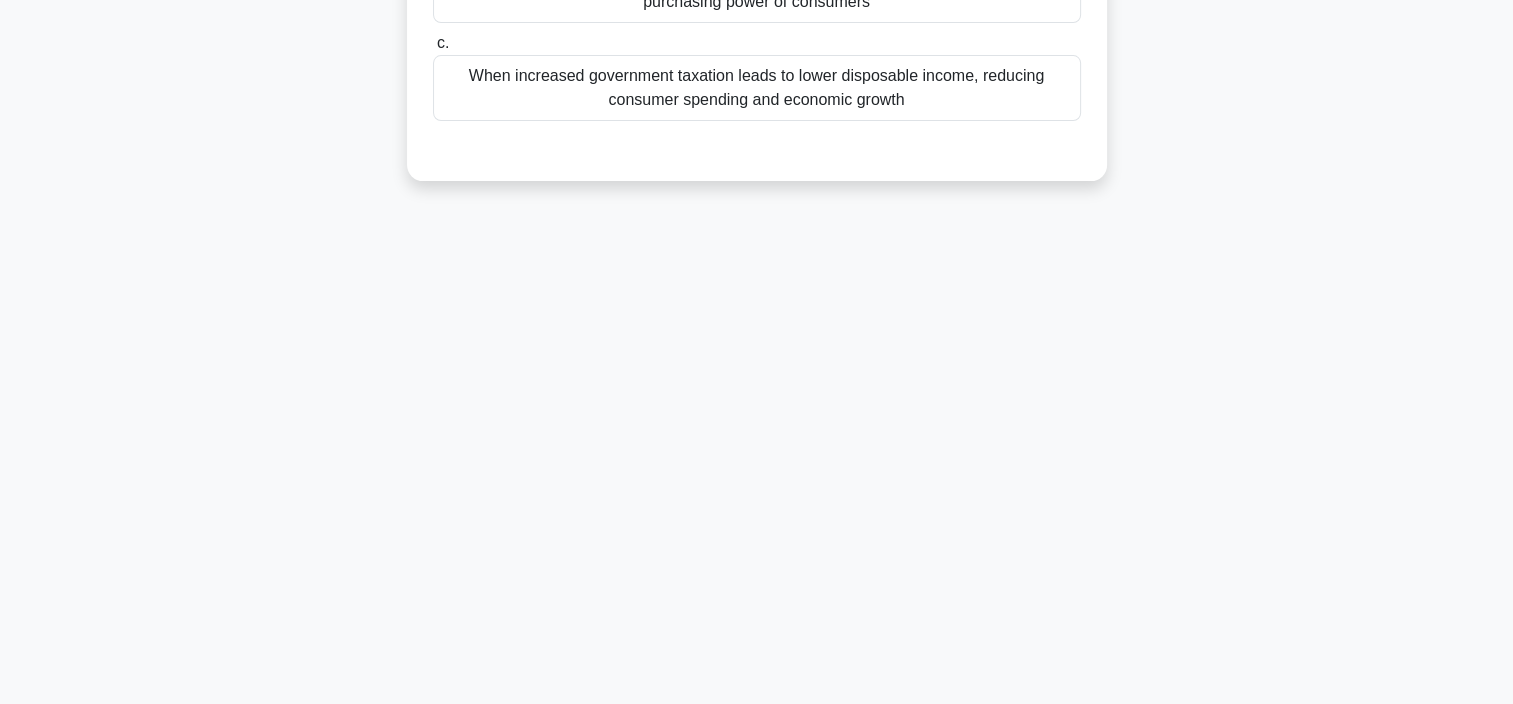 scroll, scrollTop: 76, scrollLeft: 0, axis: vertical 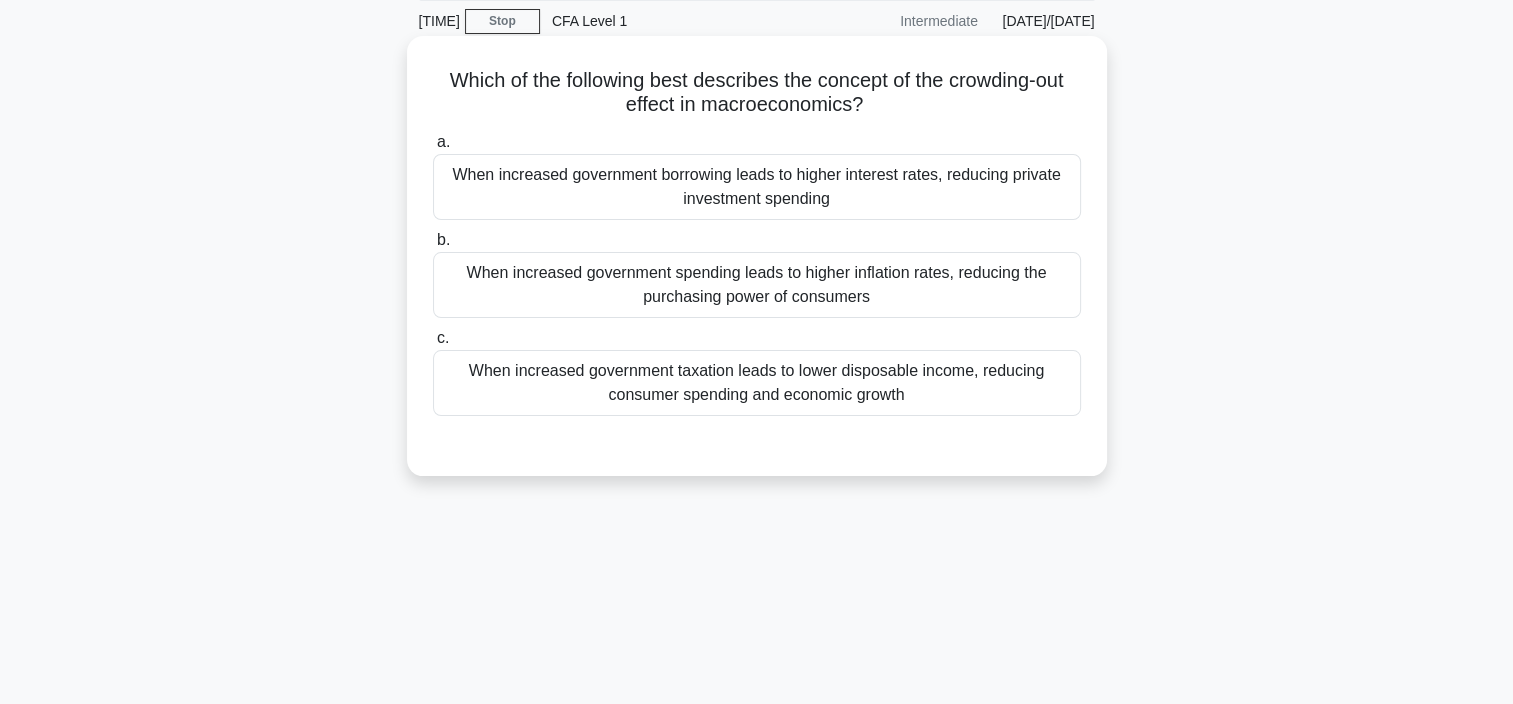 click on "When increased government borrowing leads to higher interest rates, reducing private investment spending" at bounding box center [757, 187] 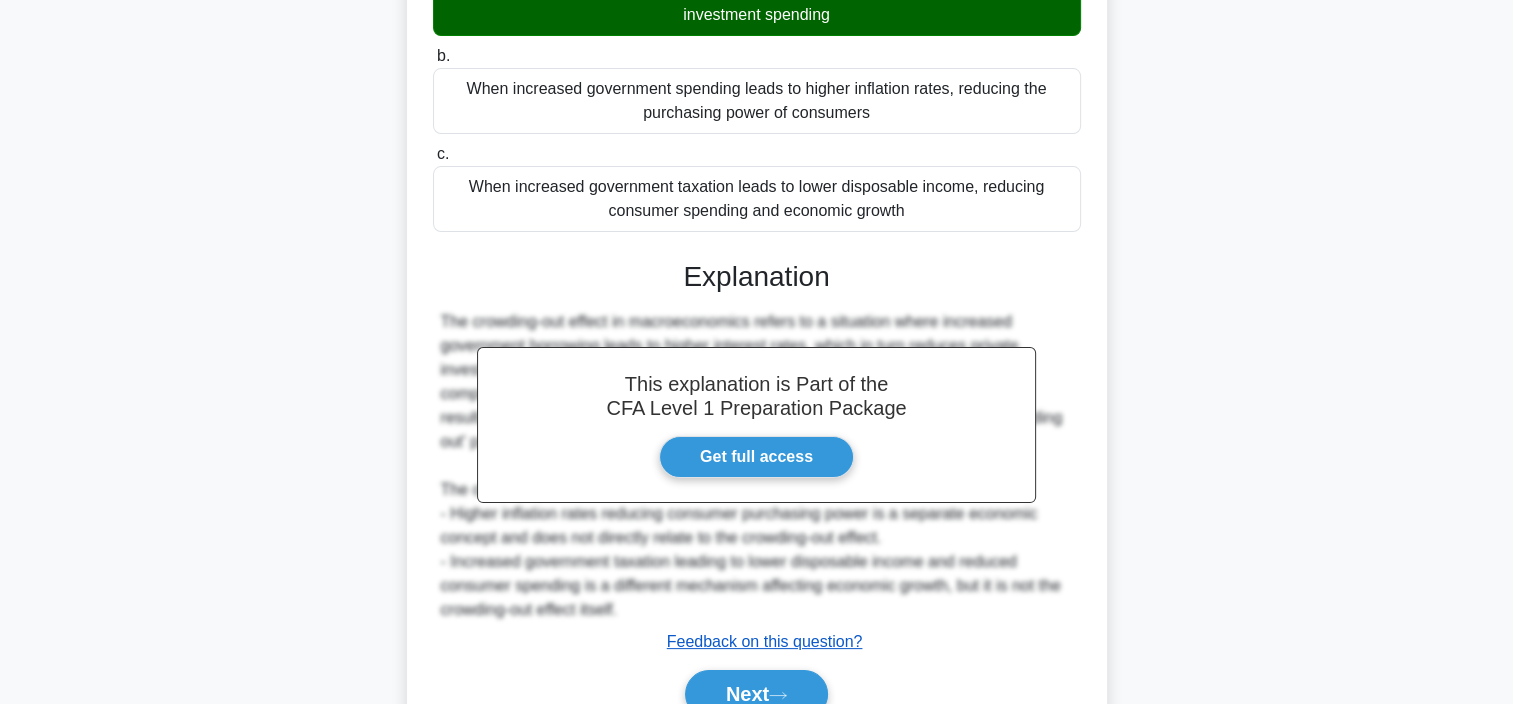 scroll, scrollTop: 376, scrollLeft: 0, axis: vertical 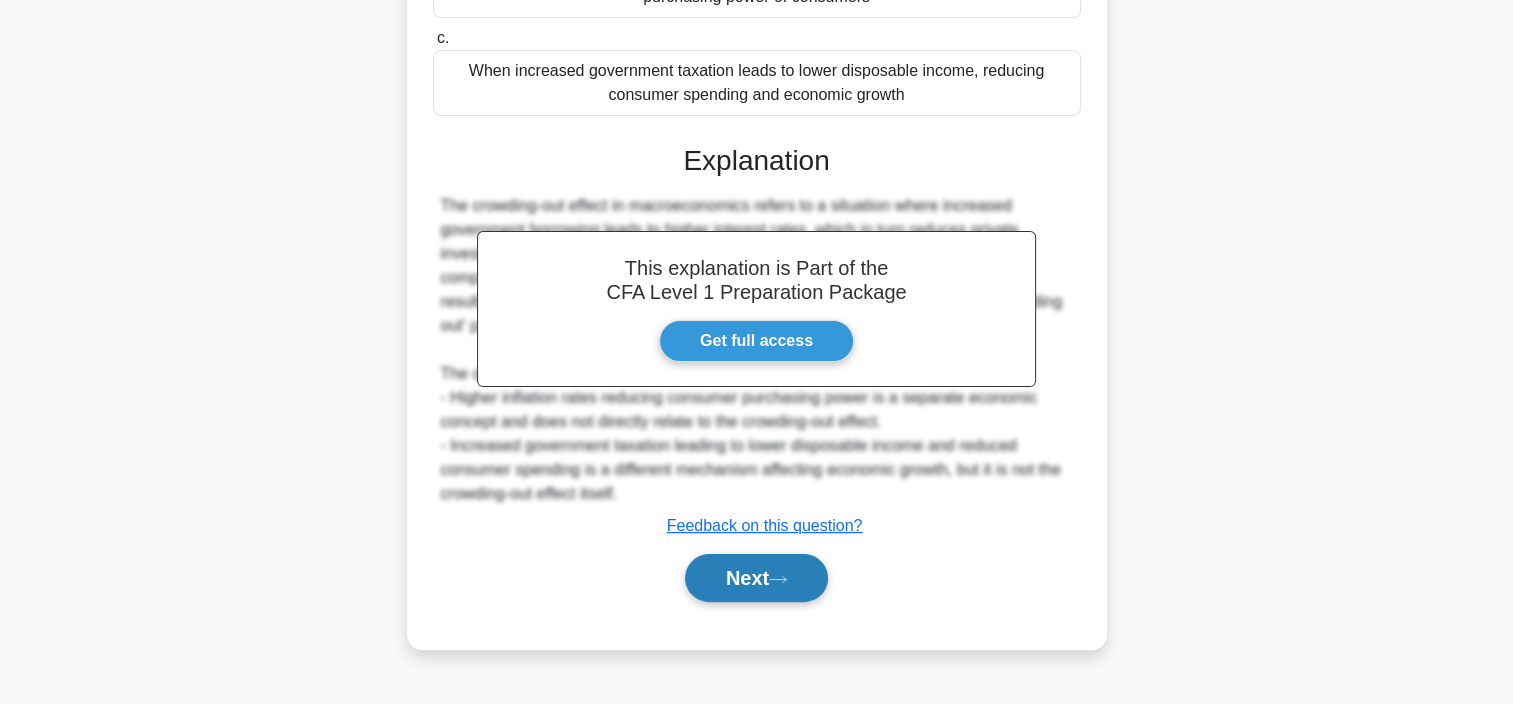 click on "Next" at bounding box center [756, 578] 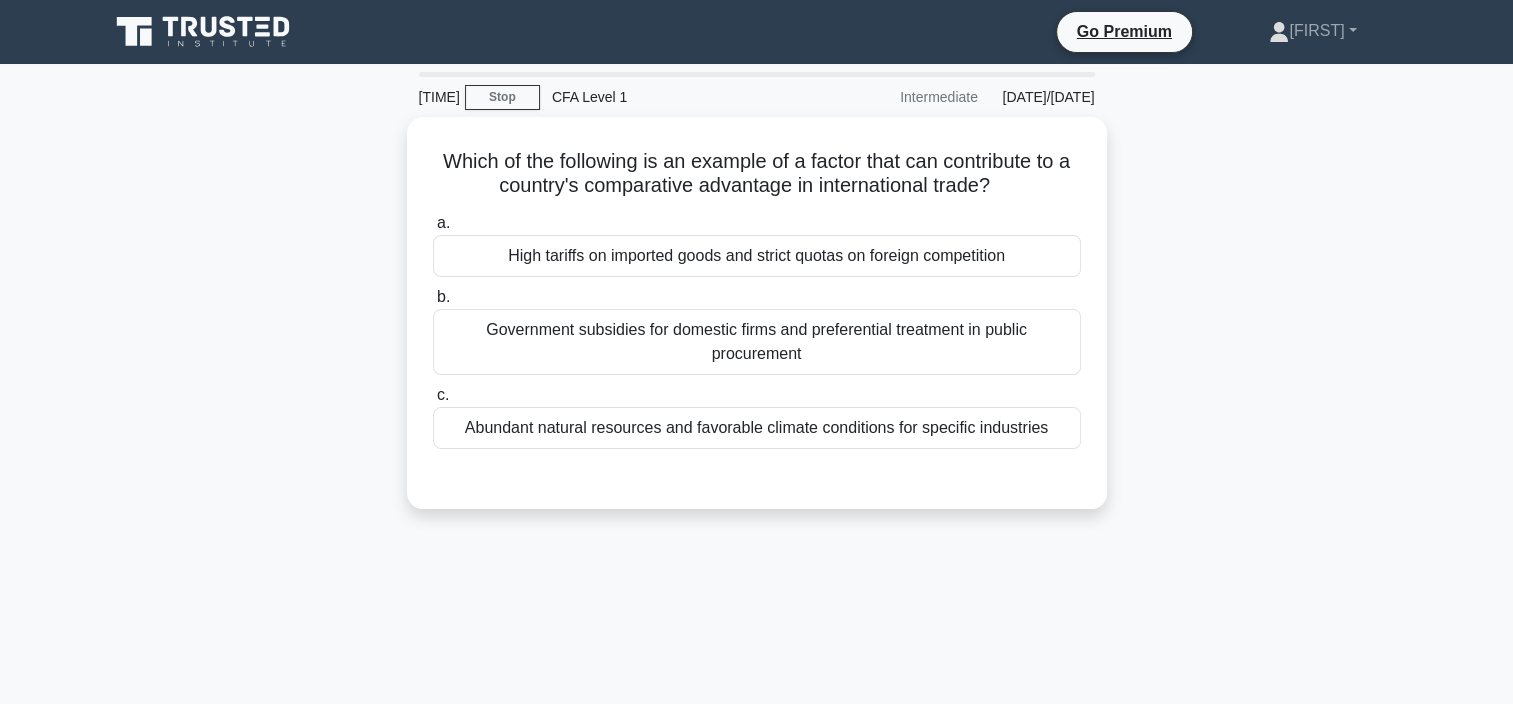 scroll, scrollTop: 0, scrollLeft: 0, axis: both 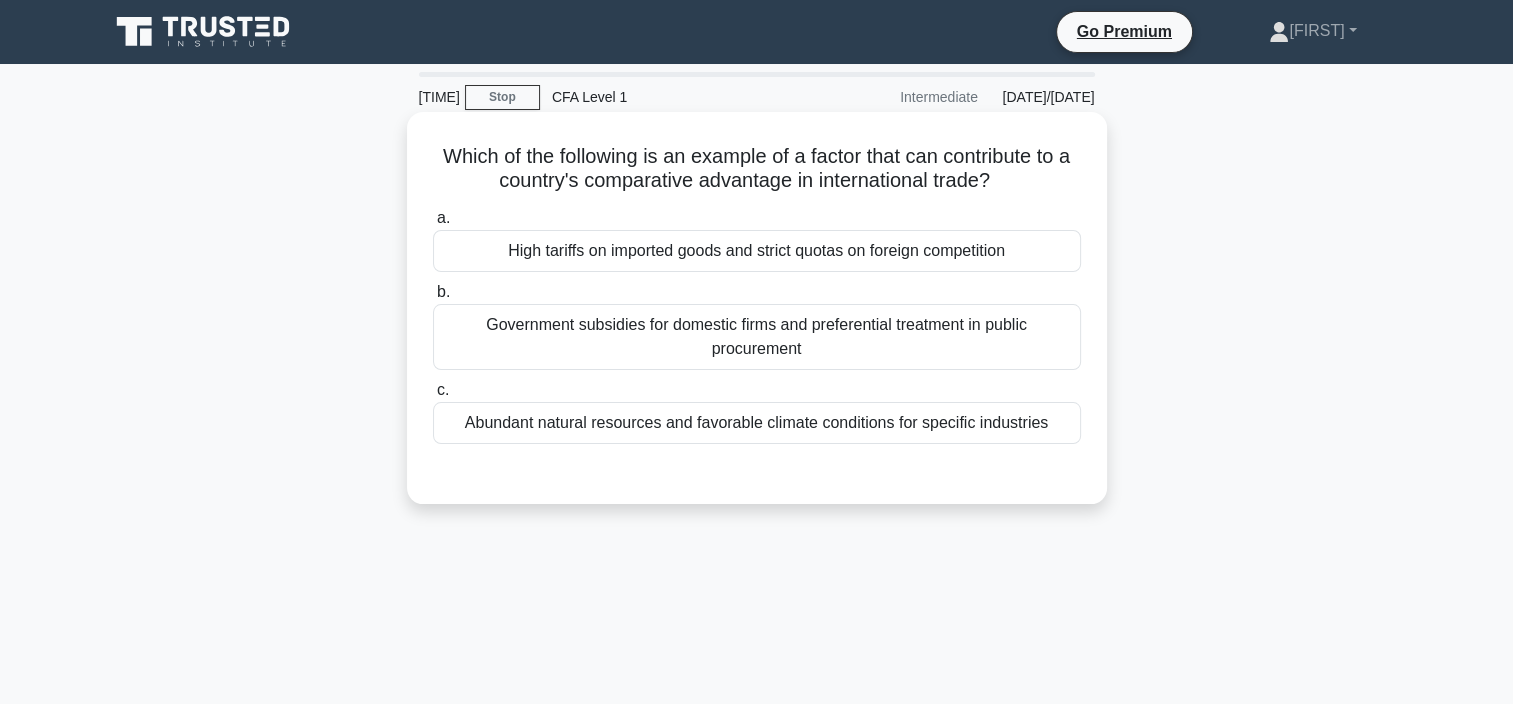 click on "Abundant natural resources and favorable climate conditions for specific industries" at bounding box center [757, 423] 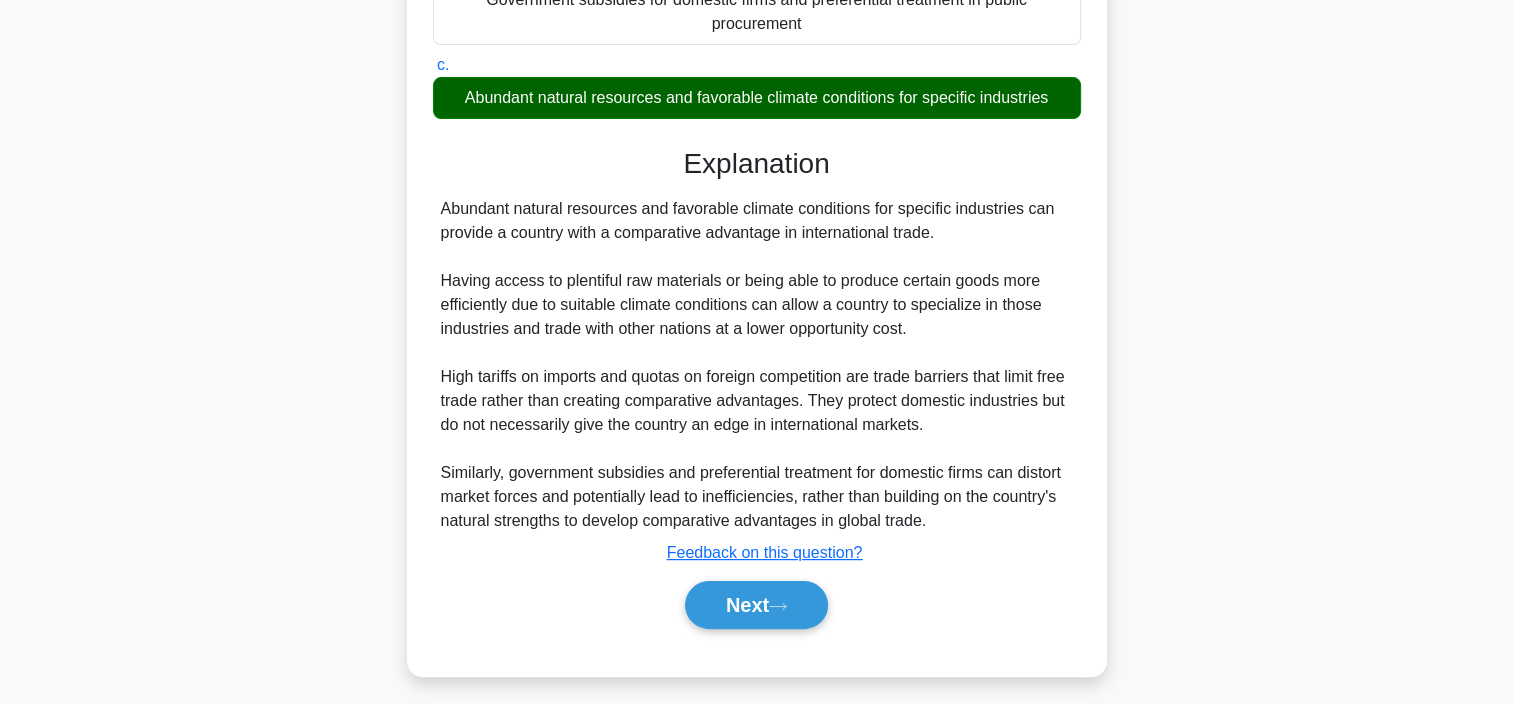scroll, scrollTop: 376, scrollLeft: 0, axis: vertical 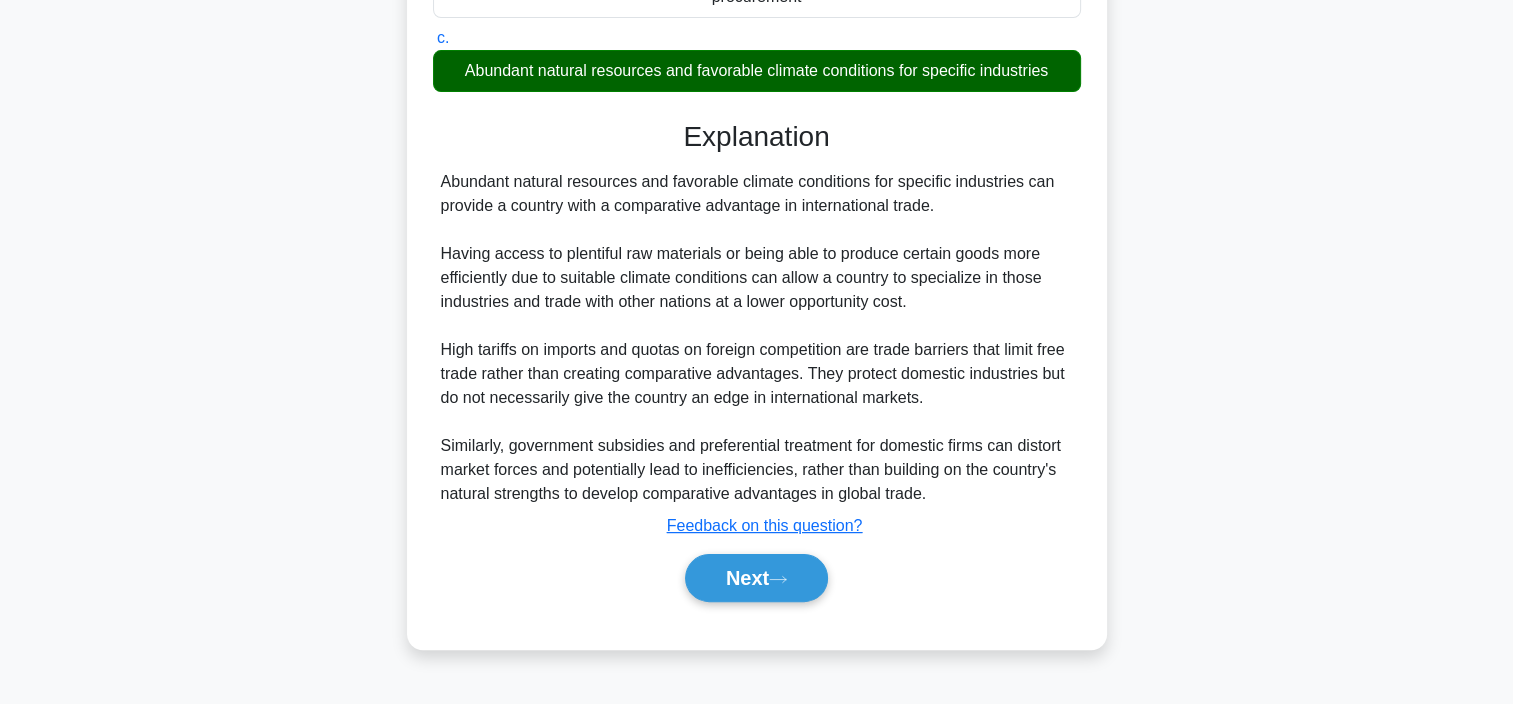 click on "Next" at bounding box center [757, 578] 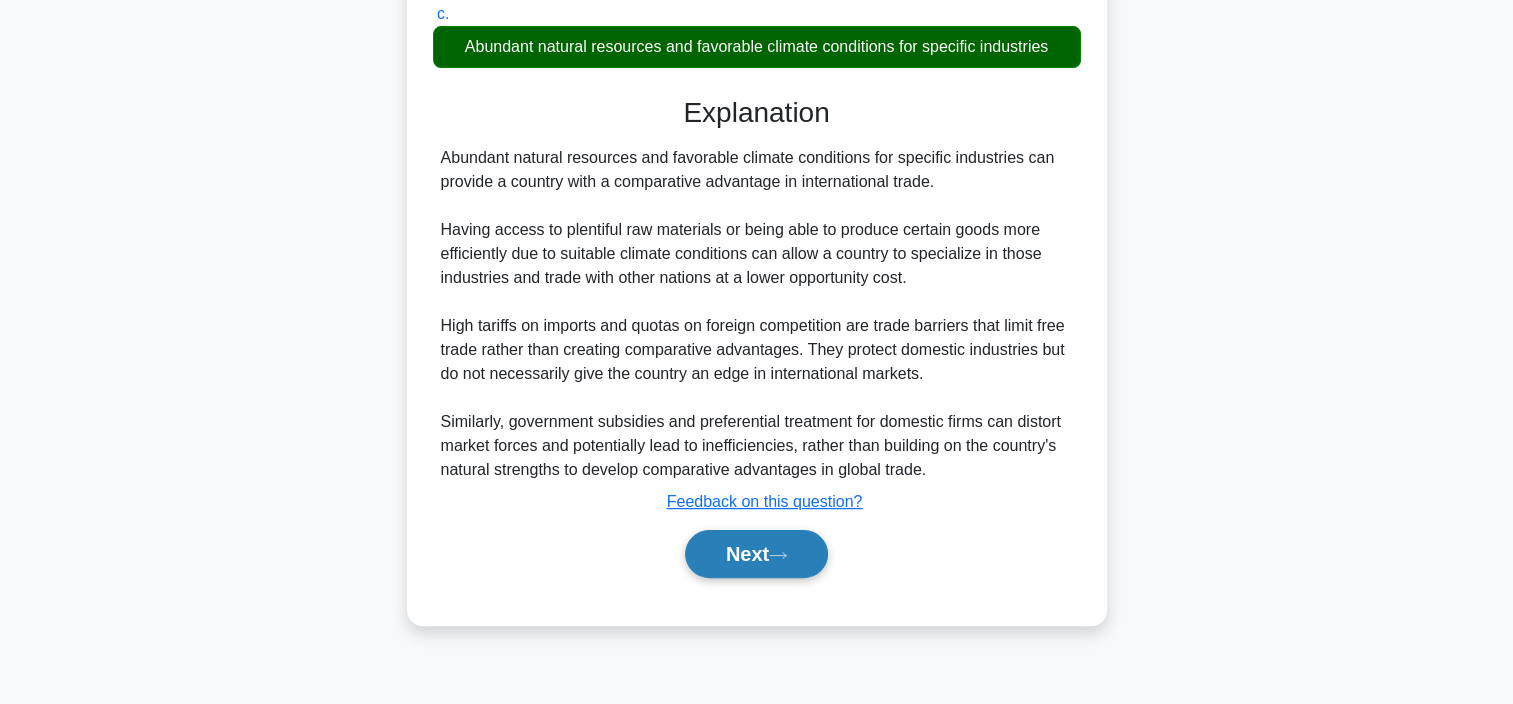 click on "Next" at bounding box center (756, 554) 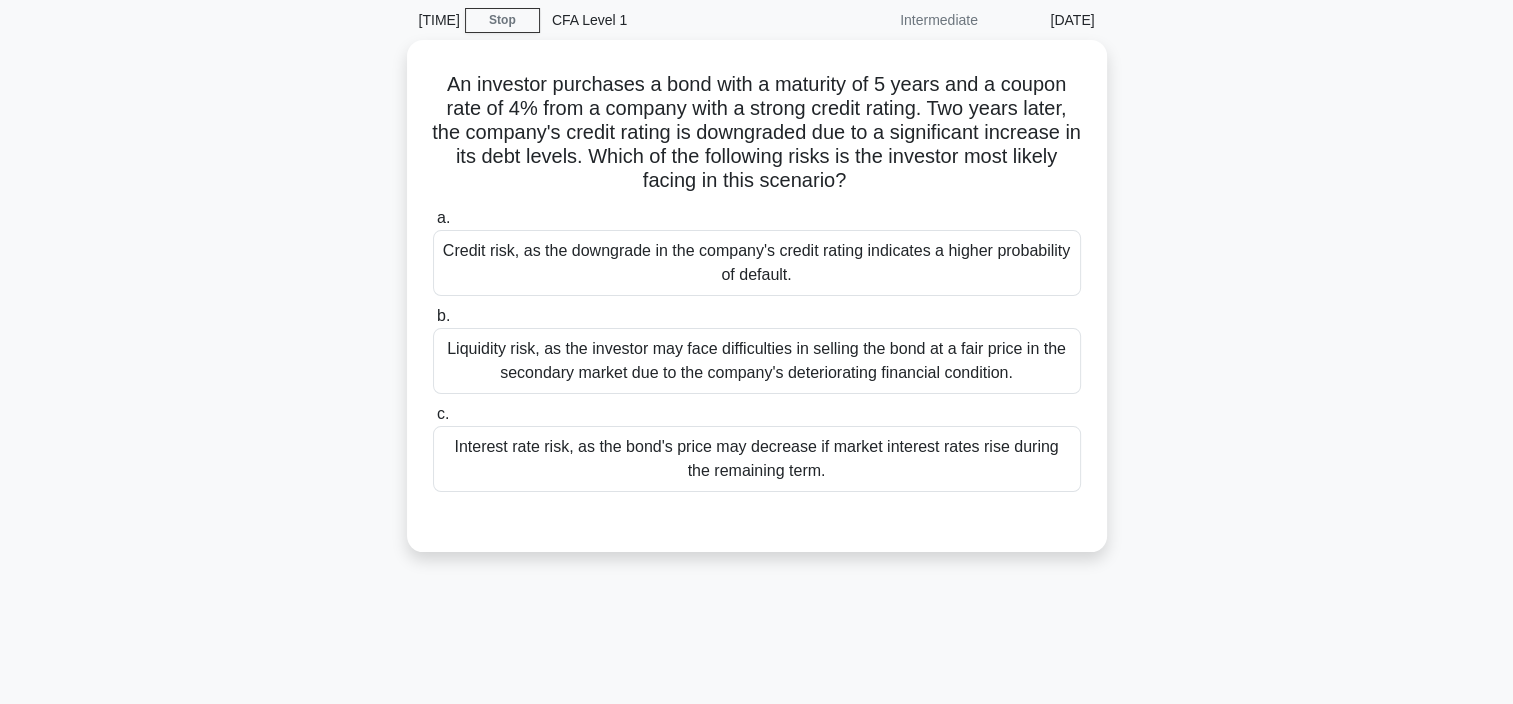 scroll, scrollTop: 76, scrollLeft: 0, axis: vertical 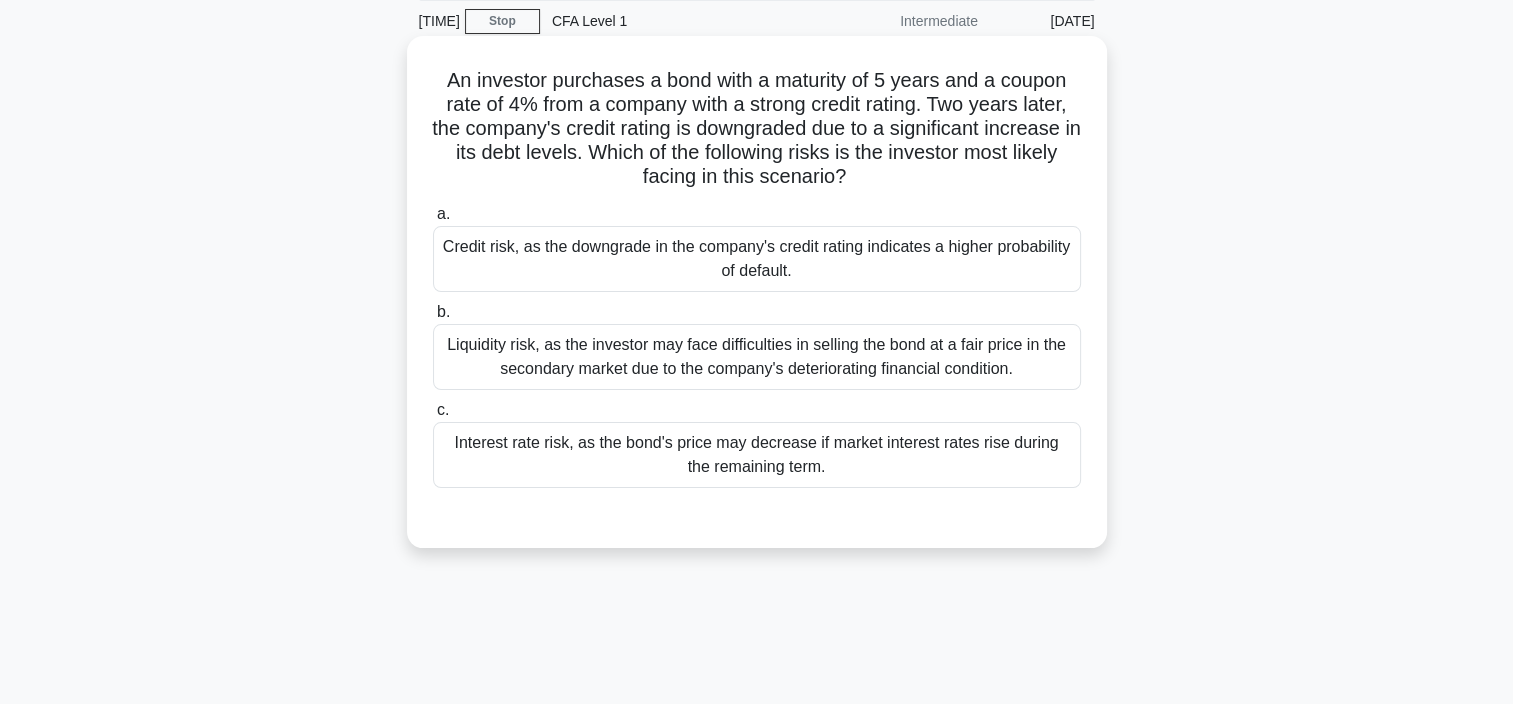 click on "Credit risk, as the downgrade in the company's credit rating indicates a higher probability of default." at bounding box center [757, 259] 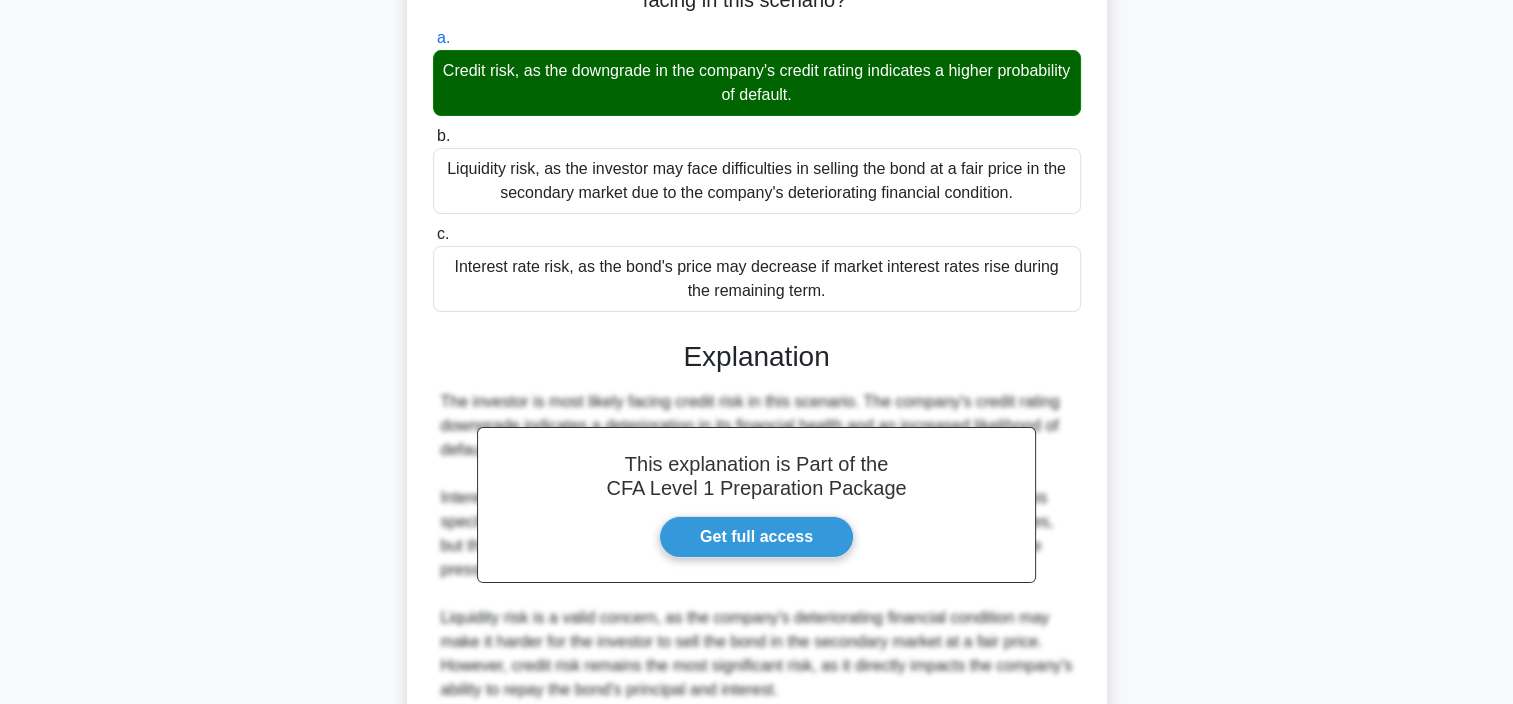 scroll, scrollTop: 376, scrollLeft: 0, axis: vertical 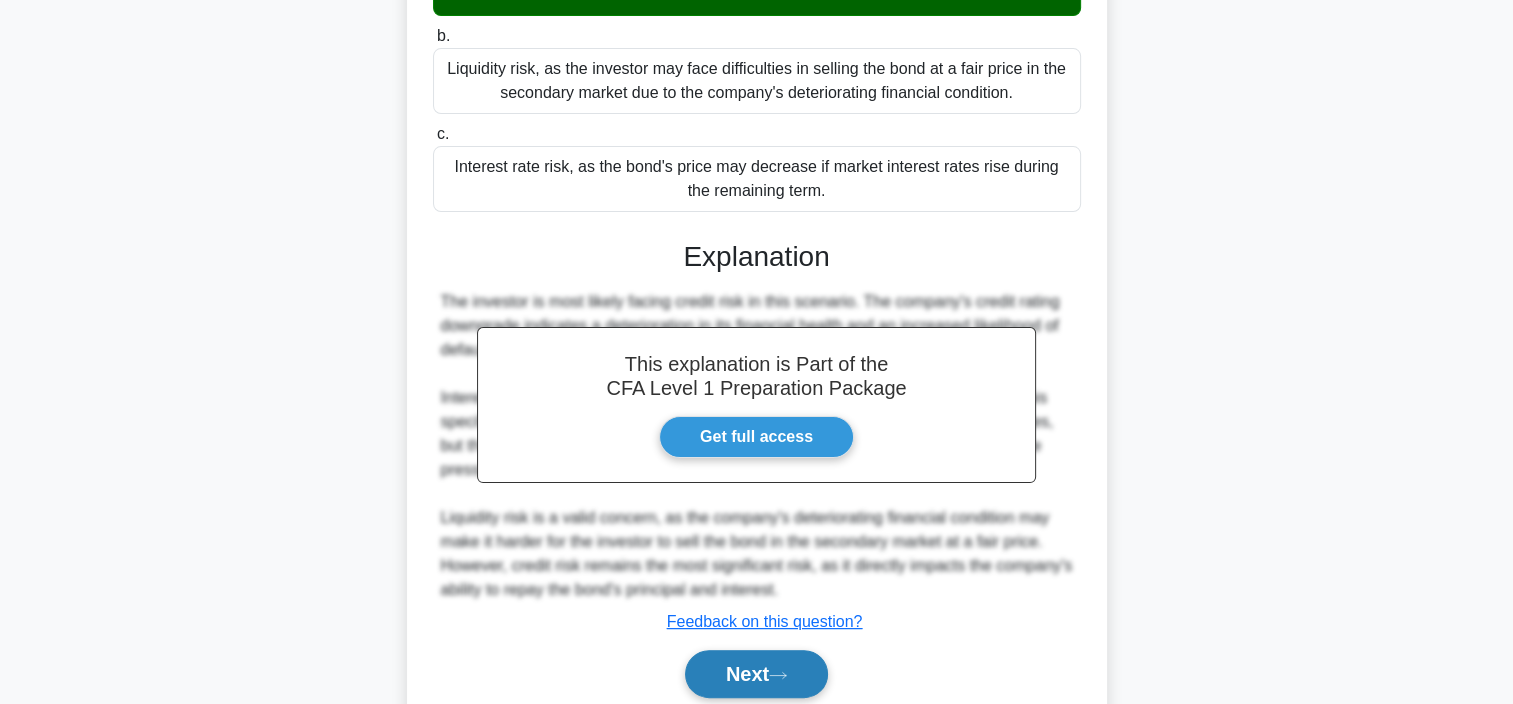 click on "Next" at bounding box center (756, 674) 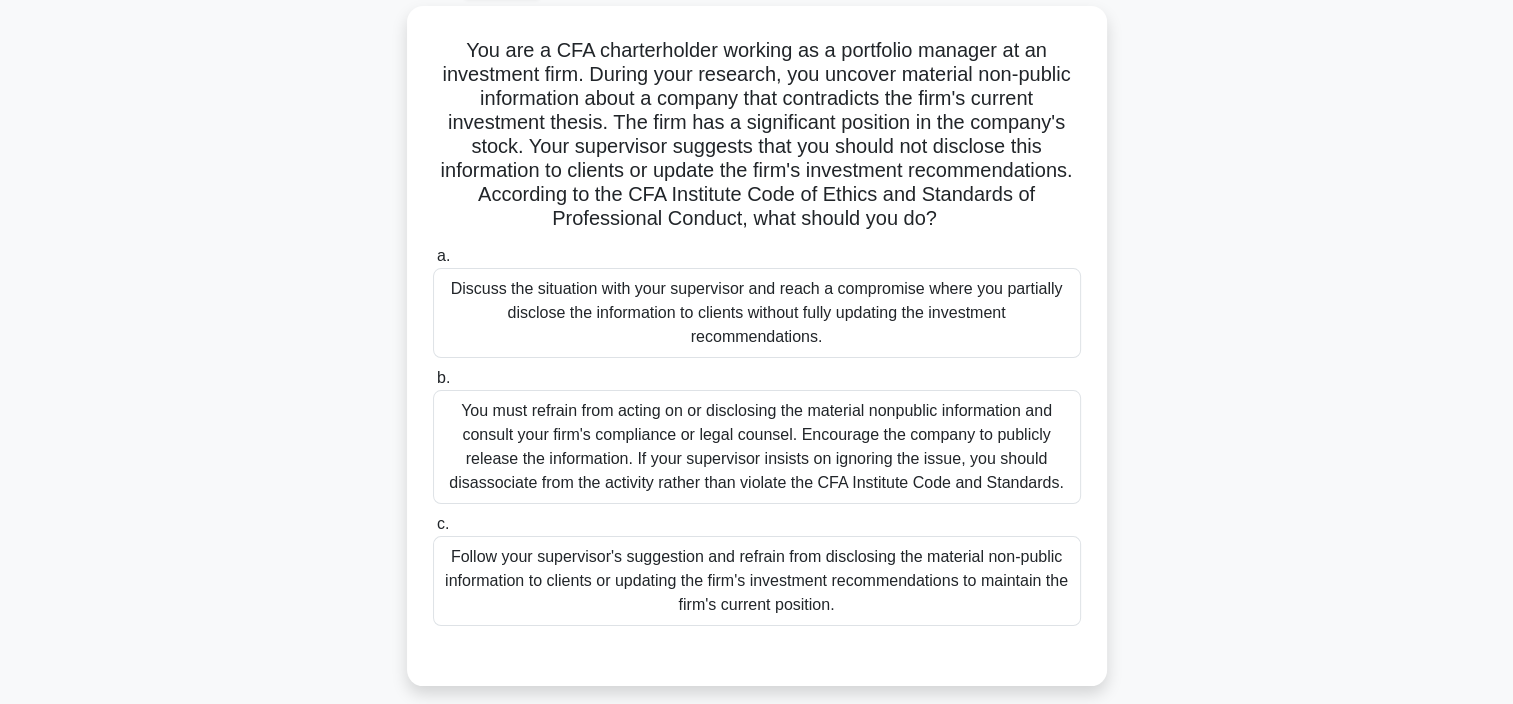 scroll, scrollTop: 76, scrollLeft: 0, axis: vertical 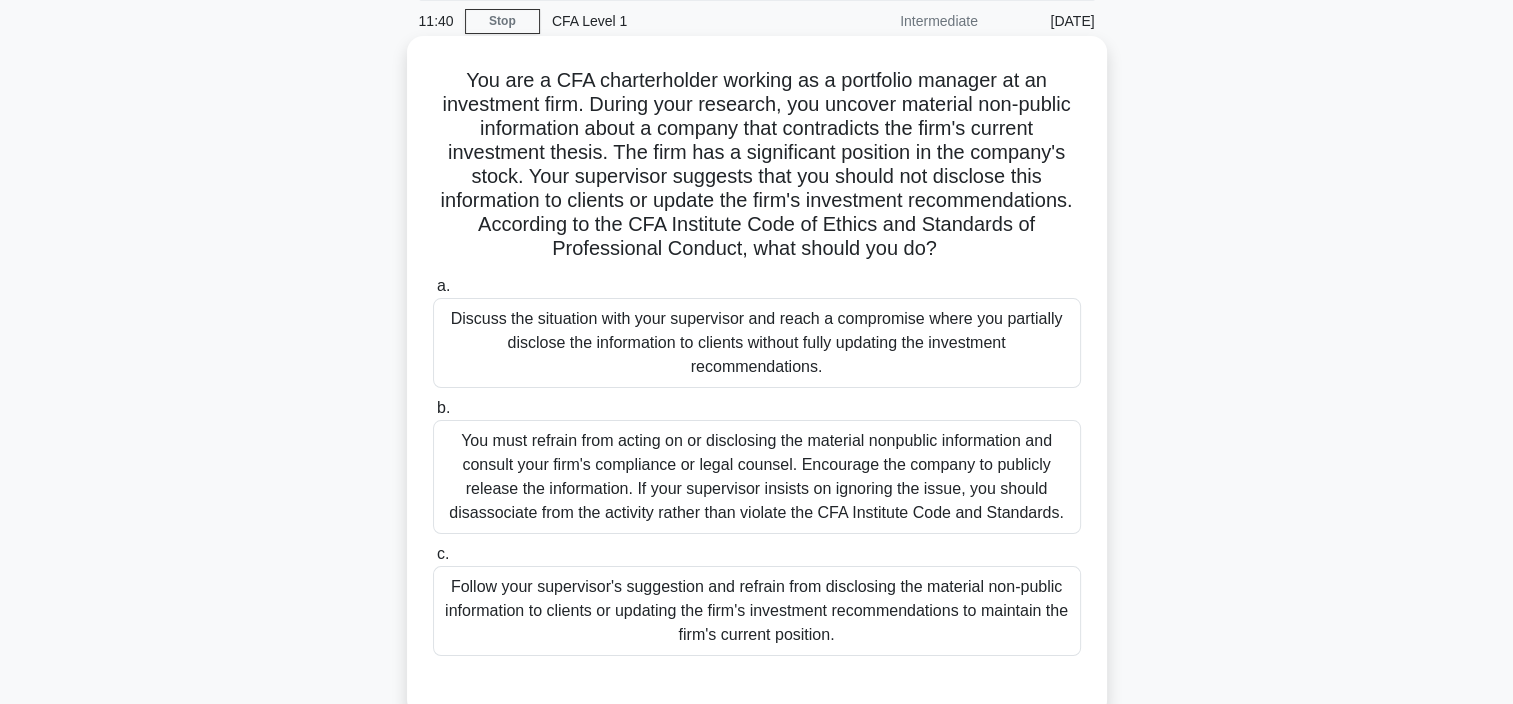 click on "You must refrain from acting on or disclosing the material nonpublic information and consult your firm's compliance or legal counsel. Encourage the company to publicly release the information. If your supervisor insists on ignoring the issue, you should disassociate from the activity rather than violate the CFA Institute Code and Standards." at bounding box center [757, 477] 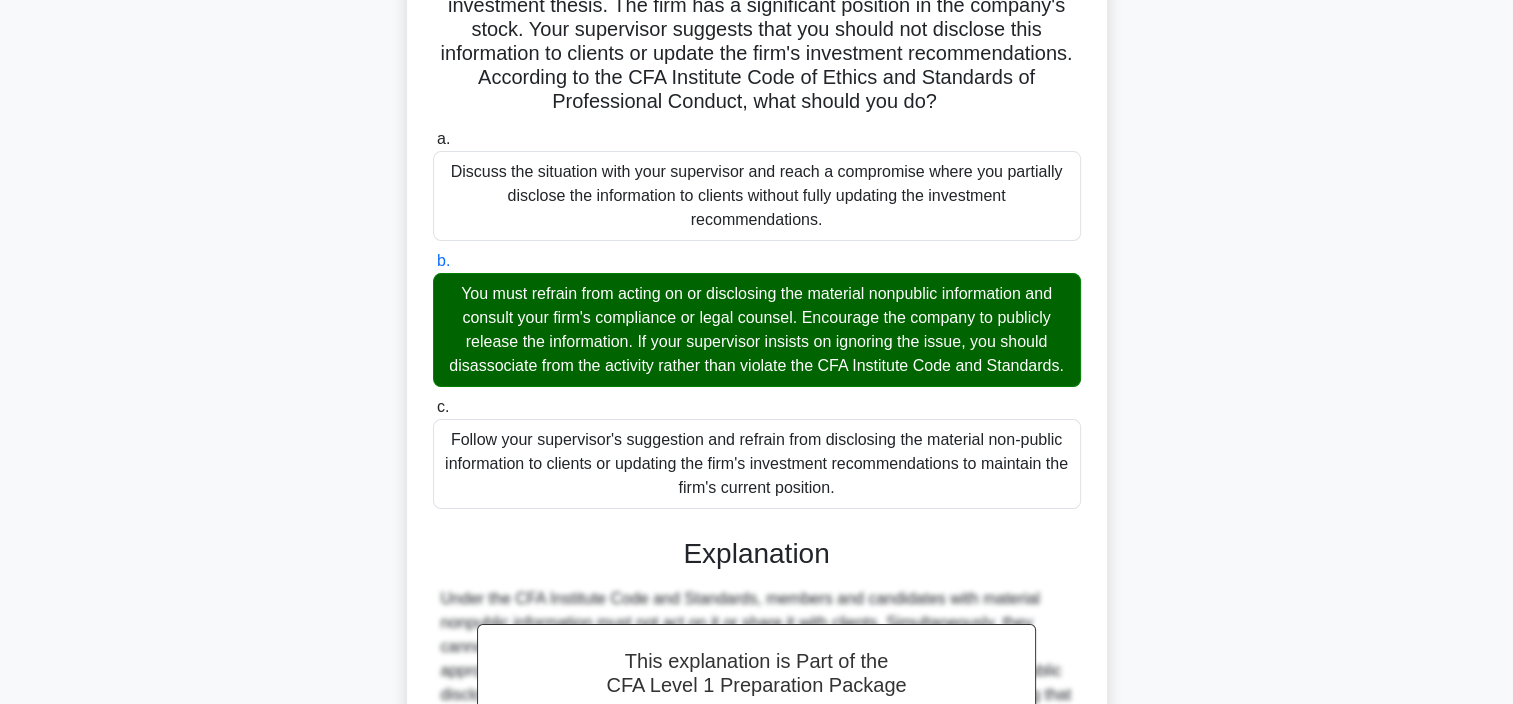 scroll, scrollTop: 476, scrollLeft: 0, axis: vertical 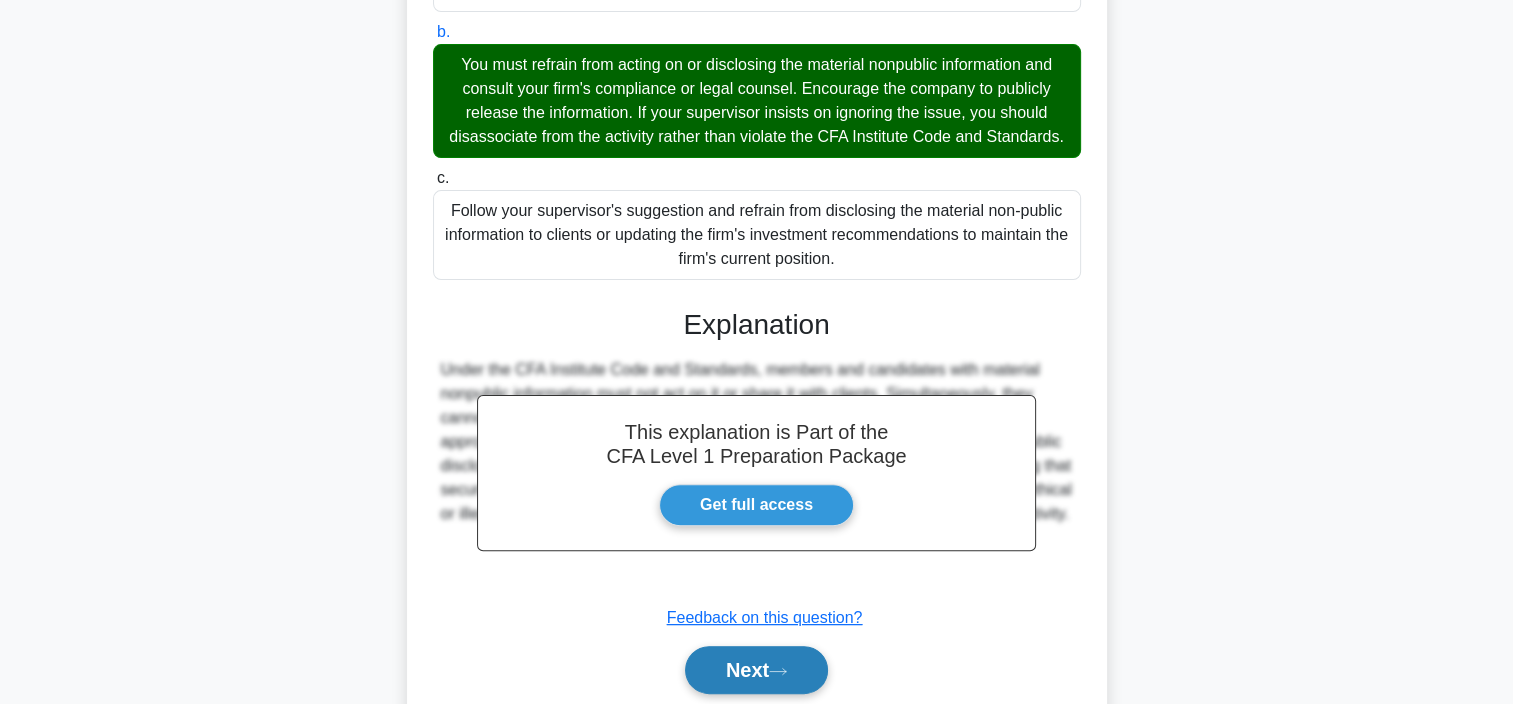 click at bounding box center (778, 671) 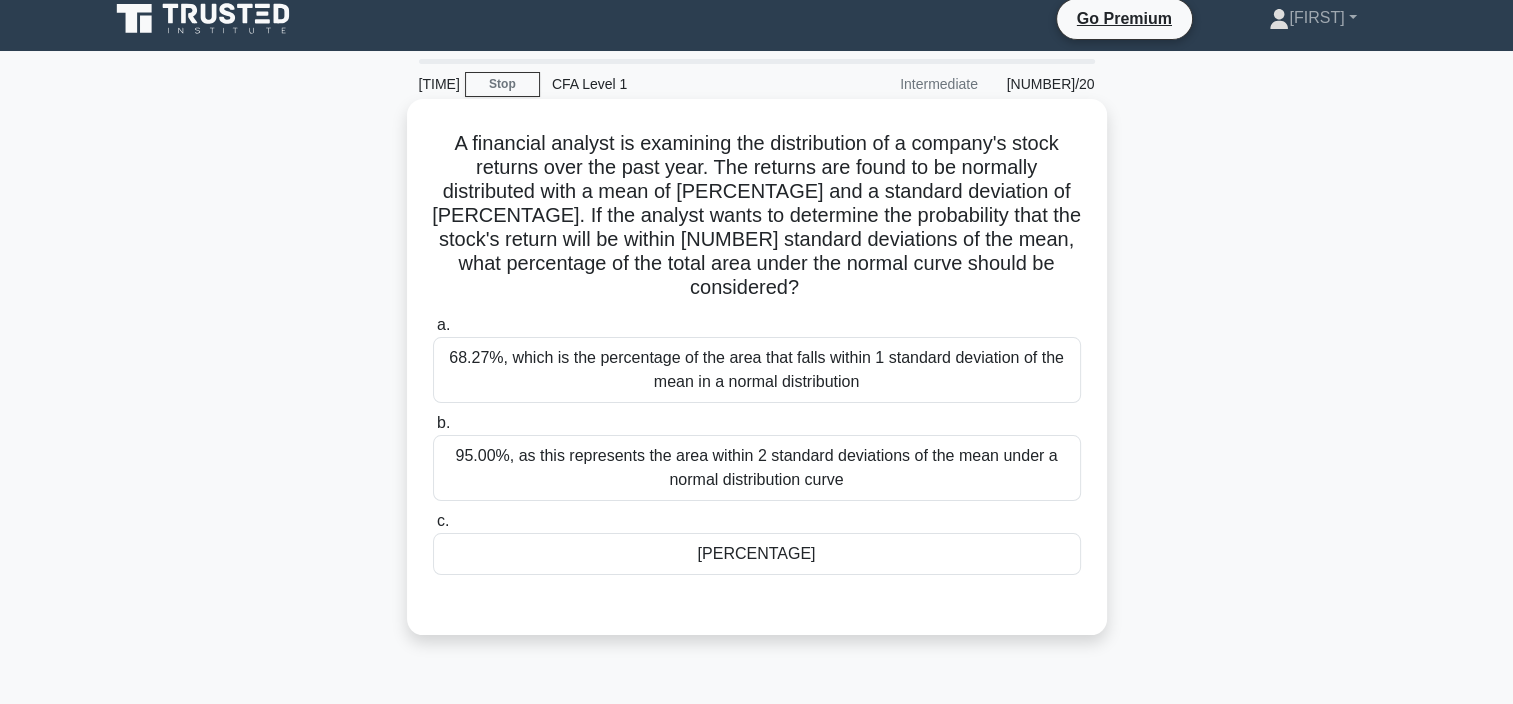 scroll, scrollTop: 0, scrollLeft: 0, axis: both 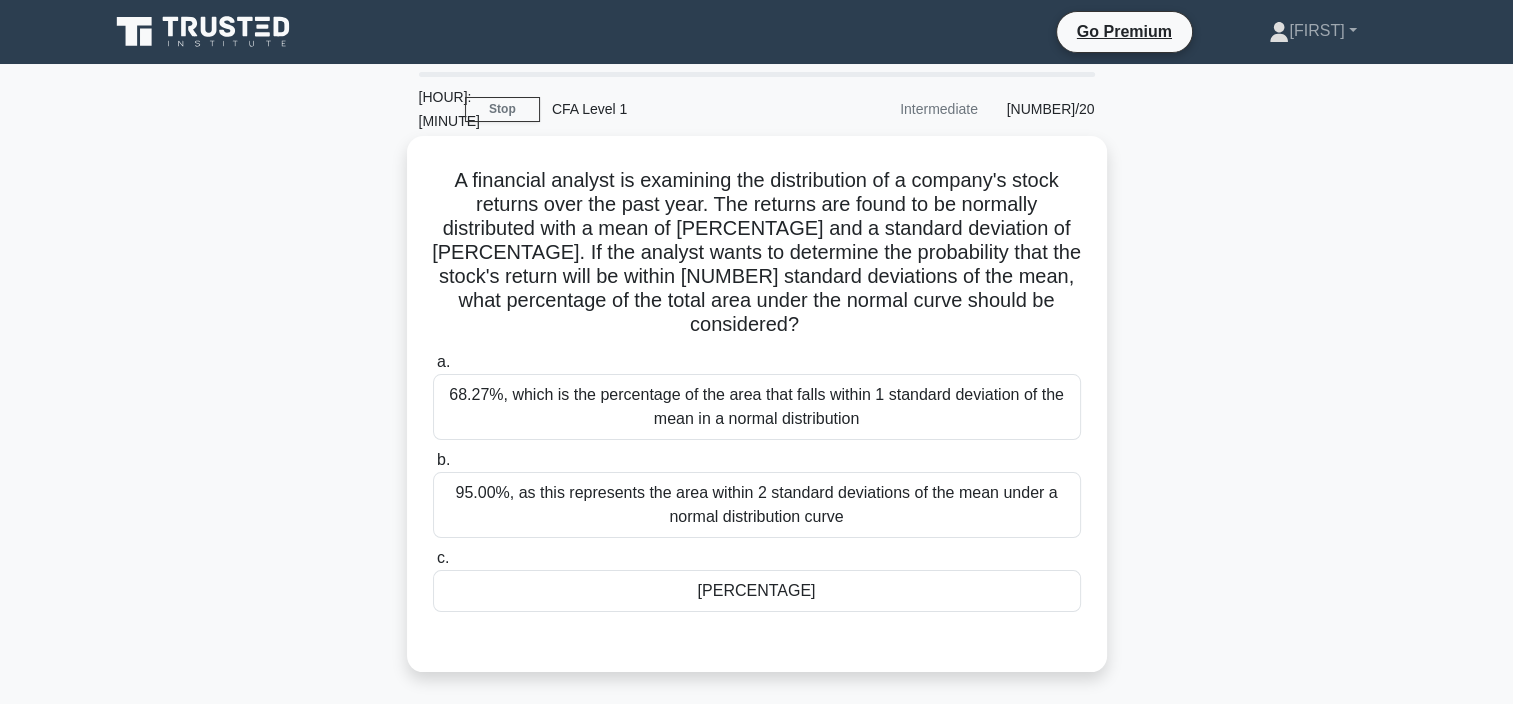 click on "[PERCENTAGE]" at bounding box center (757, 591) 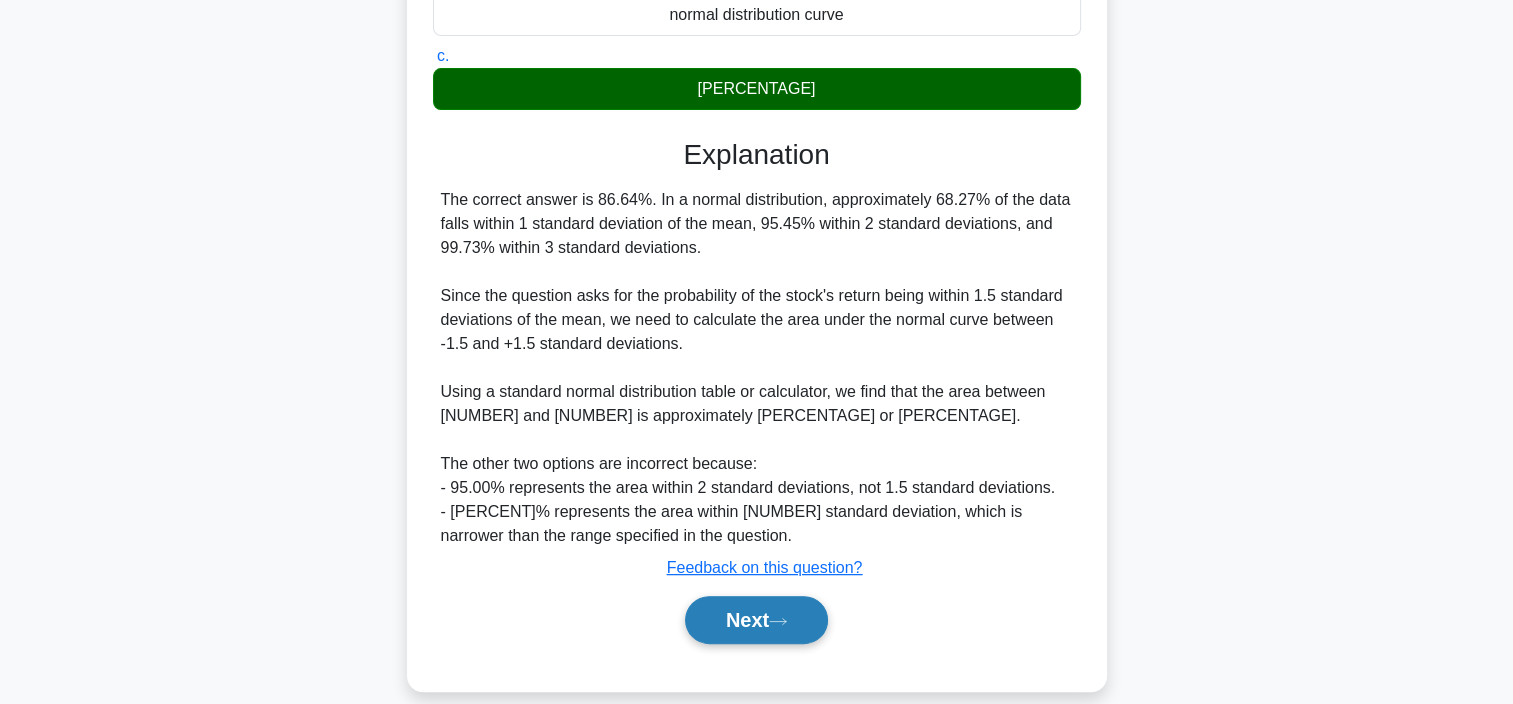 click on "Next" at bounding box center [756, 620] 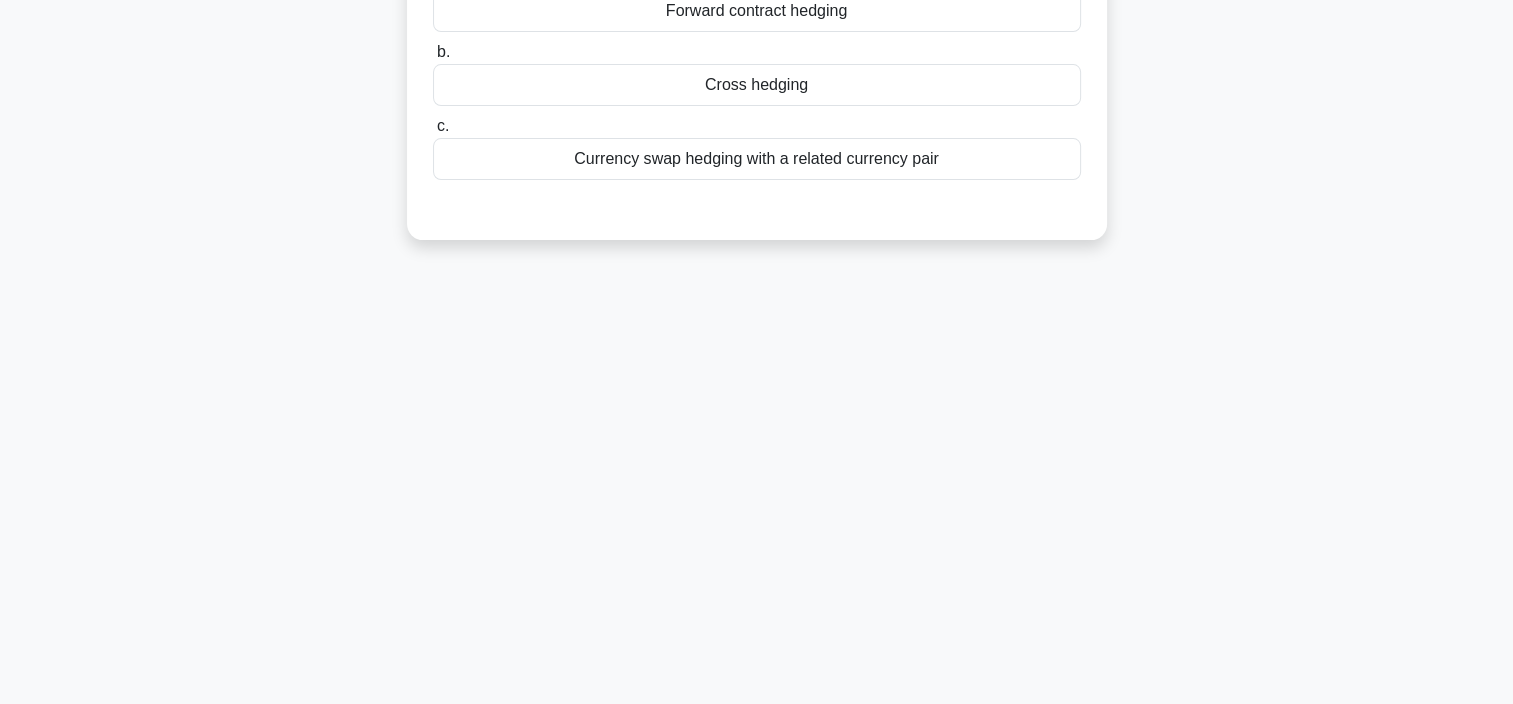 scroll, scrollTop: 76, scrollLeft: 0, axis: vertical 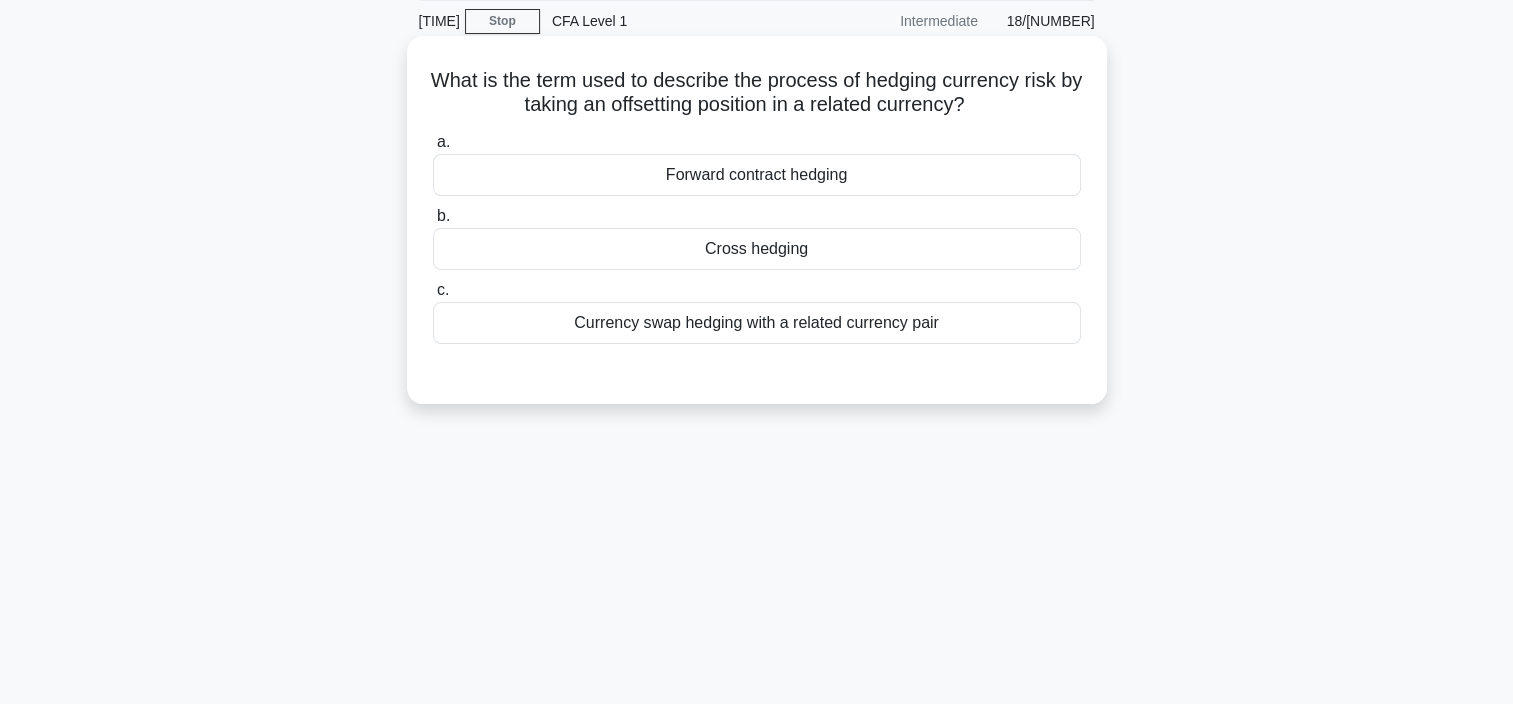 click on "Currency swap hedging with a related currency pair" at bounding box center [757, 323] 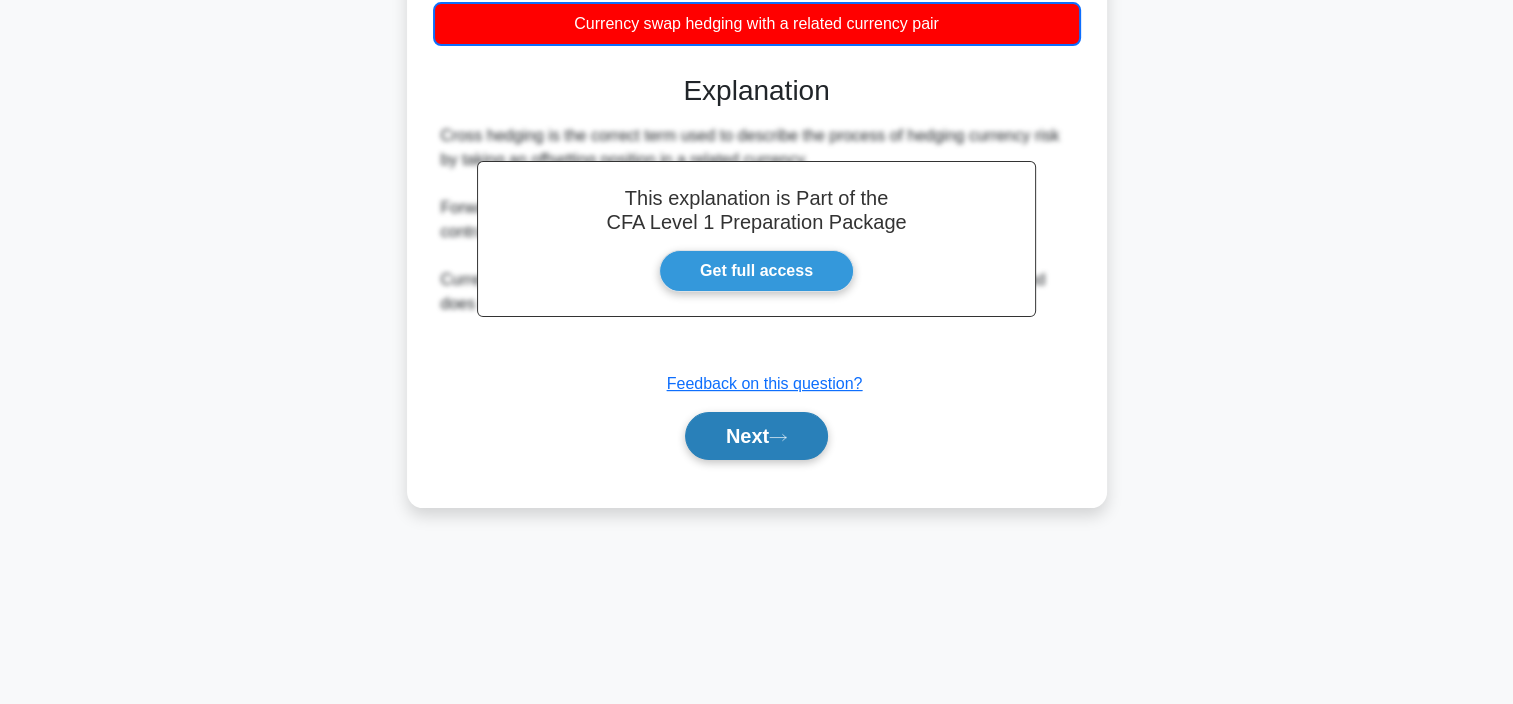 click on "Next" at bounding box center [756, 436] 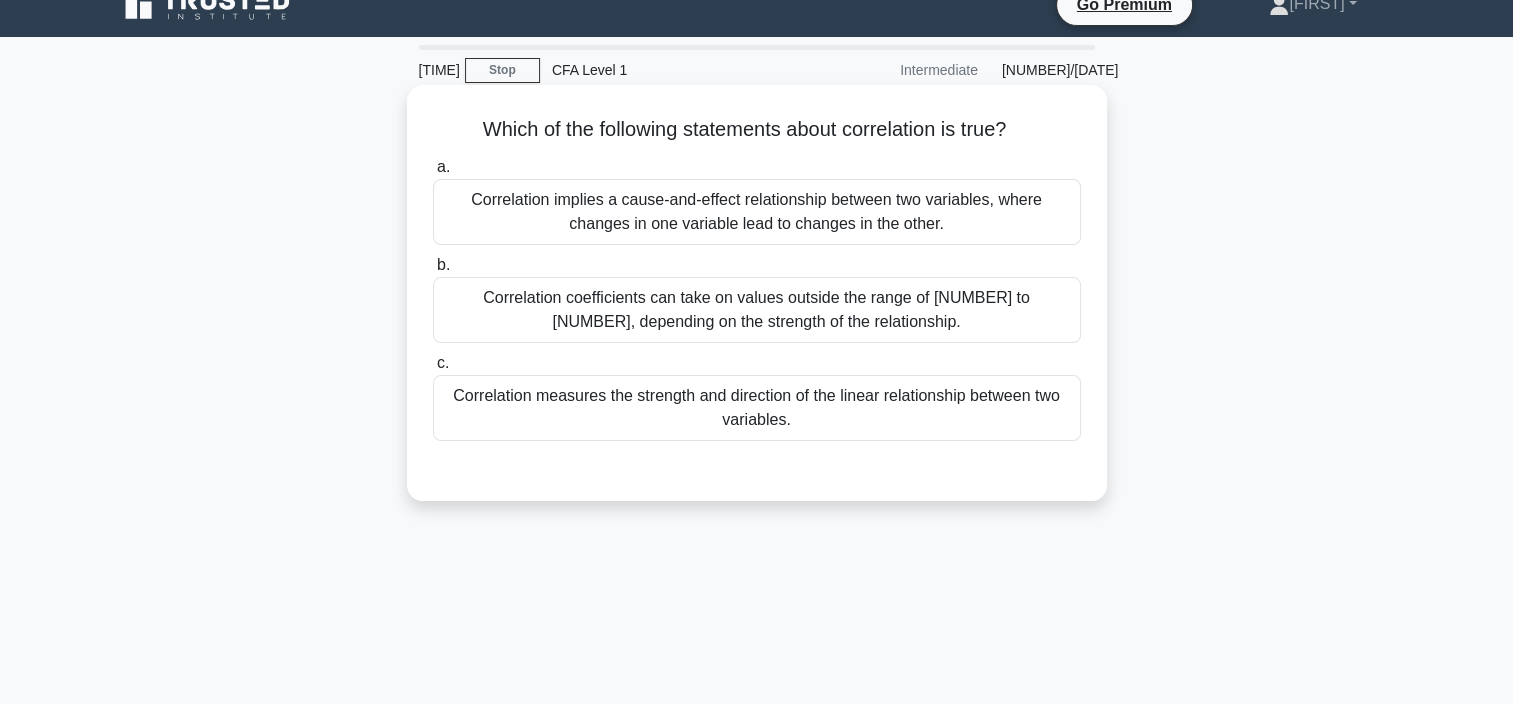 scroll, scrollTop: 0, scrollLeft: 0, axis: both 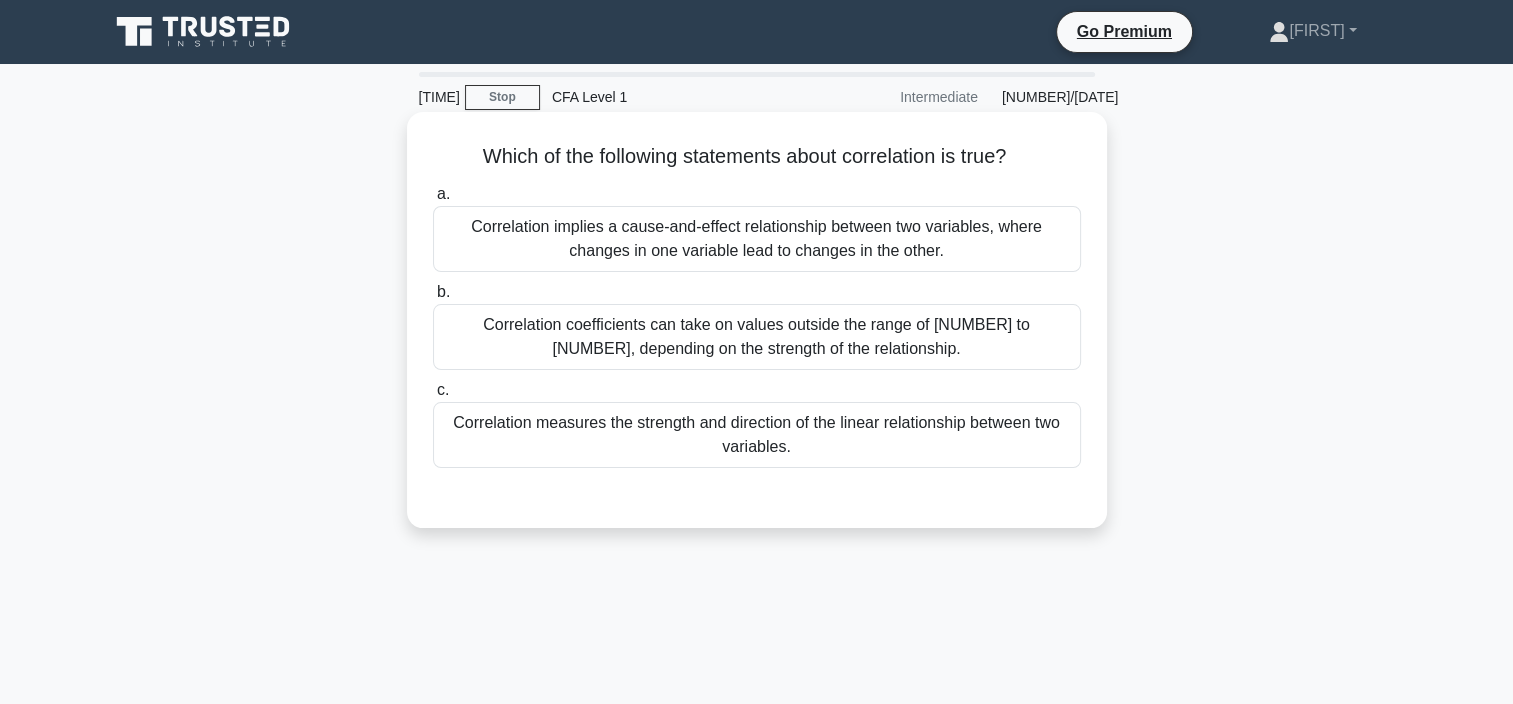 click on "Correlation coefficients can take on values outside the range of [NUMBER] to [NUMBER], depending on the strength of the relationship." at bounding box center [757, 337] 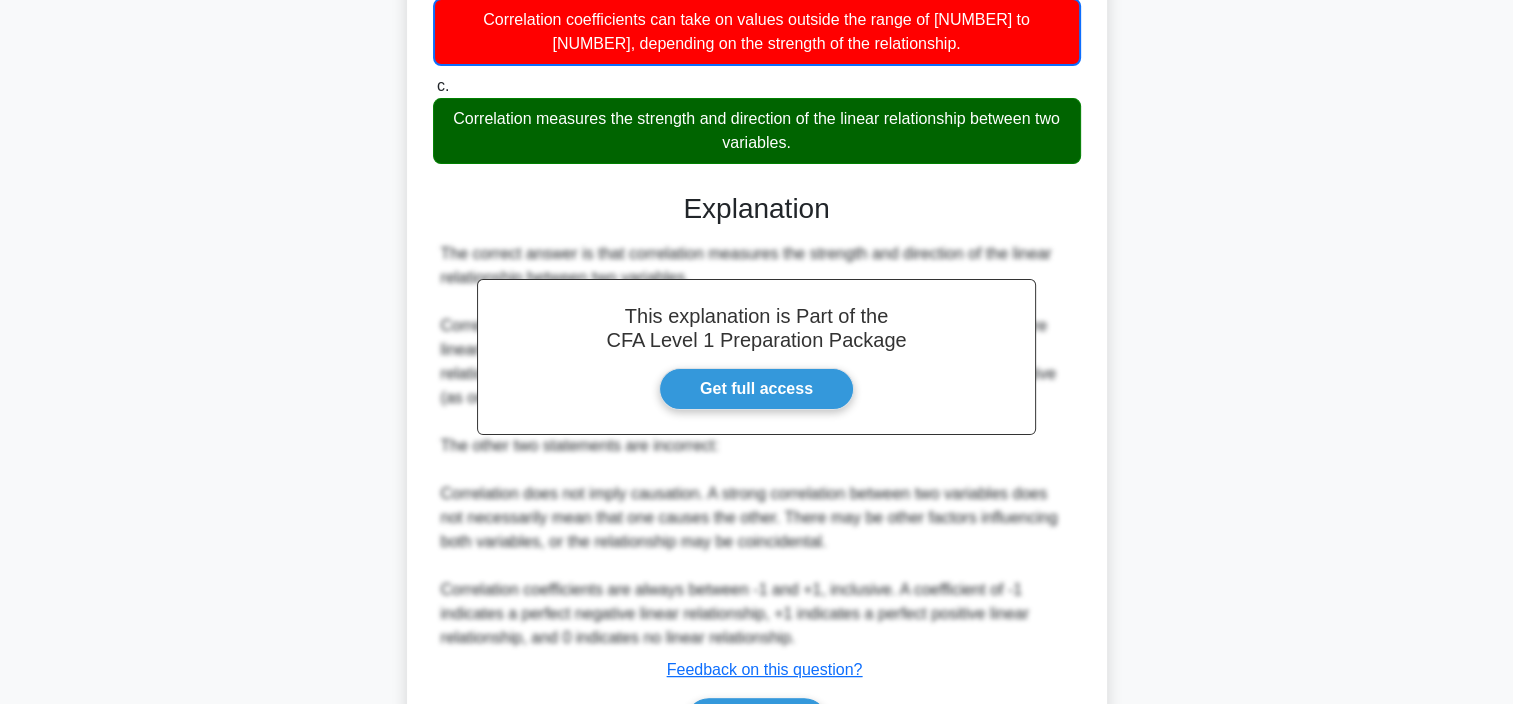 scroll, scrollTop: 432, scrollLeft: 0, axis: vertical 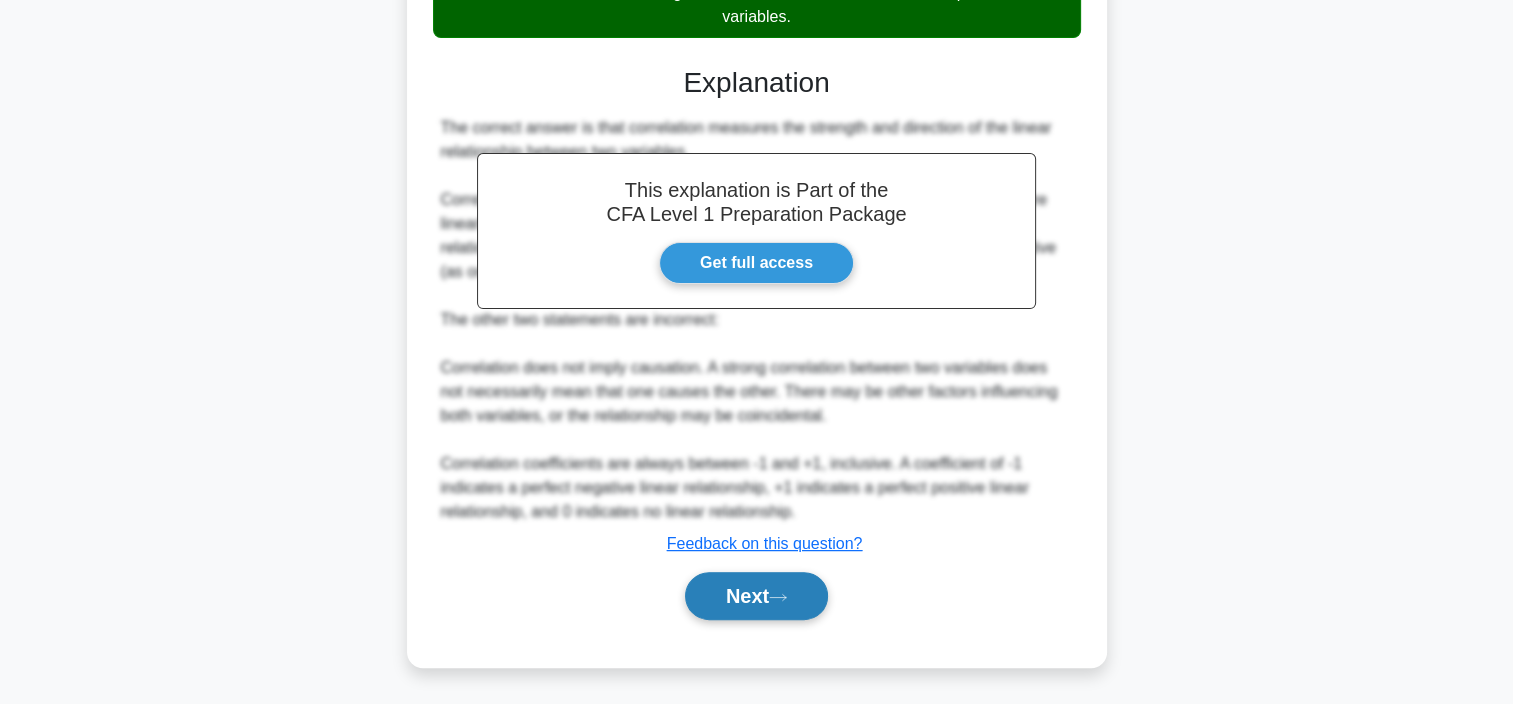 click on "Next" at bounding box center (756, 596) 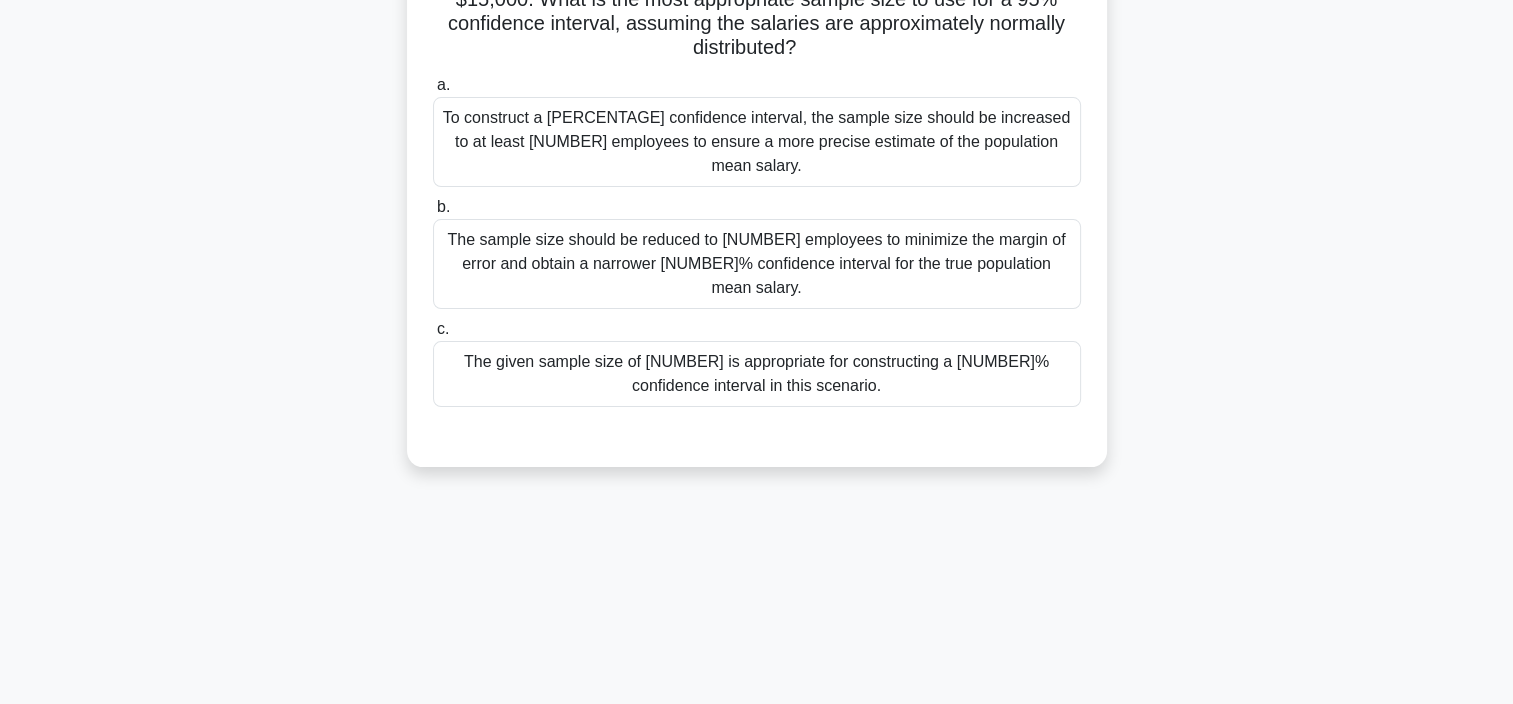 scroll, scrollTop: 0, scrollLeft: 0, axis: both 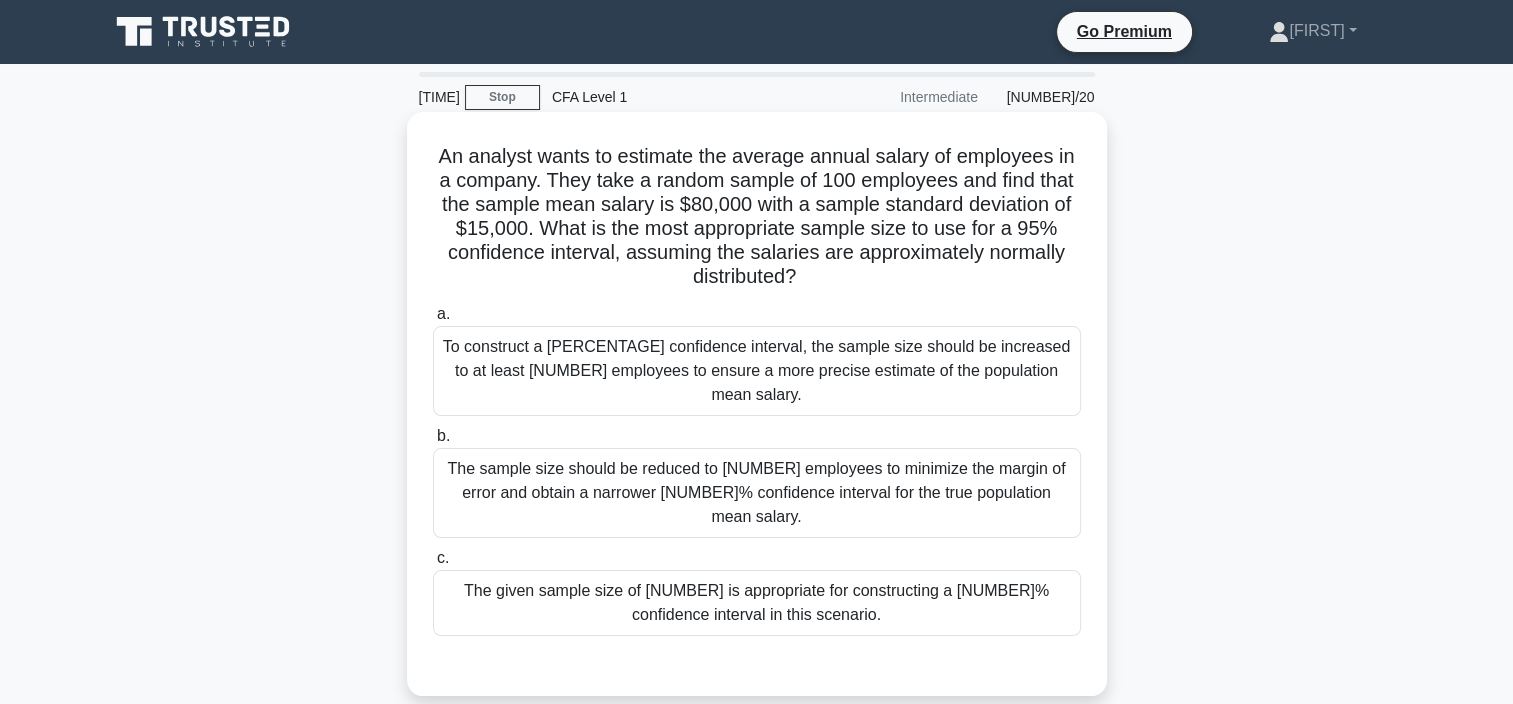 click on "An analyst wants to estimate the average annual salary of employees in a company. They take a random sample of [NUMBER] employees and find that the sample mean salary is $[NUMBER] with a sample standard deviation of $[NUMBER]. What is the most appropriate sample size to use for a [PERCENTAGE] confidence interval, assuming the salaries are approximately normally distributed?" at bounding box center [757, 217] 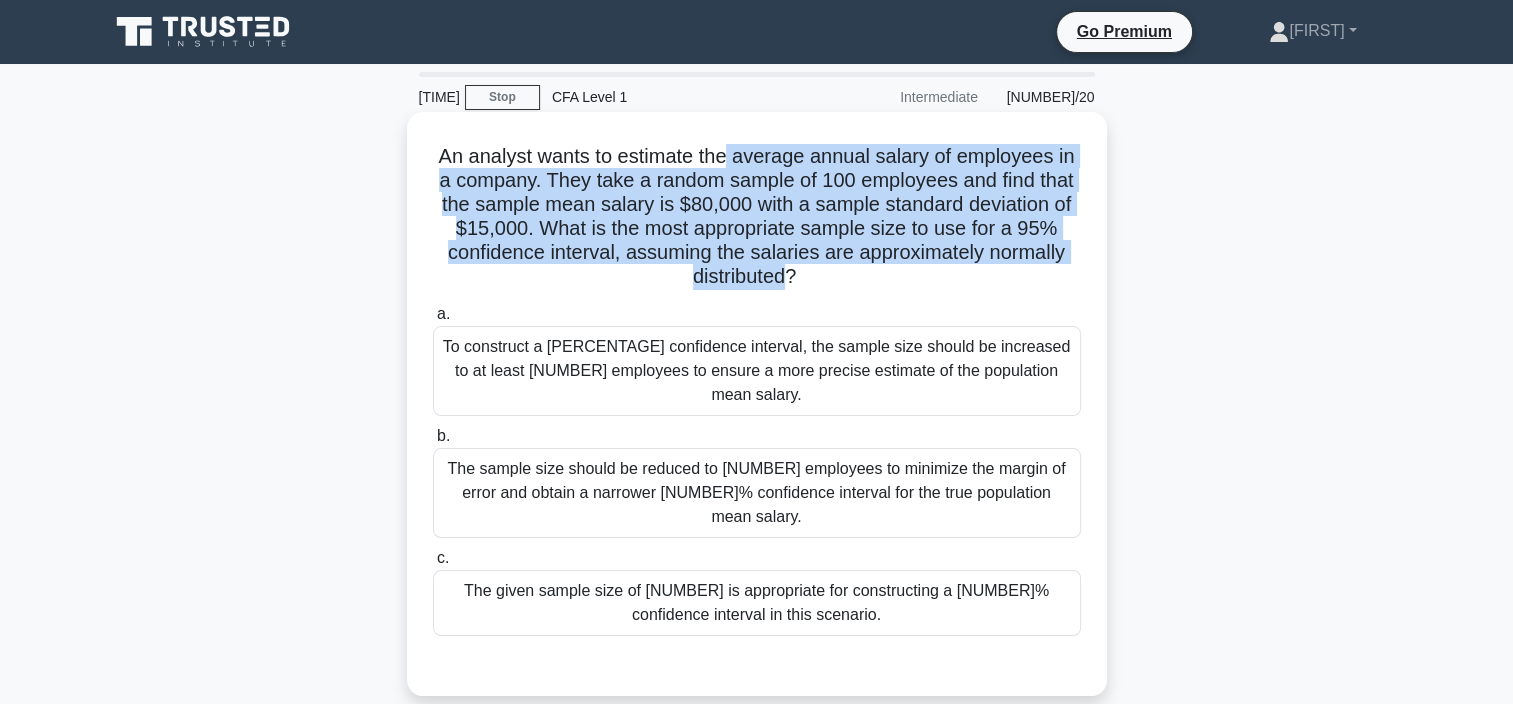 drag, startPoint x: 728, startPoint y: 167, endPoint x: 768, endPoint y: 292, distance: 131.24405 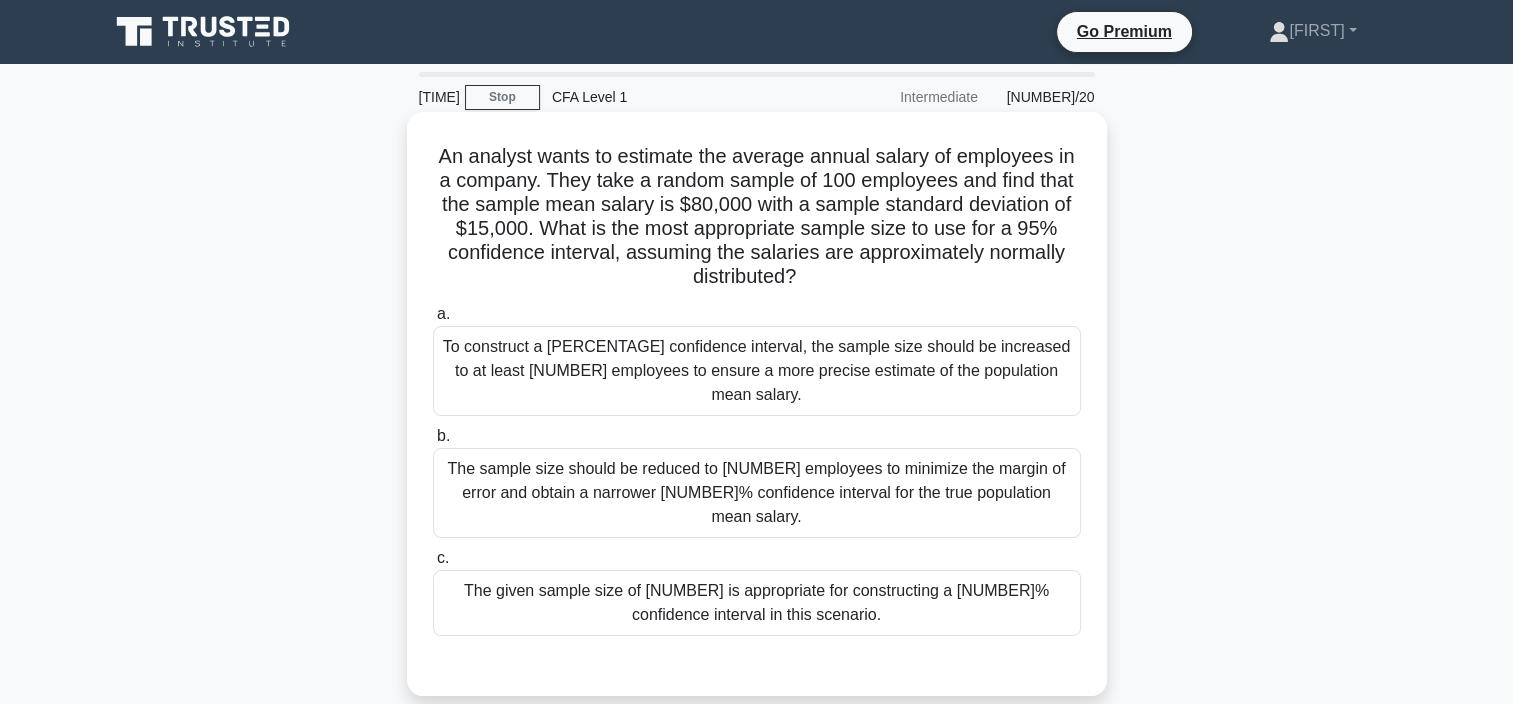 click on "An analyst wants to estimate the average annual salary of employees in a company. They take a random sample of [NUMBER] employees and find that the sample mean salary is $[PRICE] with a sample standard deviation of $[PRICE]. What is the most appropriate sample size to use for a [NUMBER]% confidence interval, assuming the salaries are approximately normally distributed?
.spinner_0XTQ{transform-origin:center;animation:spinner_y6GP .75s linear infinite}@keyframes spinner_y6GP{100%{transform:rotate(360deg)}}
a.
b. c." at bounding box center (757, 404) 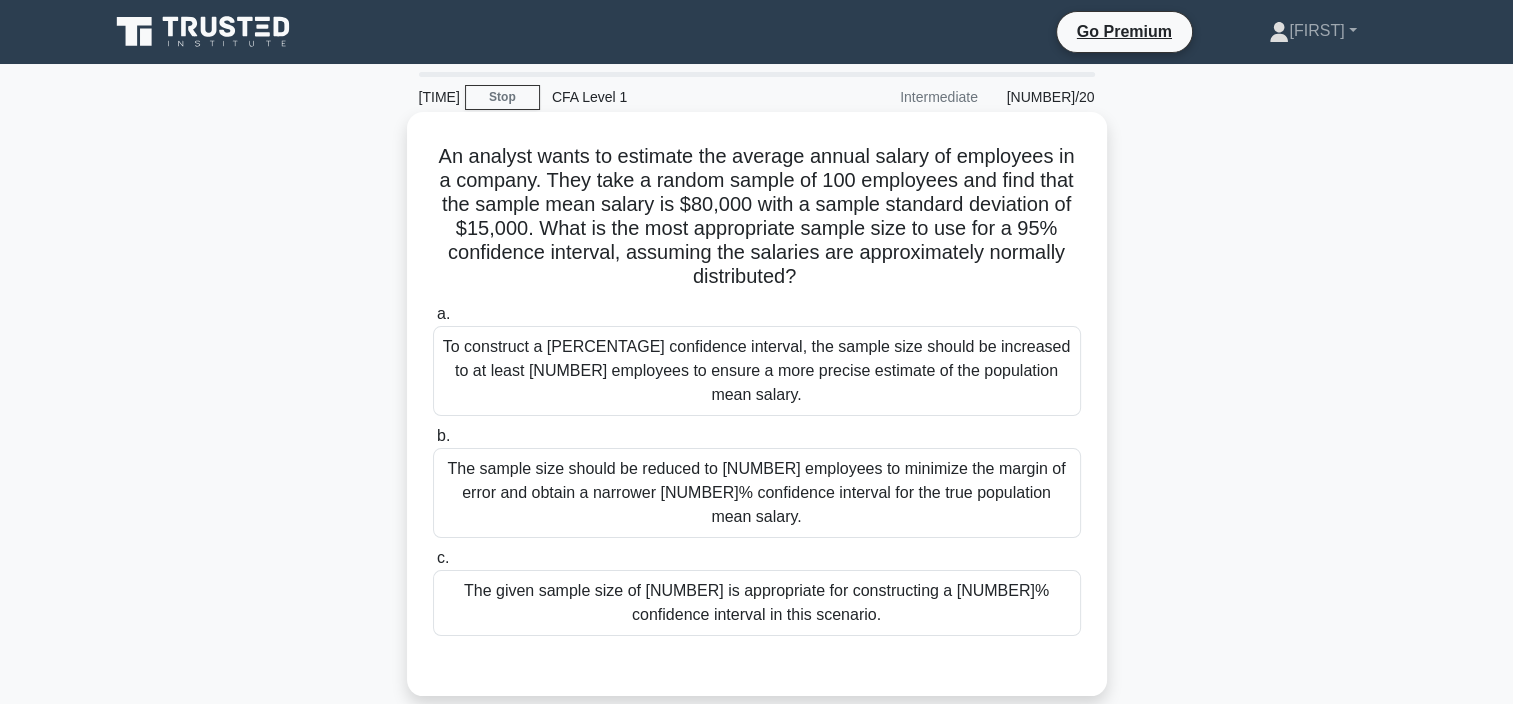 click on "The given sample size of [NUMBER] is appropriate for constructing a [NUMBER]% confidence interval in this scenario." at bounding box center (757, 603) 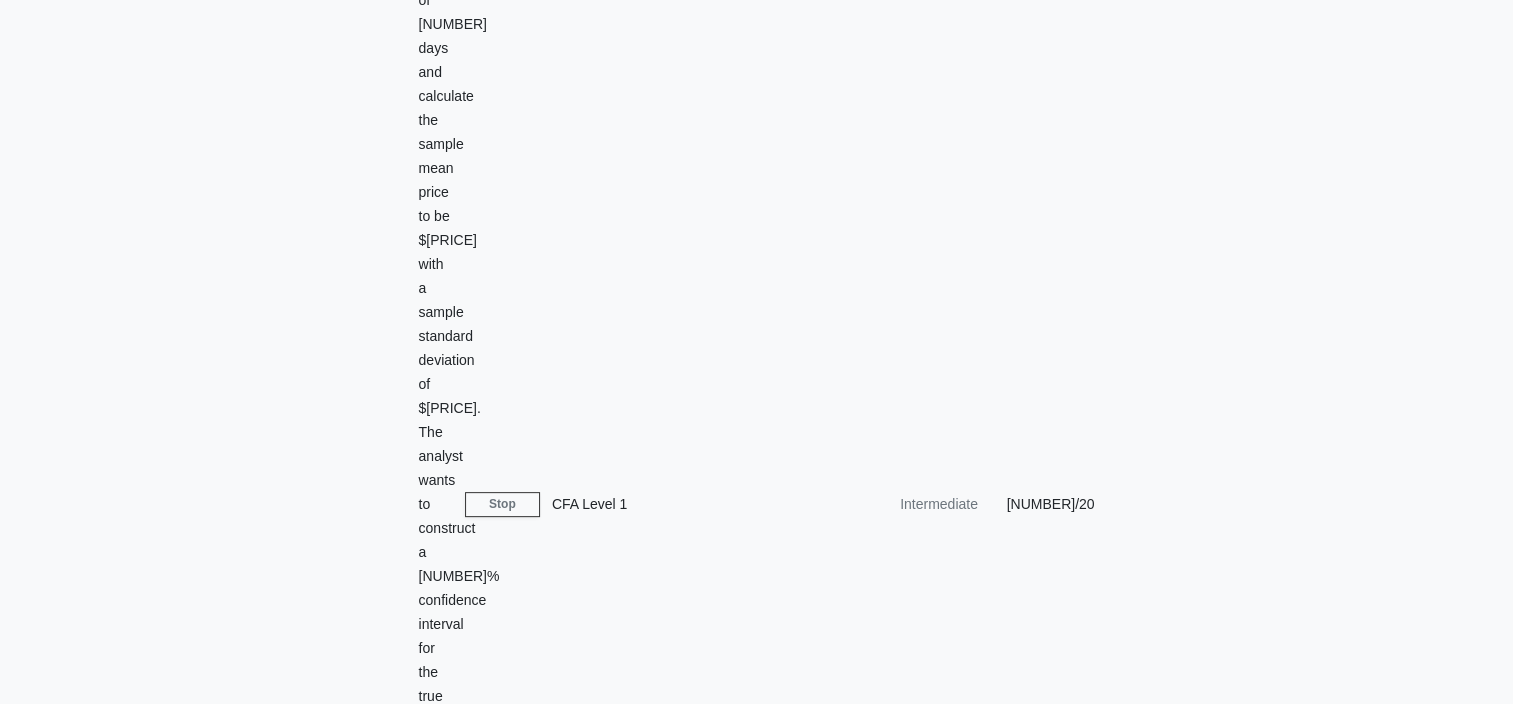 scroll, scrollTop: 670, scrollLeft: 0, axis: vertical 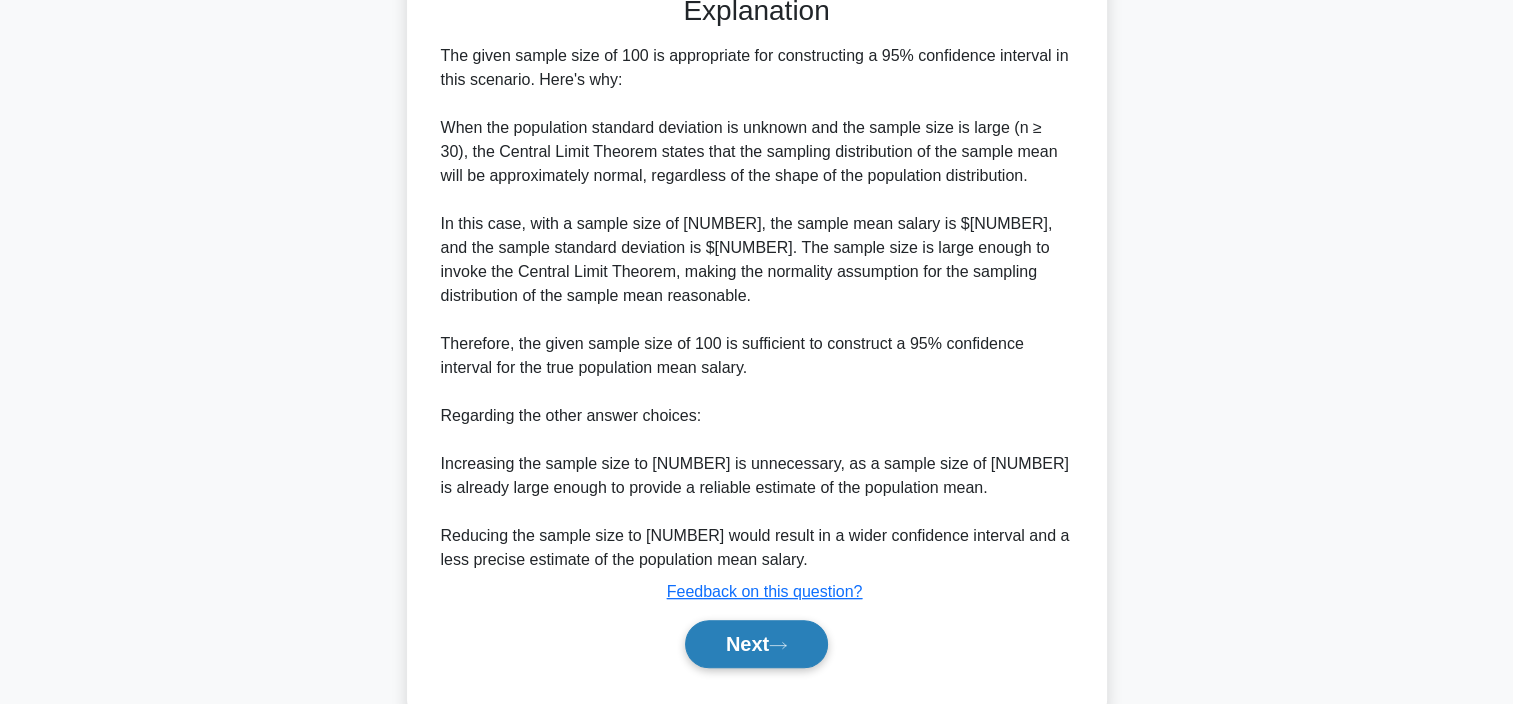 click on "Next" at bounding box center [756, 644] 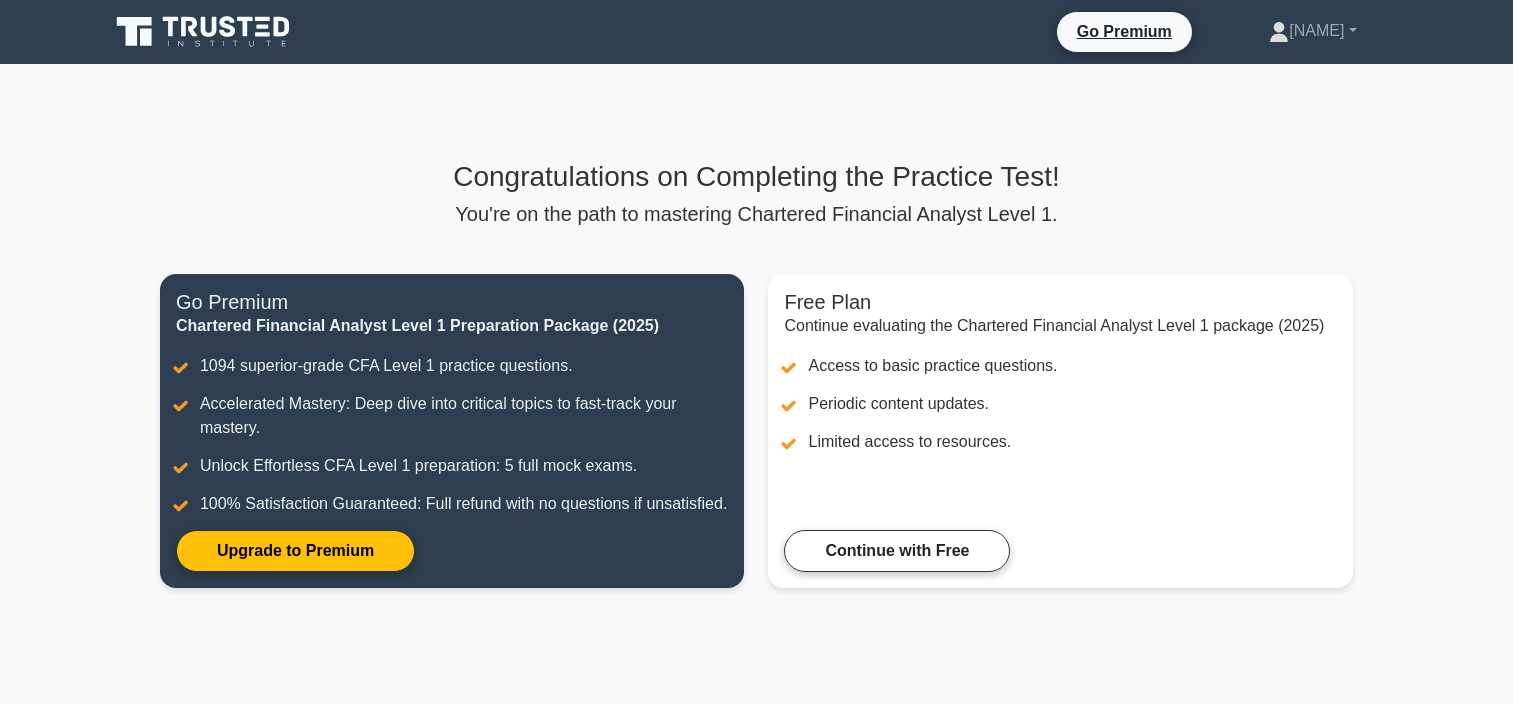 scroll, scrollTop: 0, scrollLeft: 0, axis: both 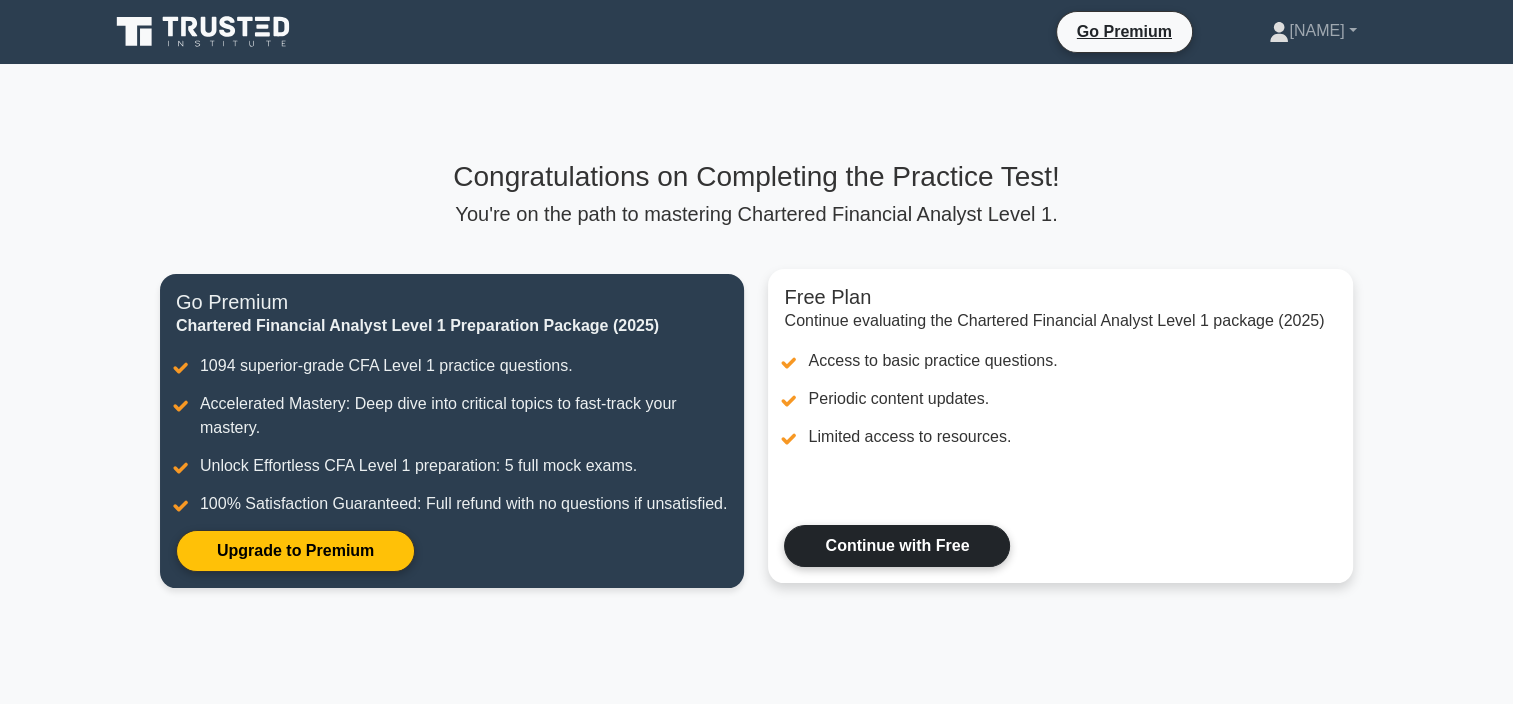 click on "Continue with Free" at bounding box center [897, 546] 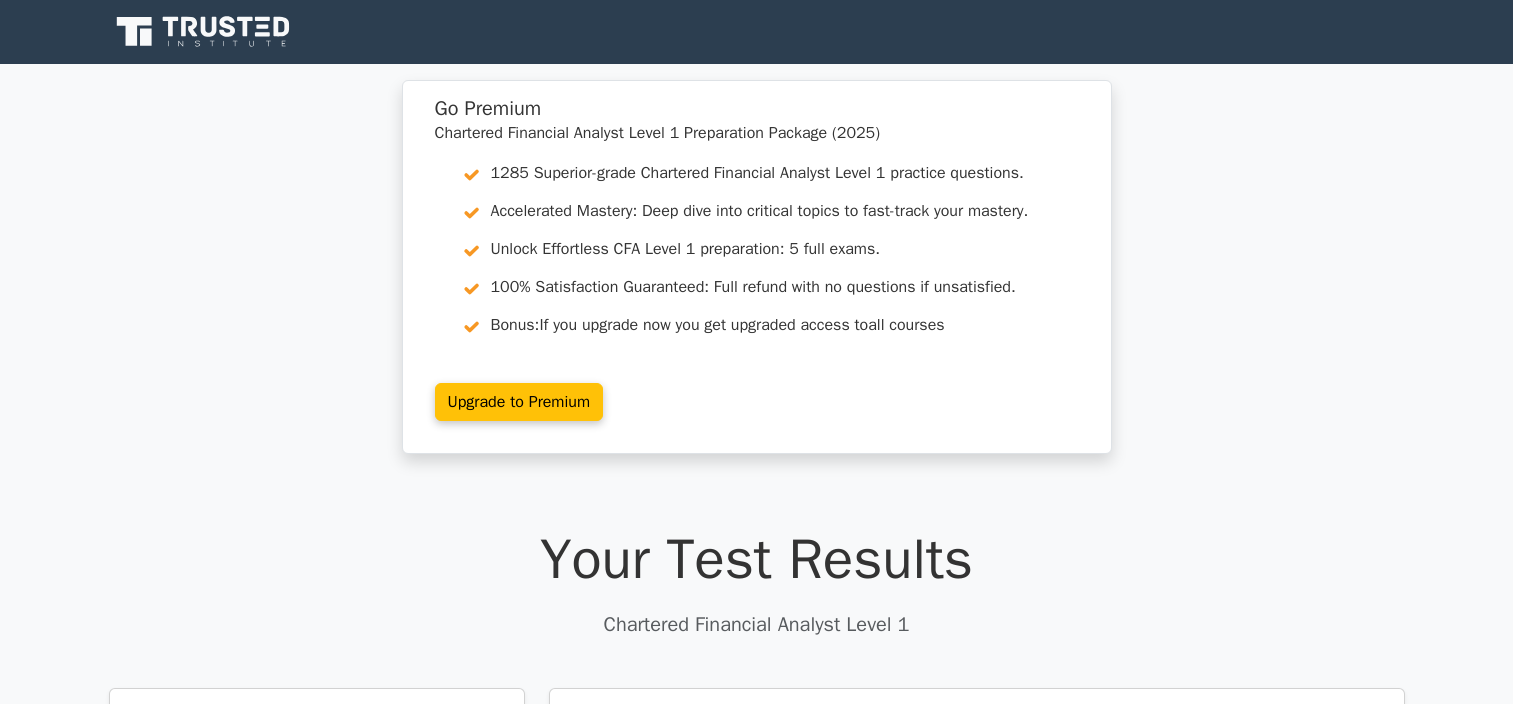 scroll, scrollTop: 0, scrollLeft: 0, axis: both 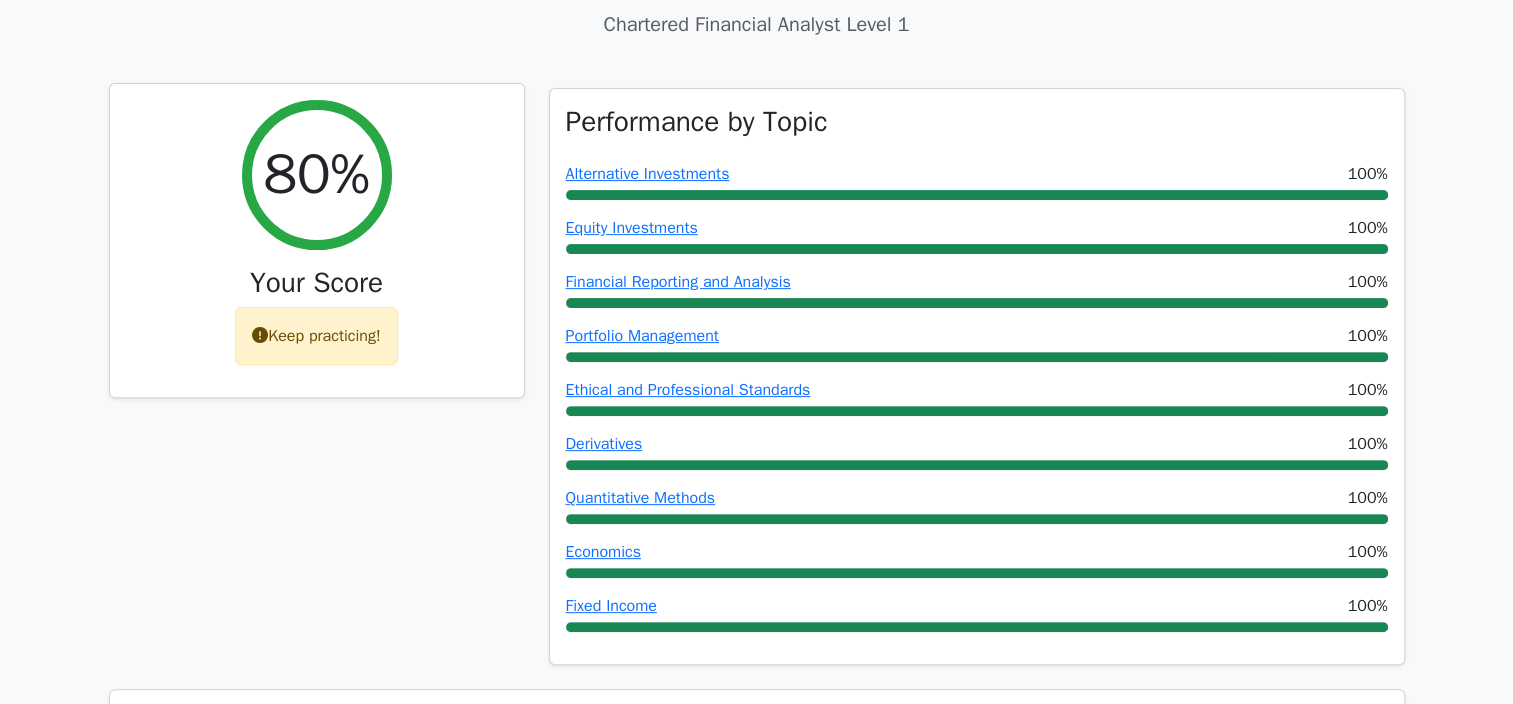 click on "Keep practicing!" at bounding box center [316, 336] 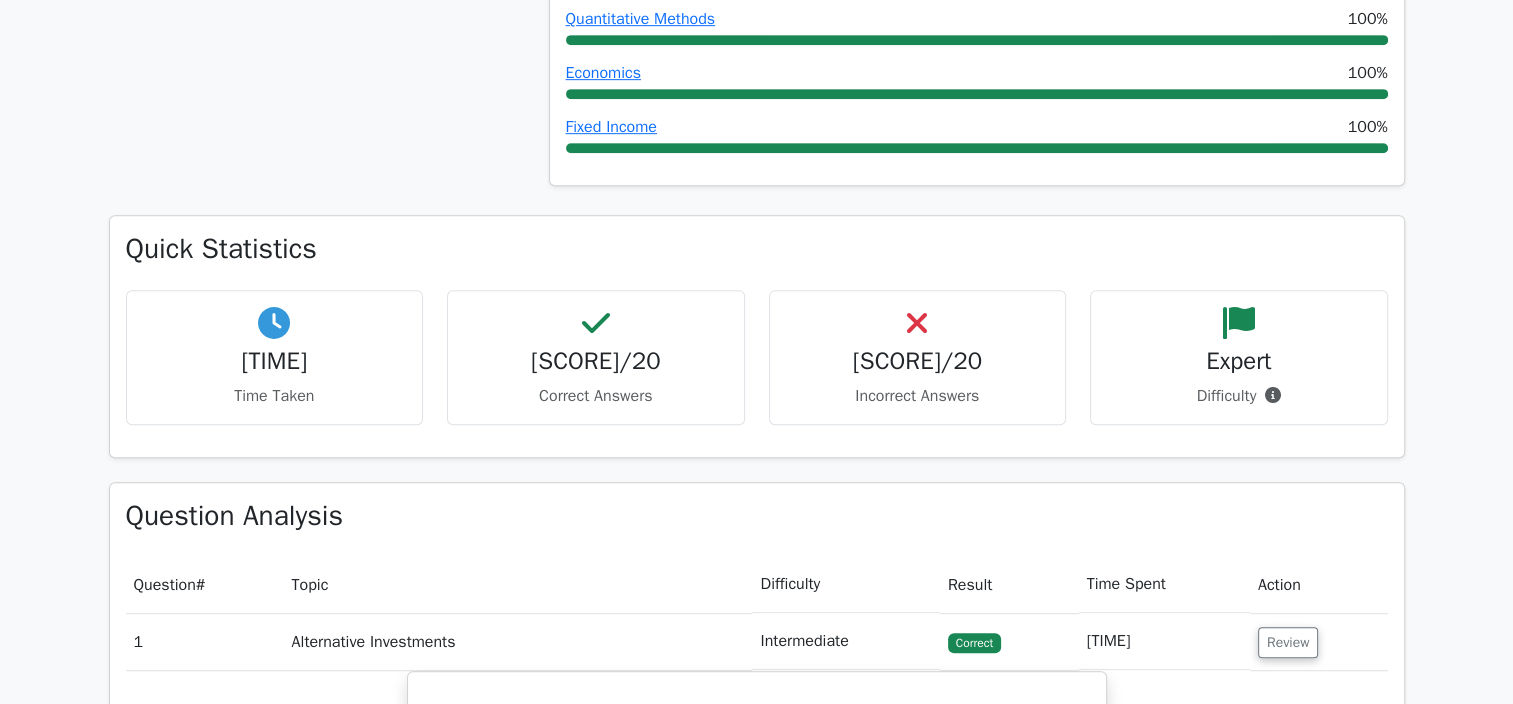 scroll, scrollTop: 1000, scrollLeft: 0, axis: vertical 